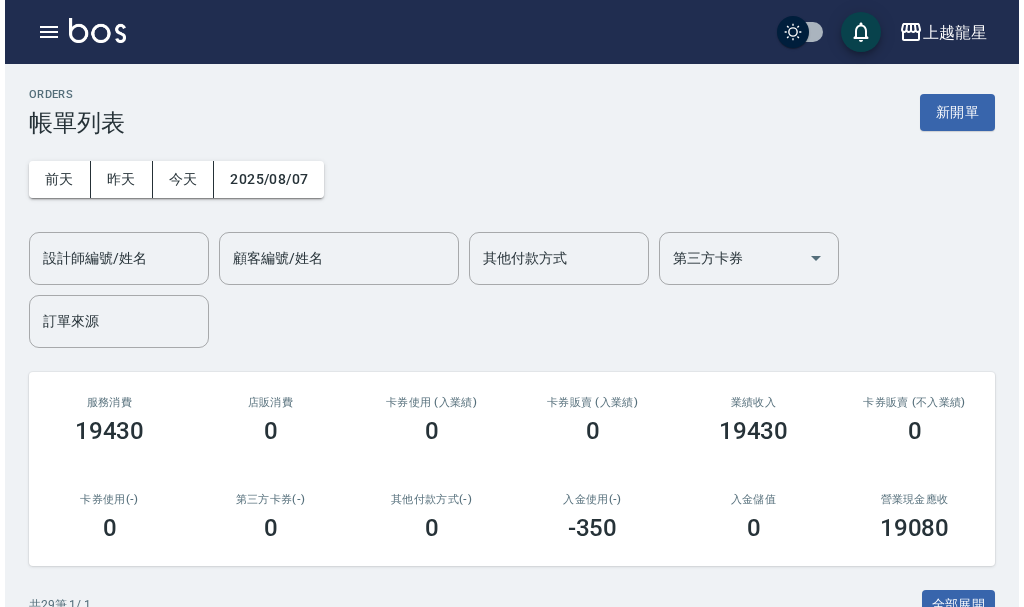 scroll, scrollTop: 0, scrollLeft: 0, axis: both 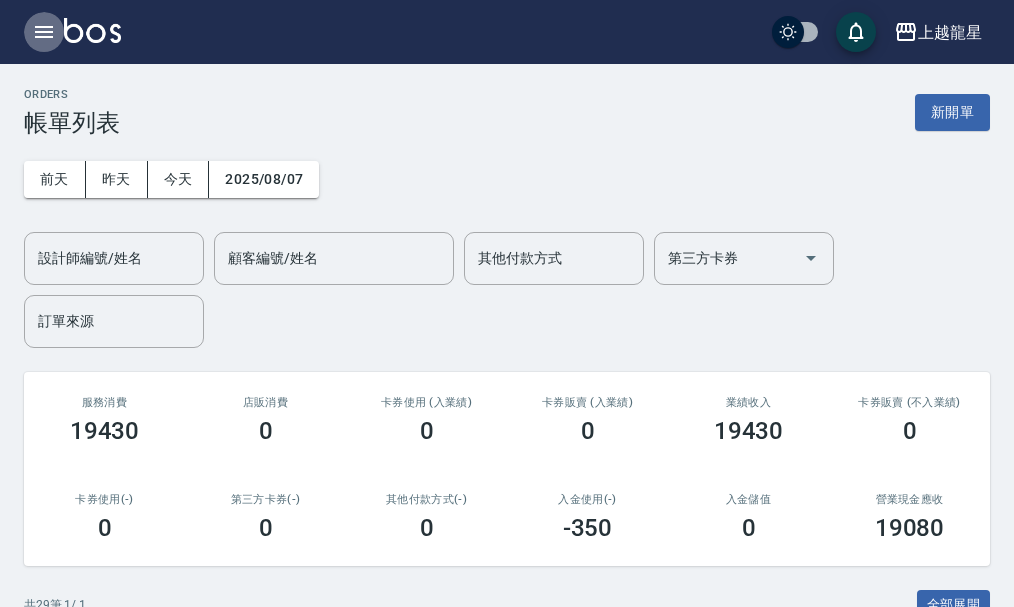 click 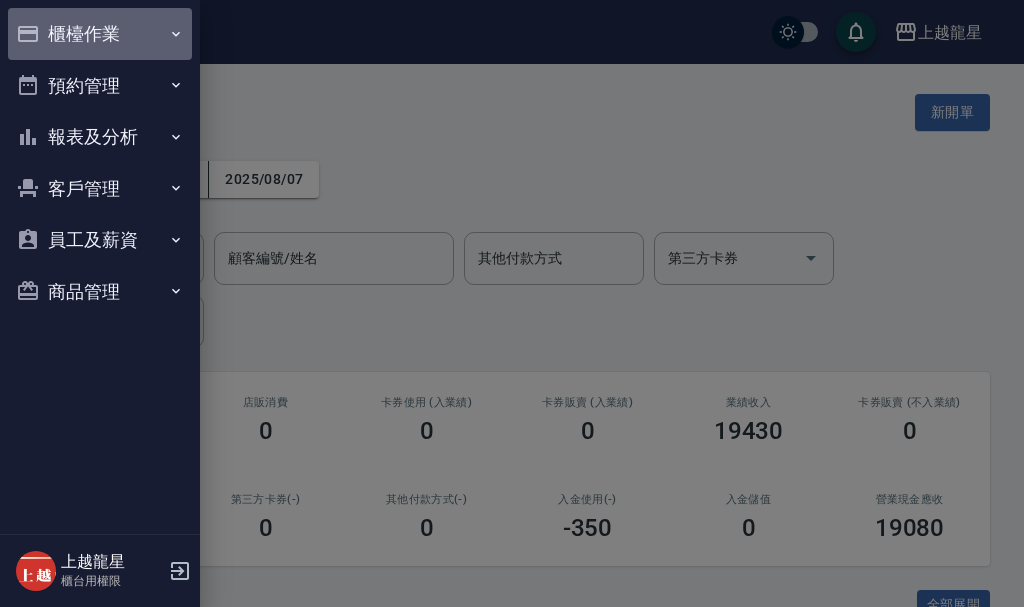 click on "櫃檯作業" at bounding box center [100, 34] 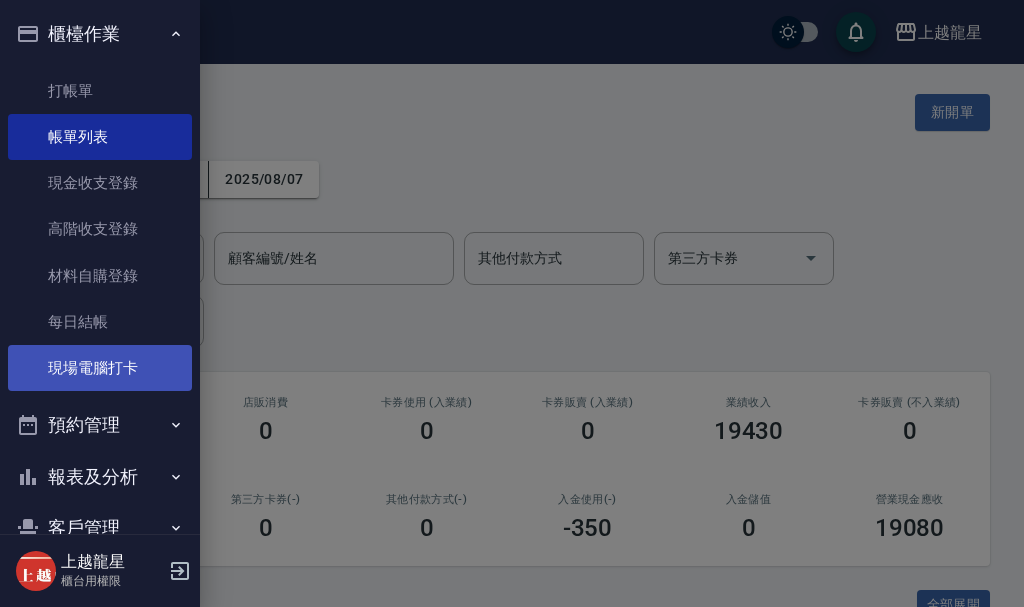 click on "現場電腦打卡" at bounding box center (100, 368) 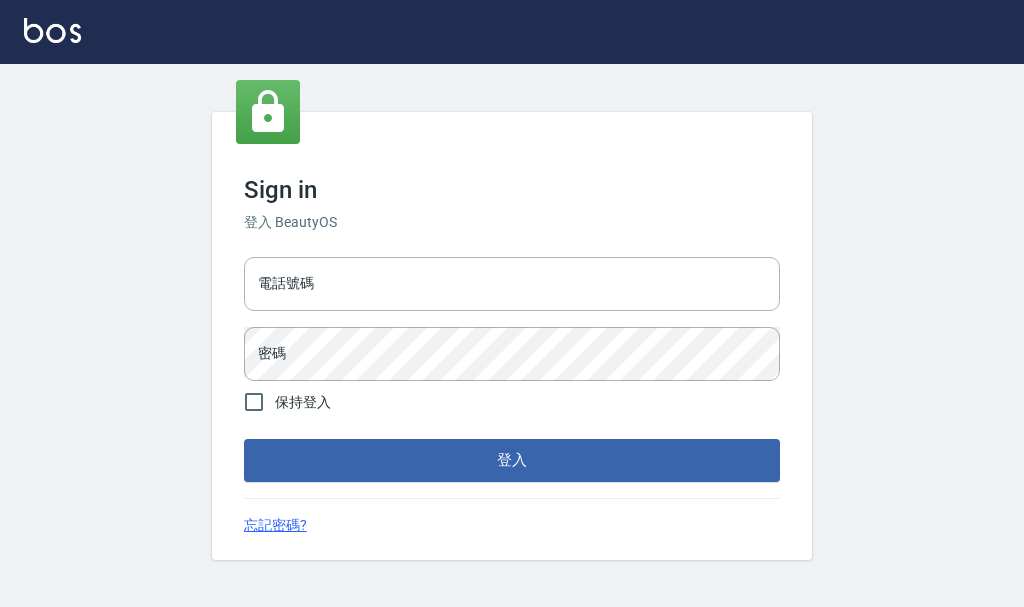 scroll, scrollTop: 0, scrollLeft: 0, axis: both 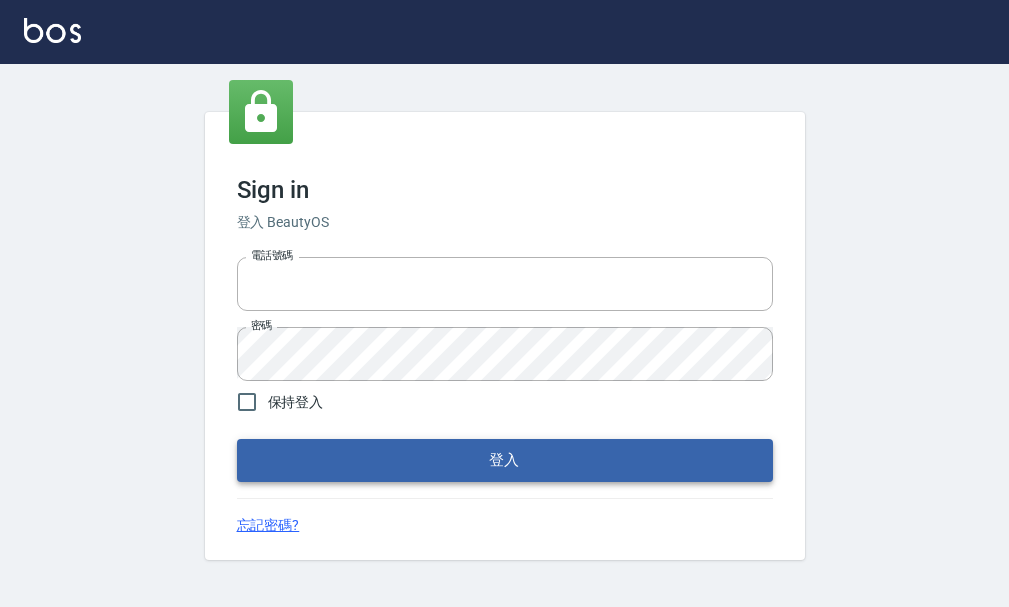 type on "25033354" 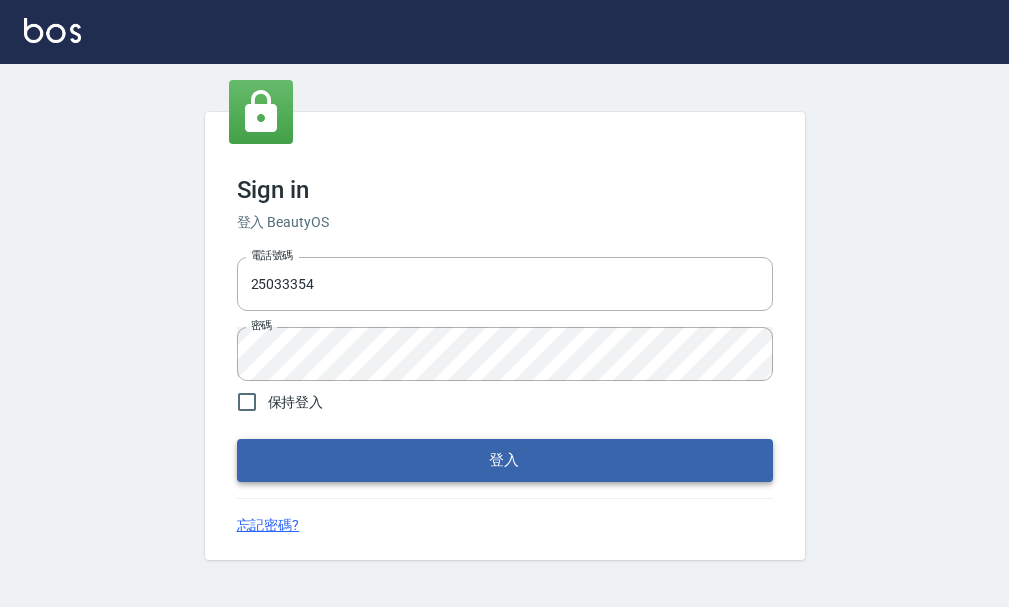 click on "登入" at bounding box center [505, 460] 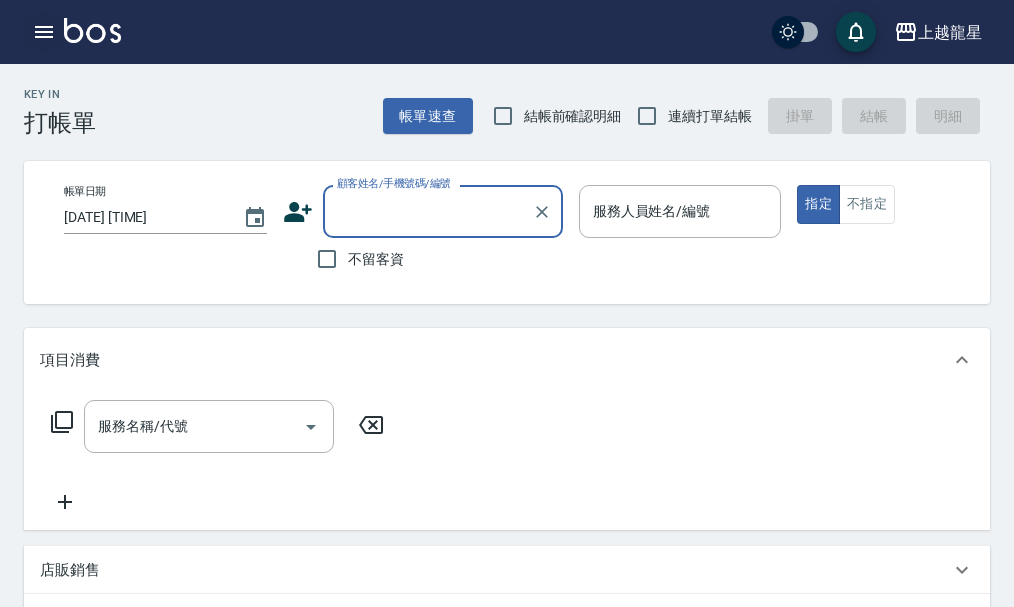 click 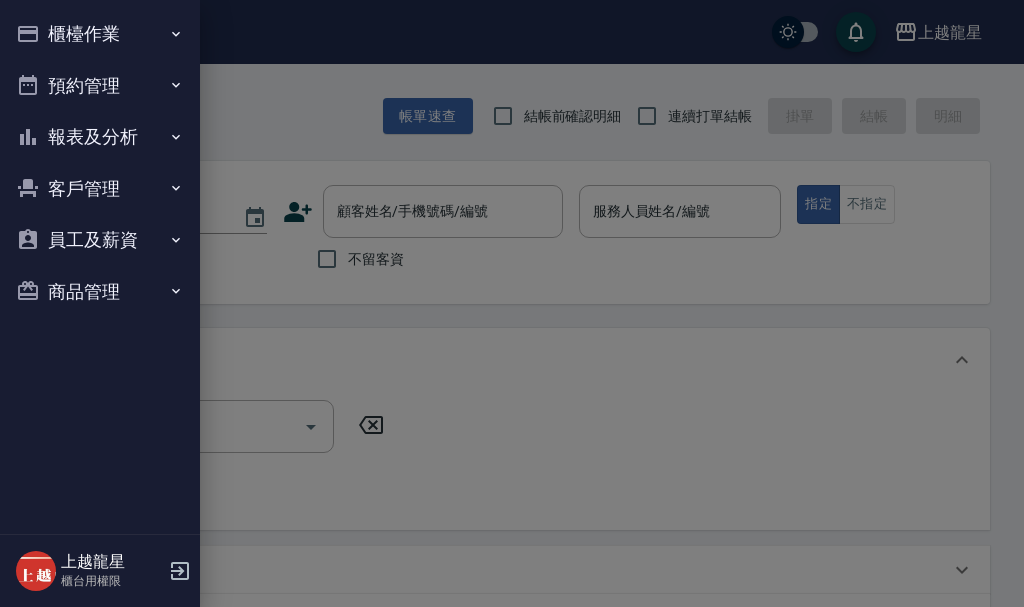 click on "櫃檯作業" at bounding box center (100, 34) 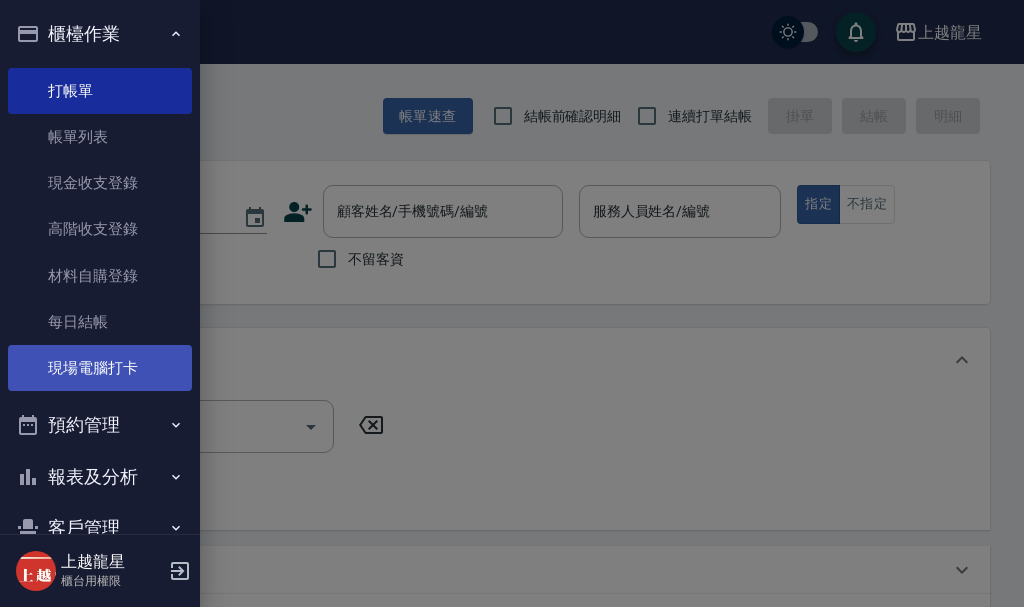 click on "現場電腦打卡" at bounding box center (100, 368) 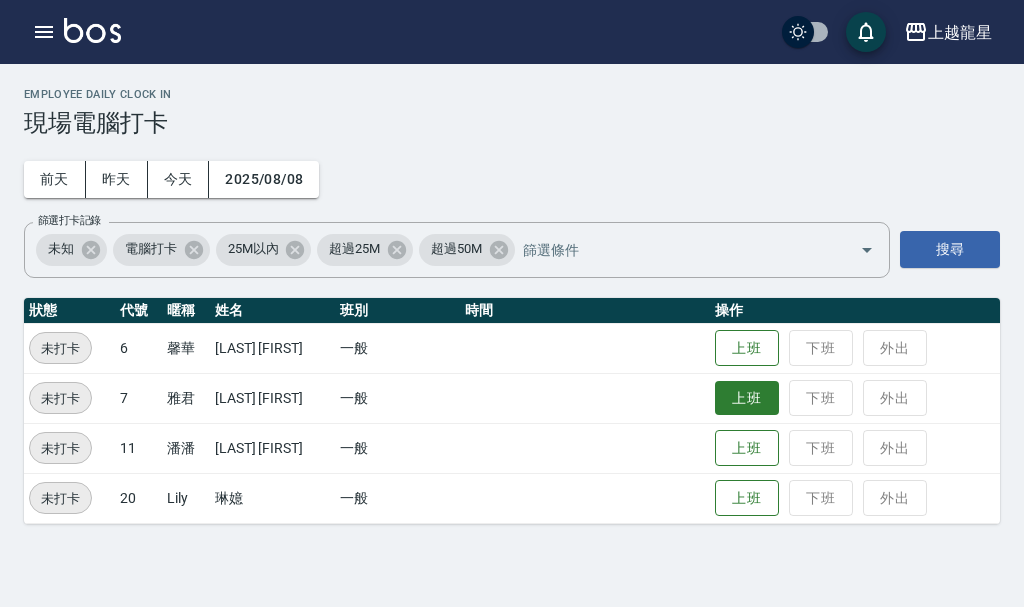 click on "上班" at bounding box center (747, 398) 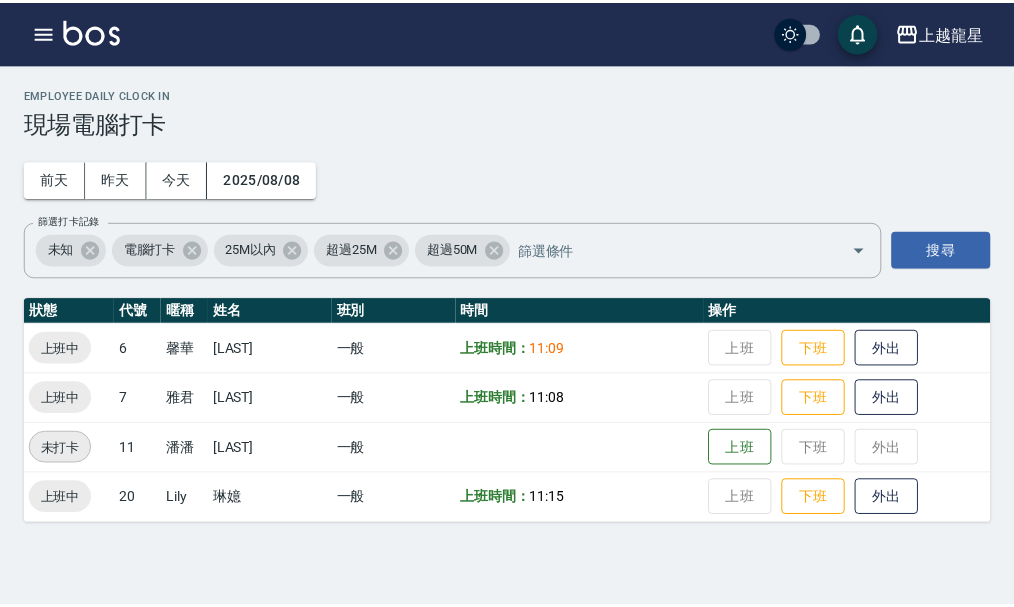 scroll, scrollTop: 0, scrollLeft: 0, axis: both 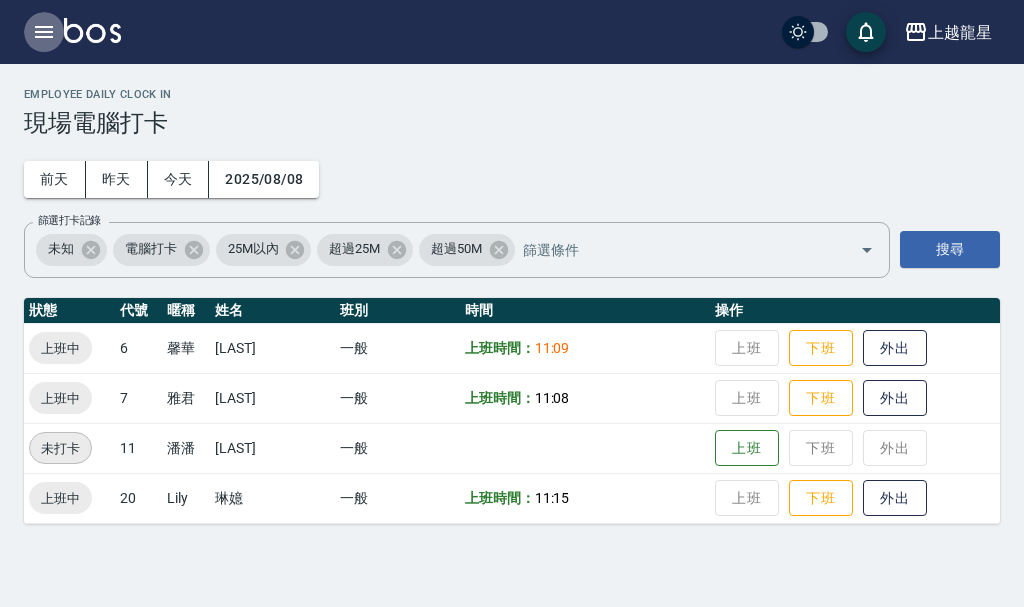 click 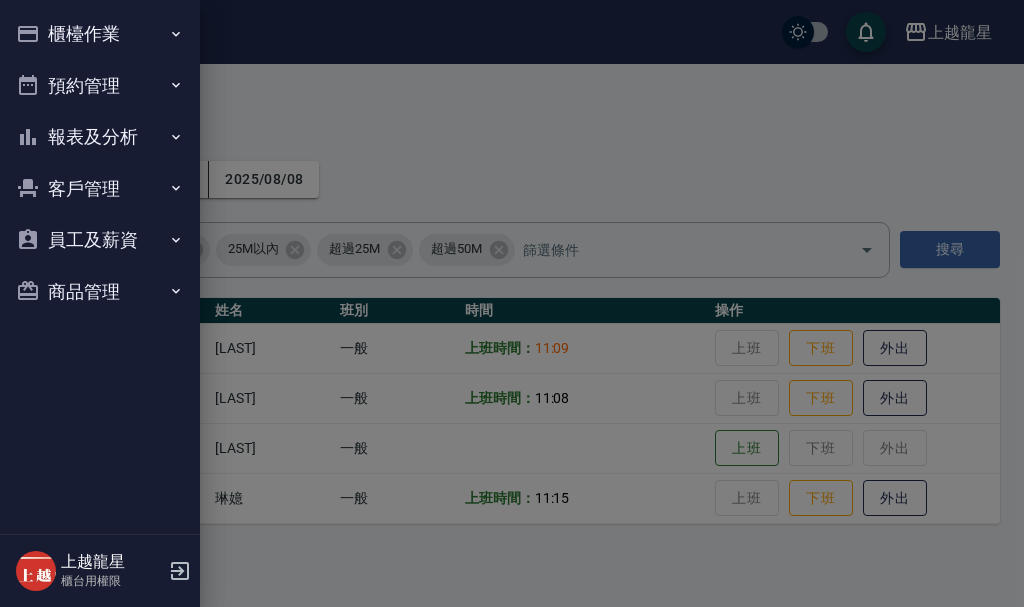 click on "櫃檯作業" at bounding box center (100, 34) 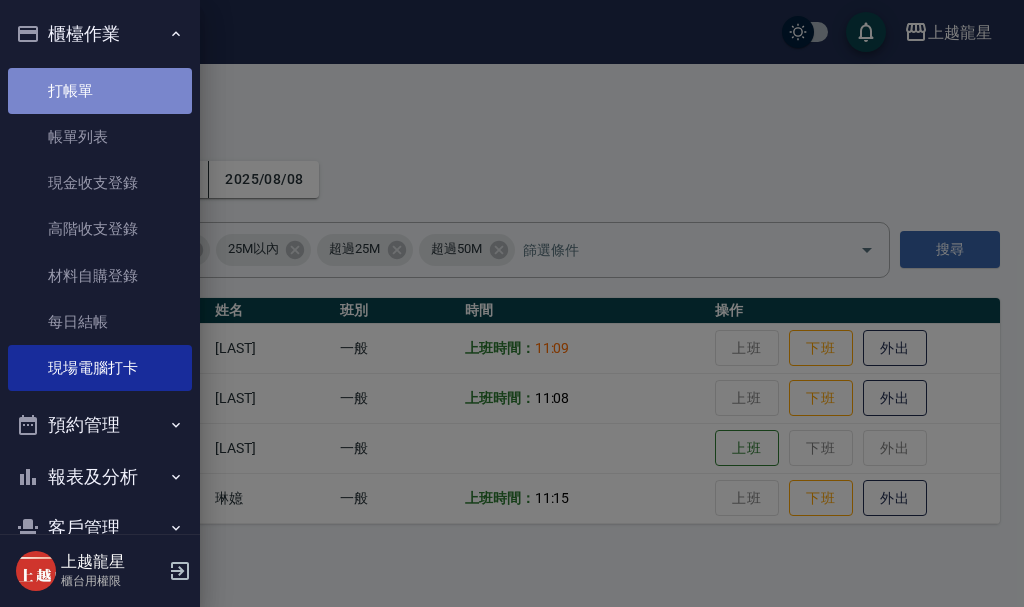 click on "打帳單" at bounding box center (100, 91) 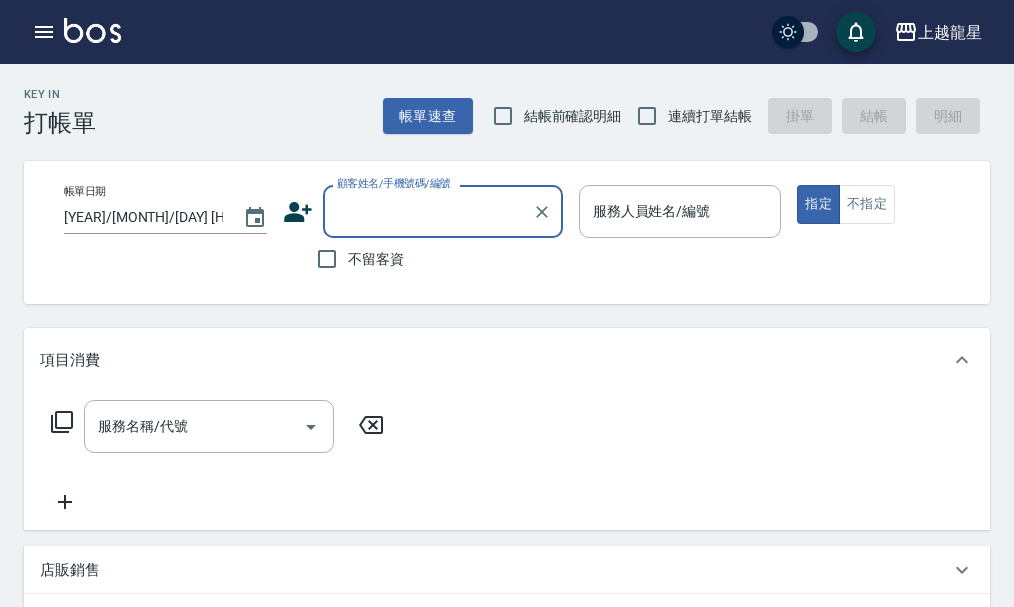 type on "ㄗ" 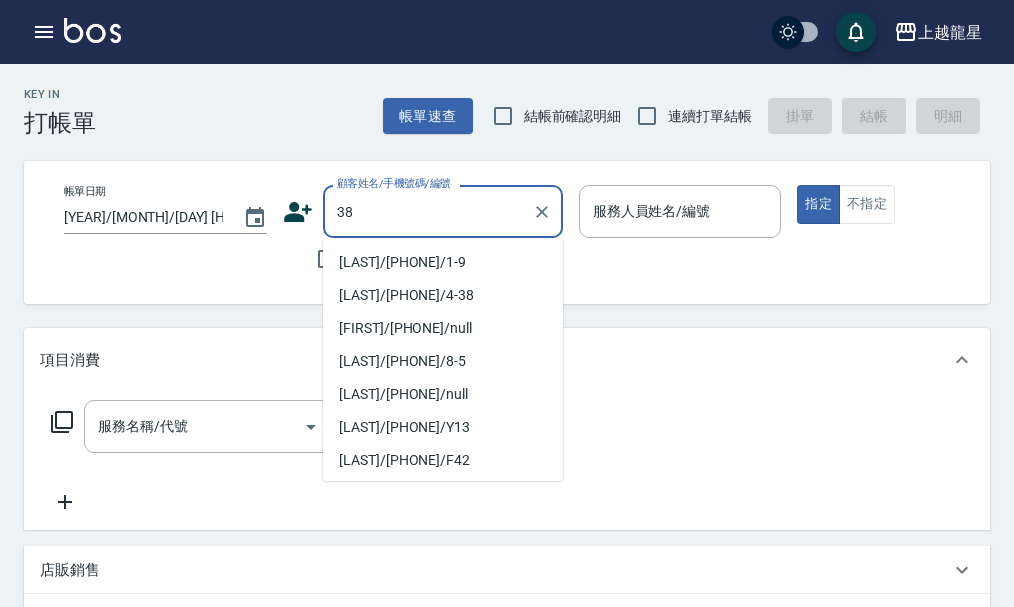 type on "3" 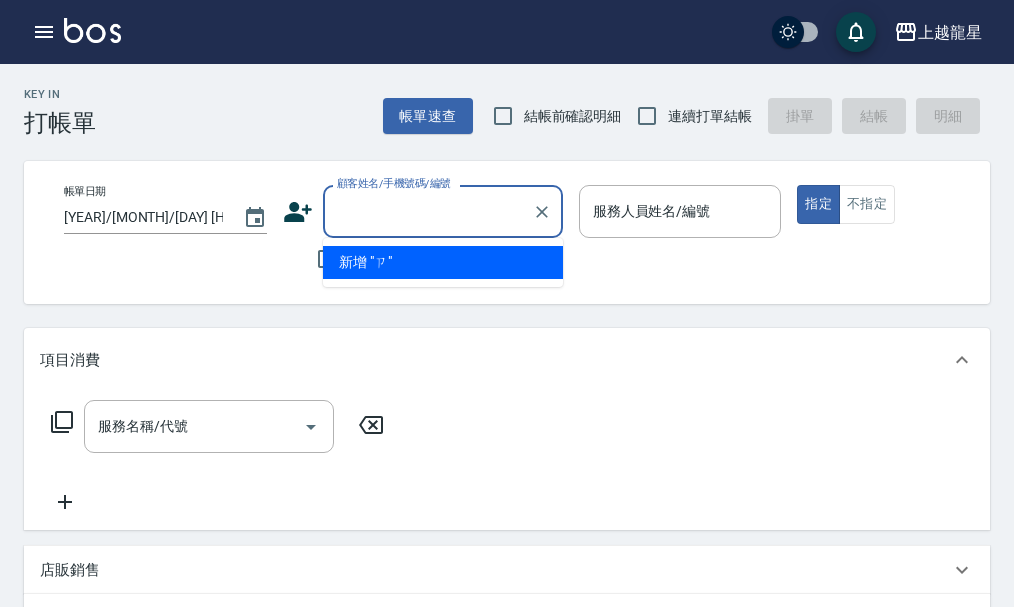 type on "ㄗ" 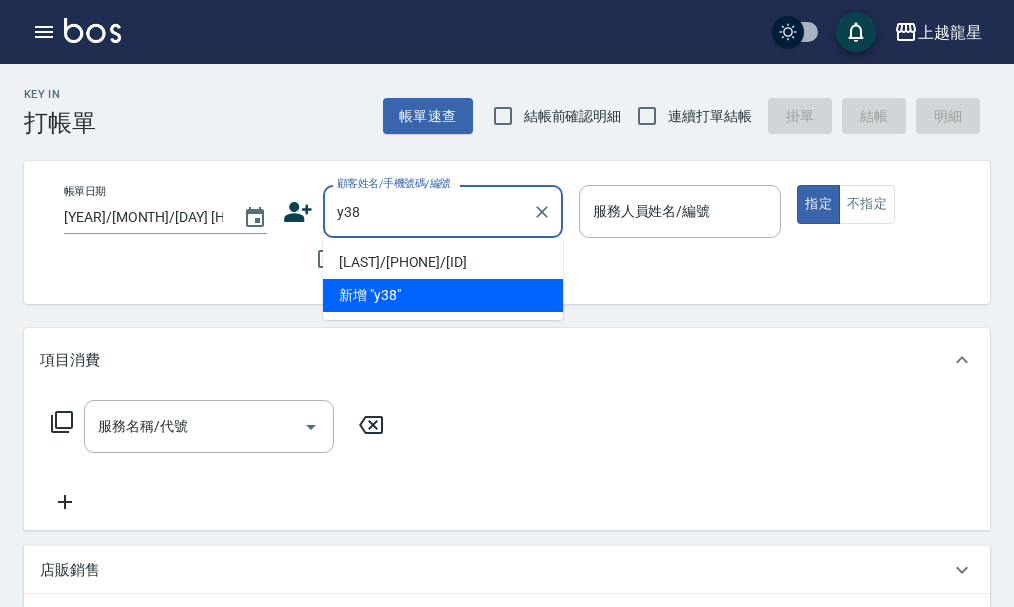 click on "[LAST]/[PHONE]/[ID]" at bounding box center [443, 262] 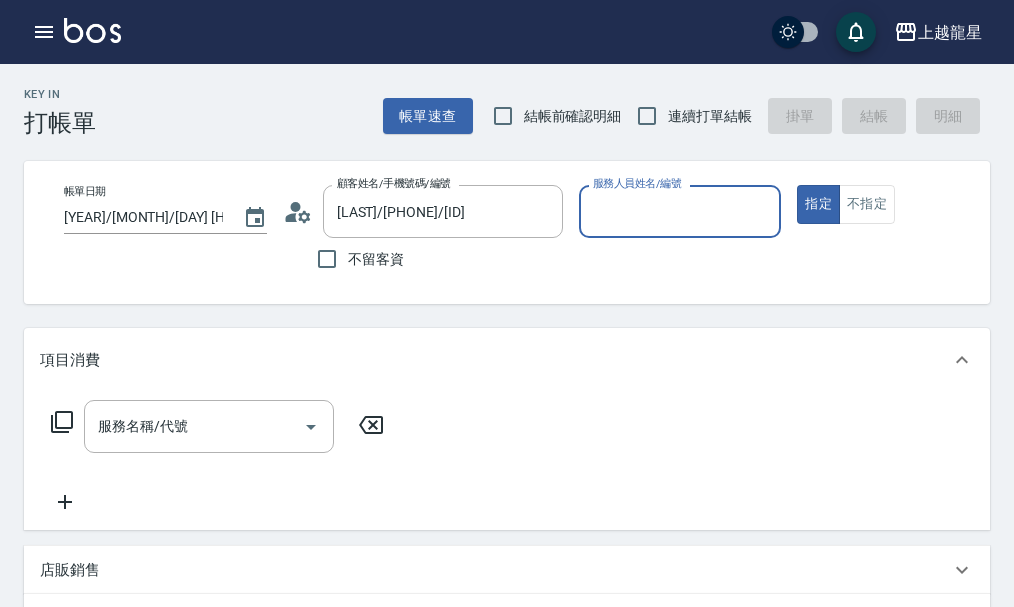 type on "淑雲-25" 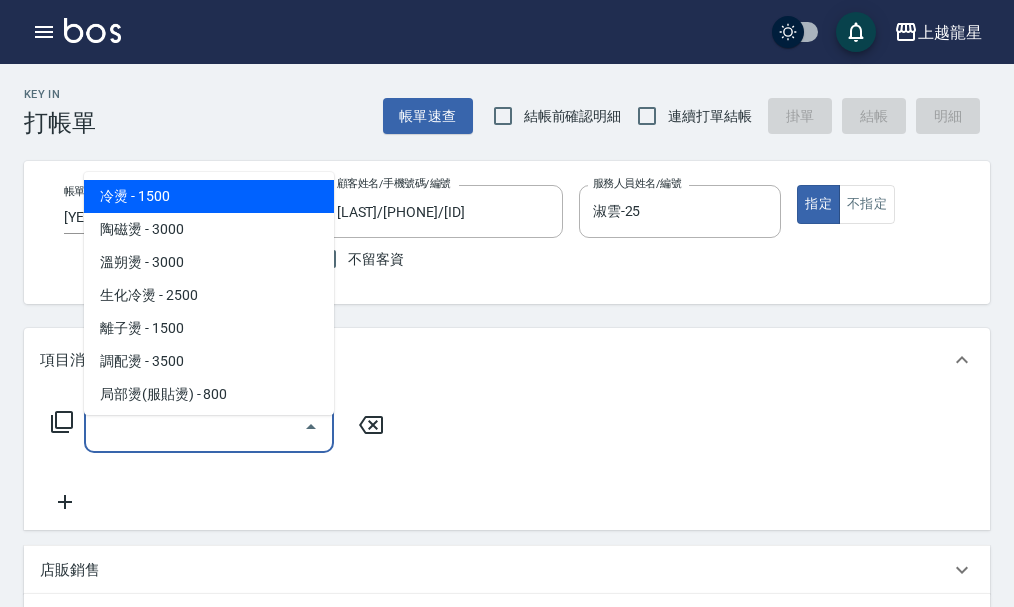 click on "服務名稱/代號" at bounding box center [194, 426] 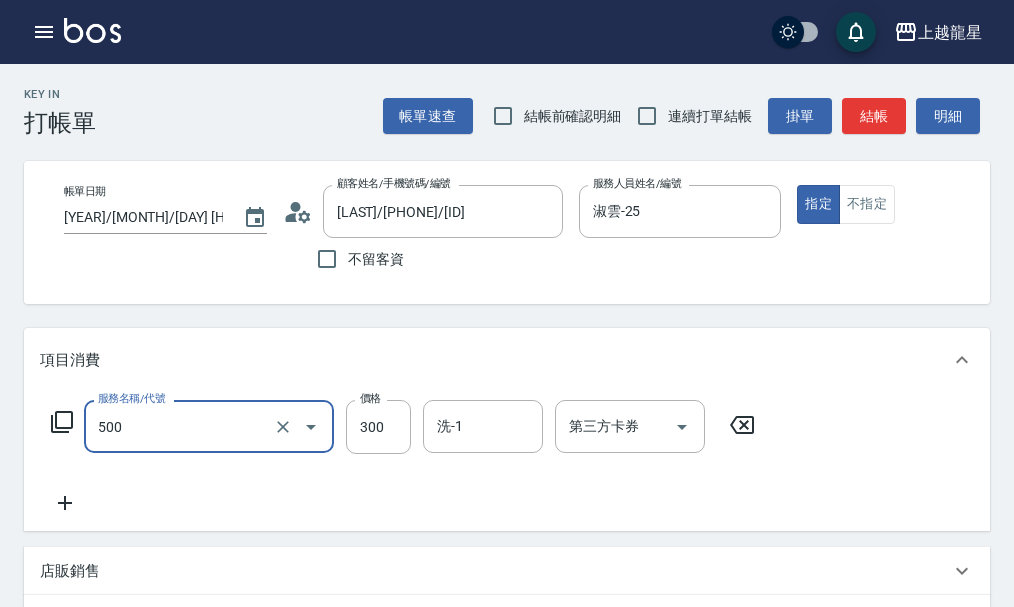type on "一般洗髮(500)" 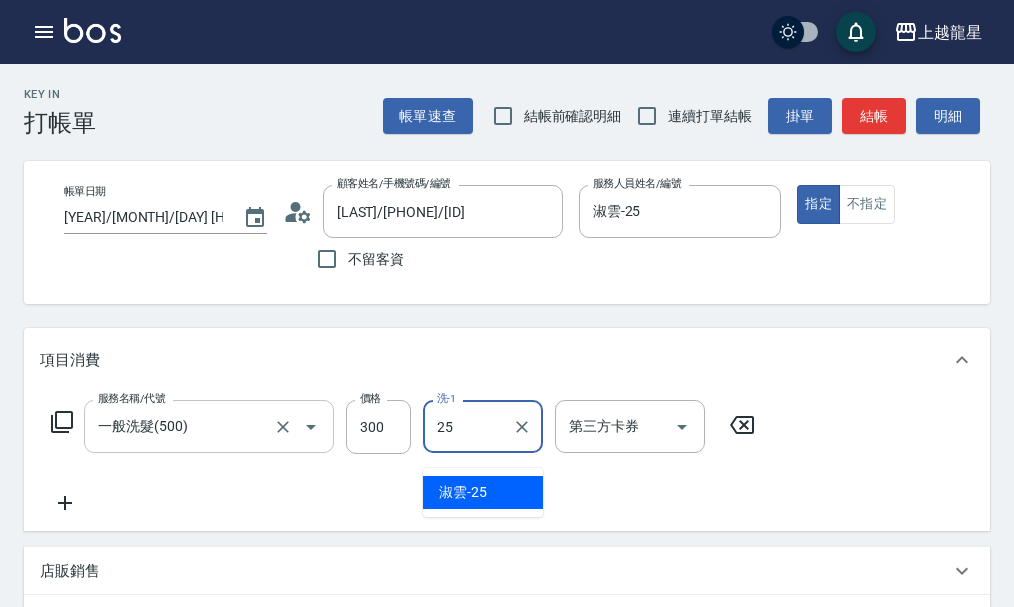 type on "淑雲-25" 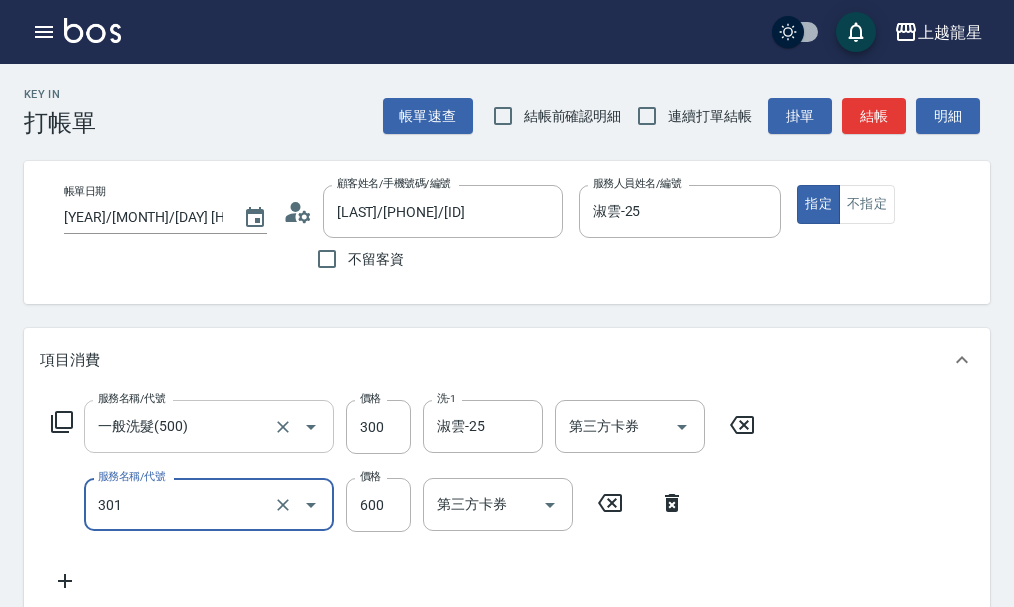 type on "剪髮(301)" 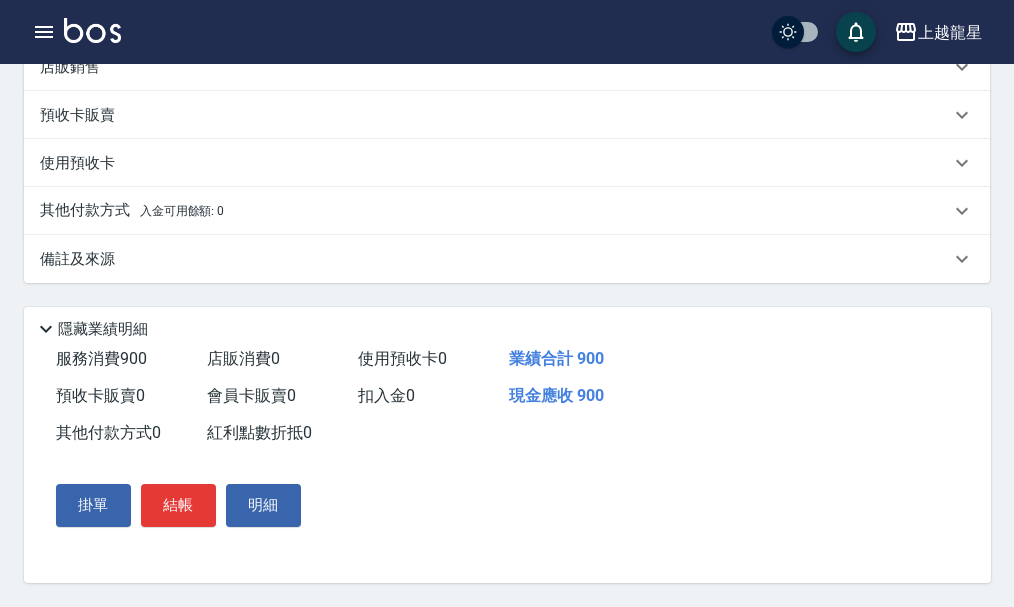 scroll, scrollTop: 606, scrollLeft: 0, axis: vertical 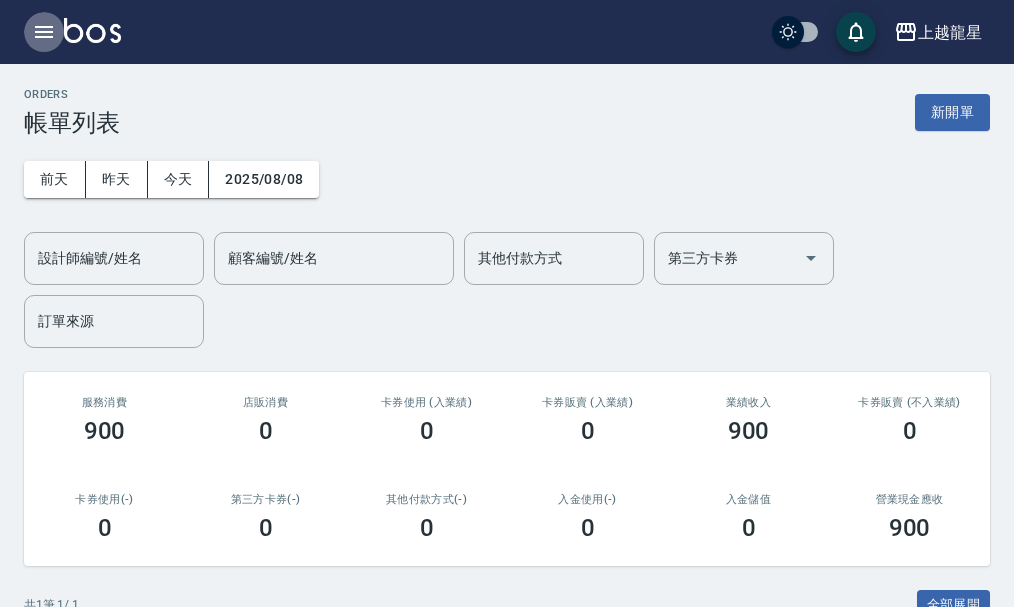 click 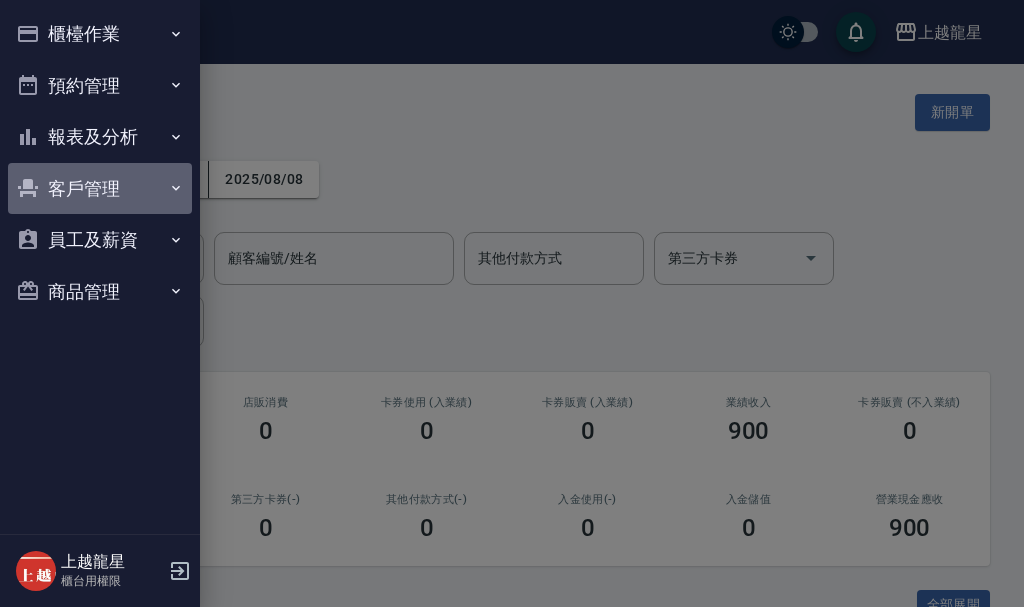 click on "客戶管理" at bounding box center (100, 189) 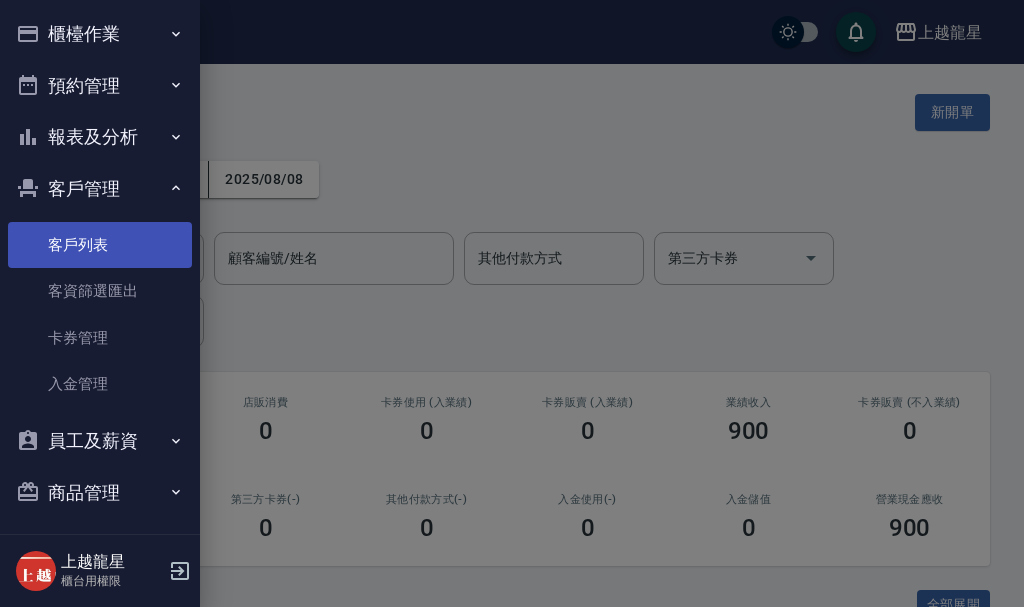 click on "客戶列表" at bounding box center [100, 245] 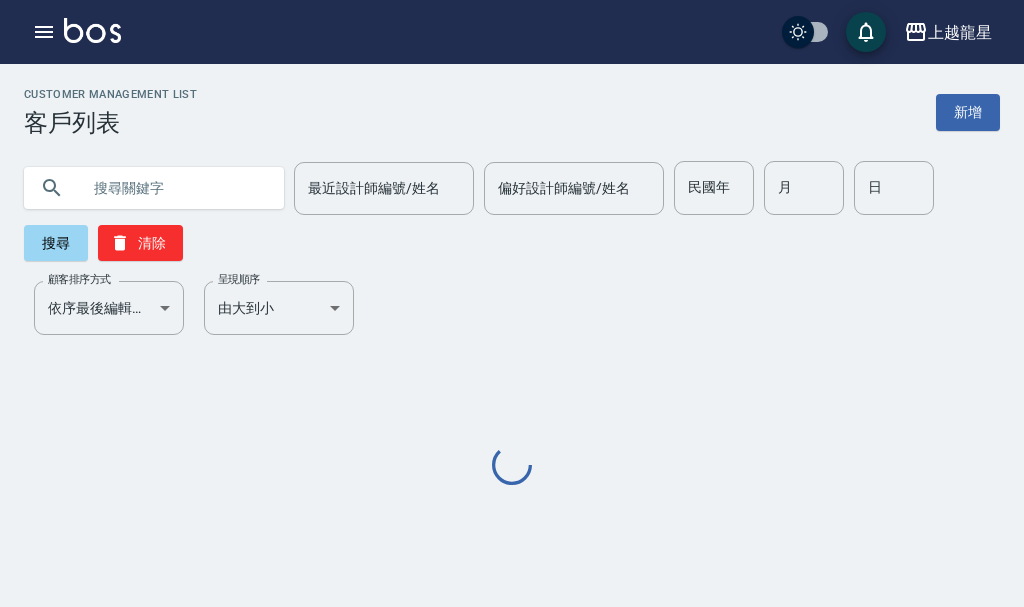 click at bounding box center (174, 188) 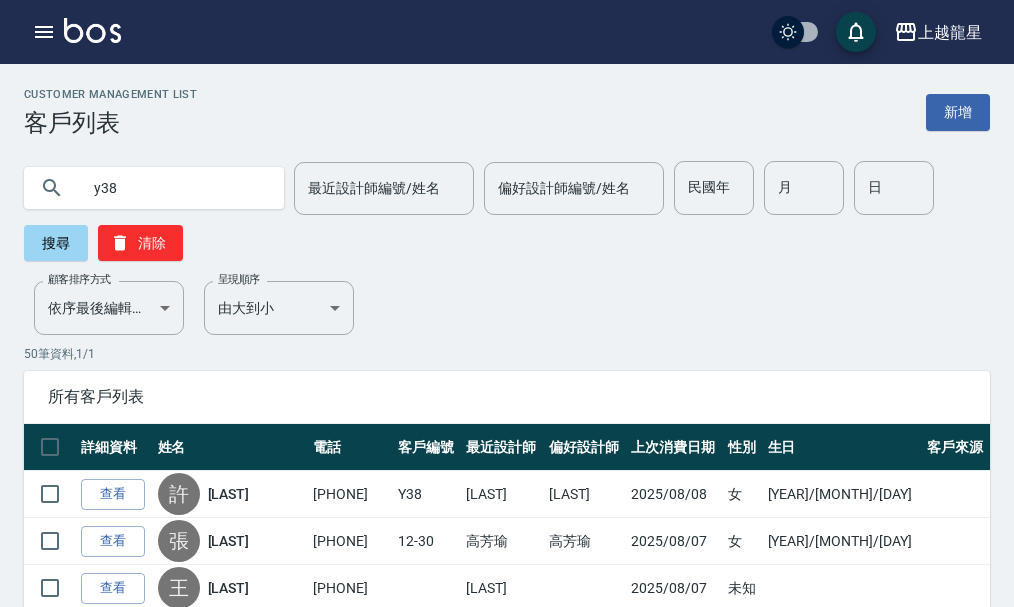 type on "y38" 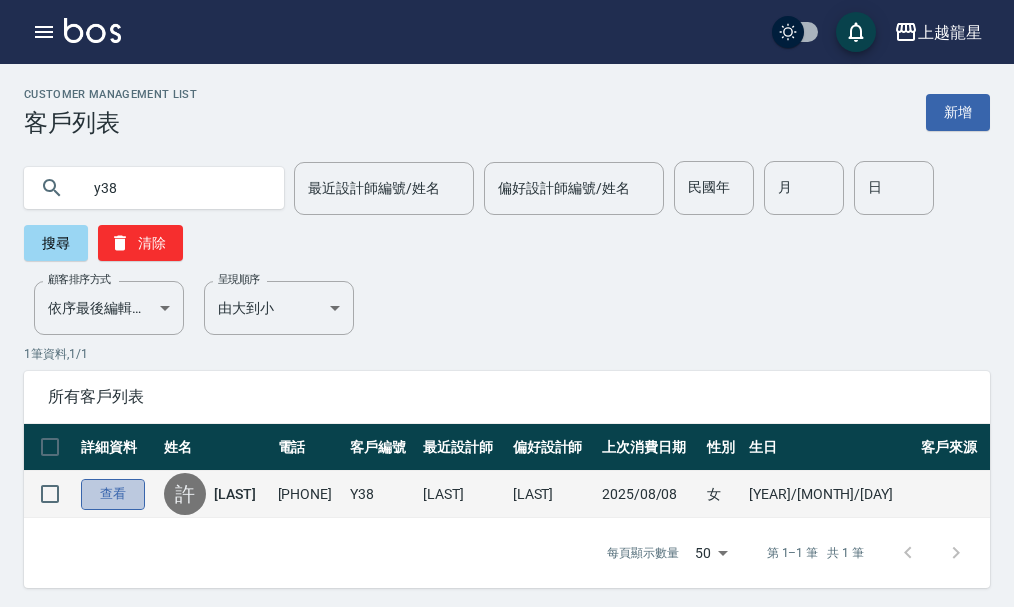 click on "查看" at bounding box center (113, 494) 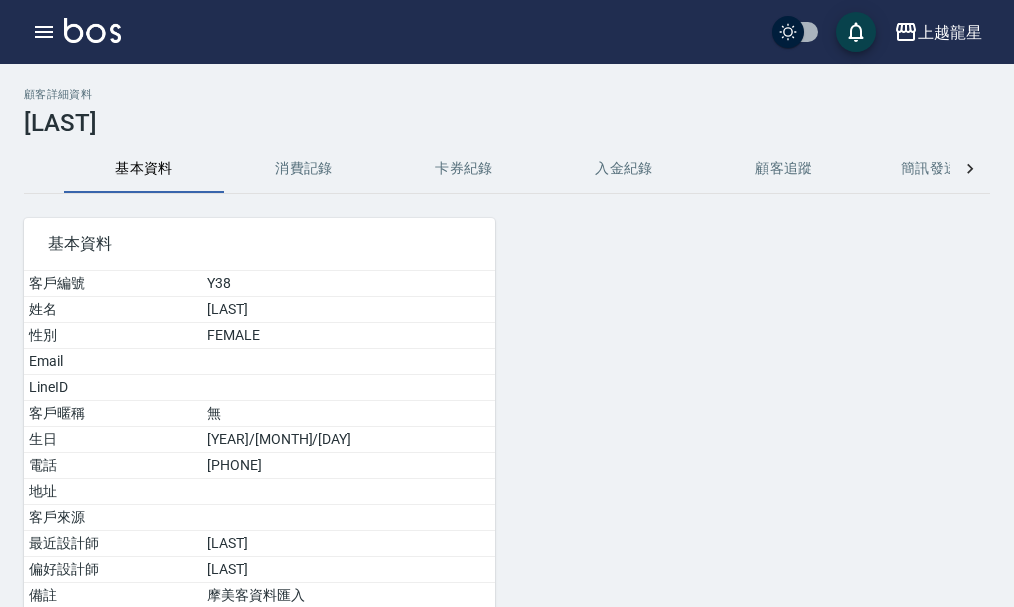 click on "消費記錄" at bounding box center (304, 169) 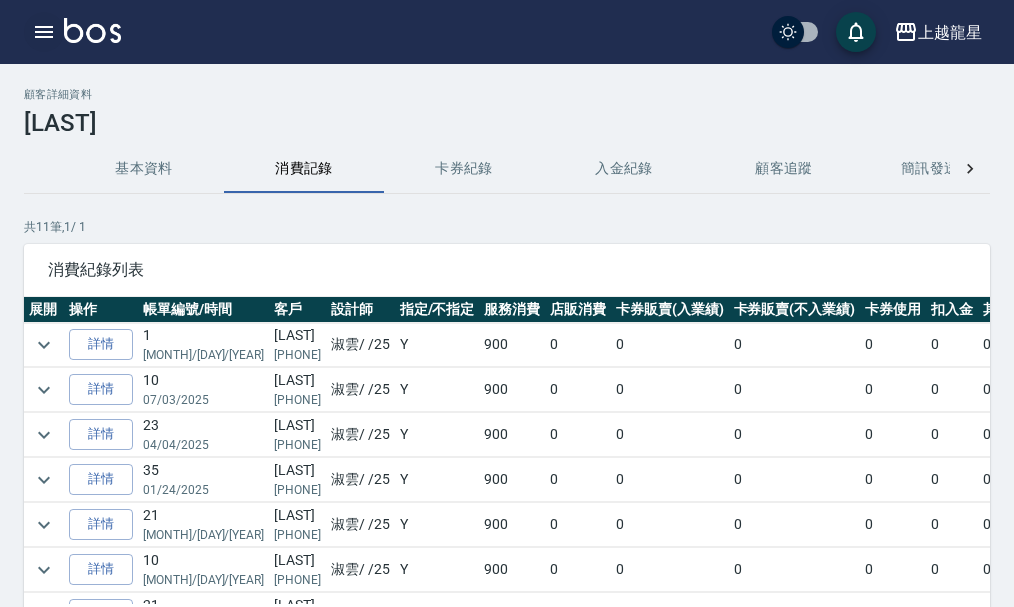click 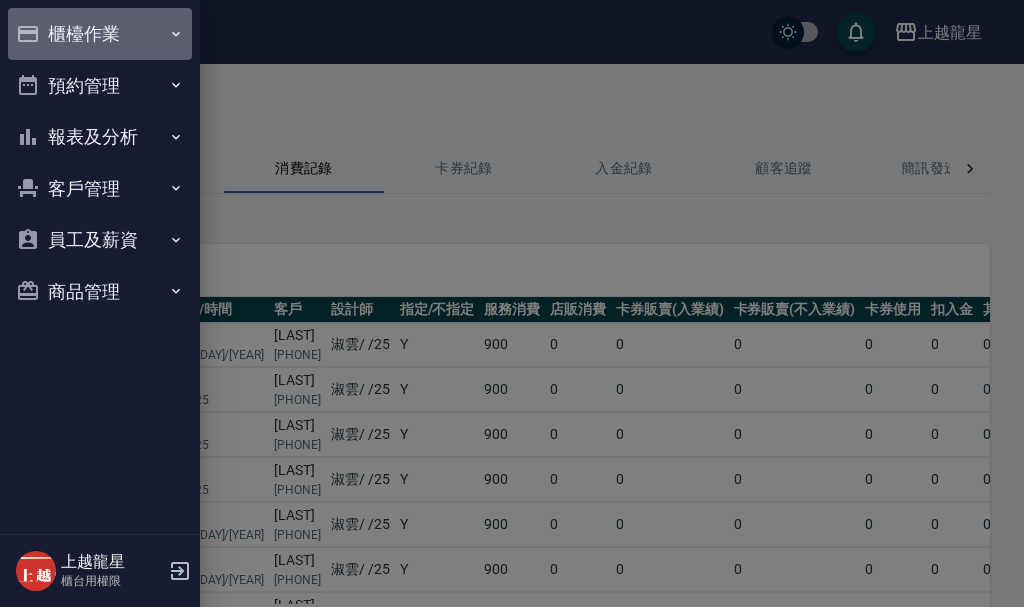 click on "櫃檯作業" at bounding box center [100, 34] 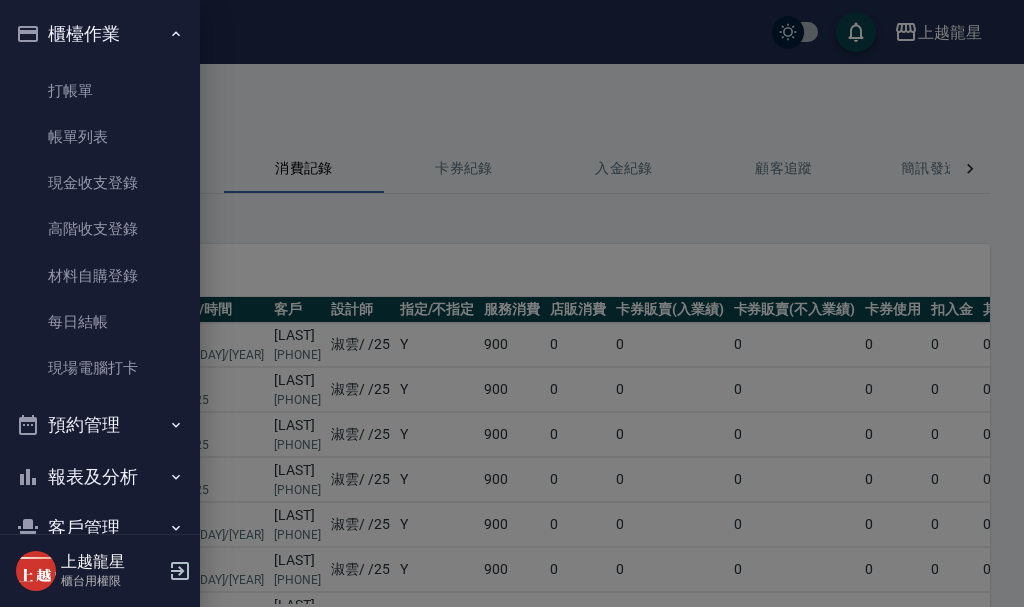 click on "打帳單 帳單列表 現金收支登錄 高階收支登錄 材料自購登錄 每日結帳 現場電腦打卡" at bounding box center (100, 230) 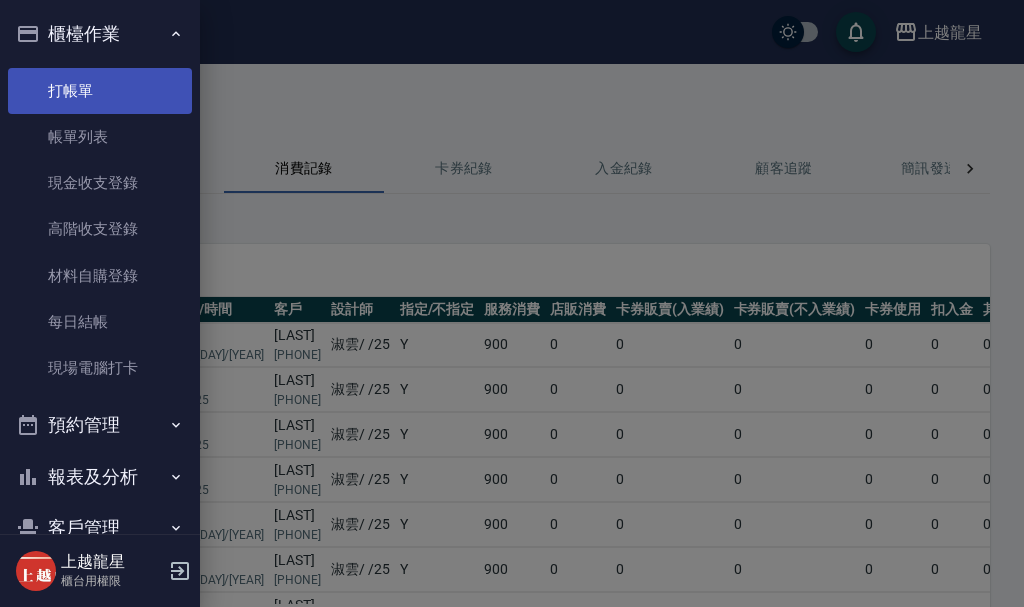 click on "打帳單" at bounding box center (100, 91) 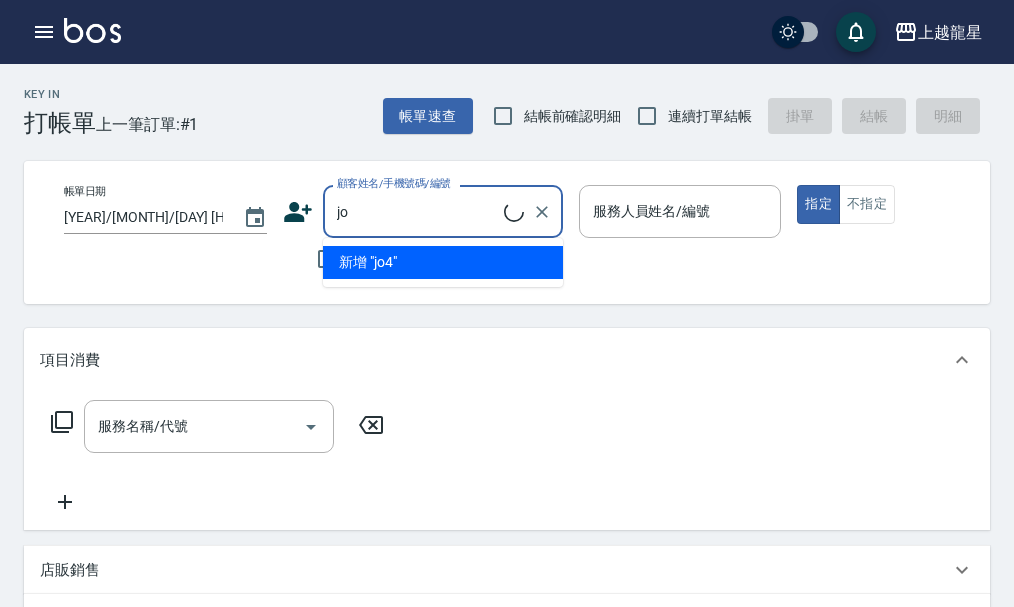type on "j" 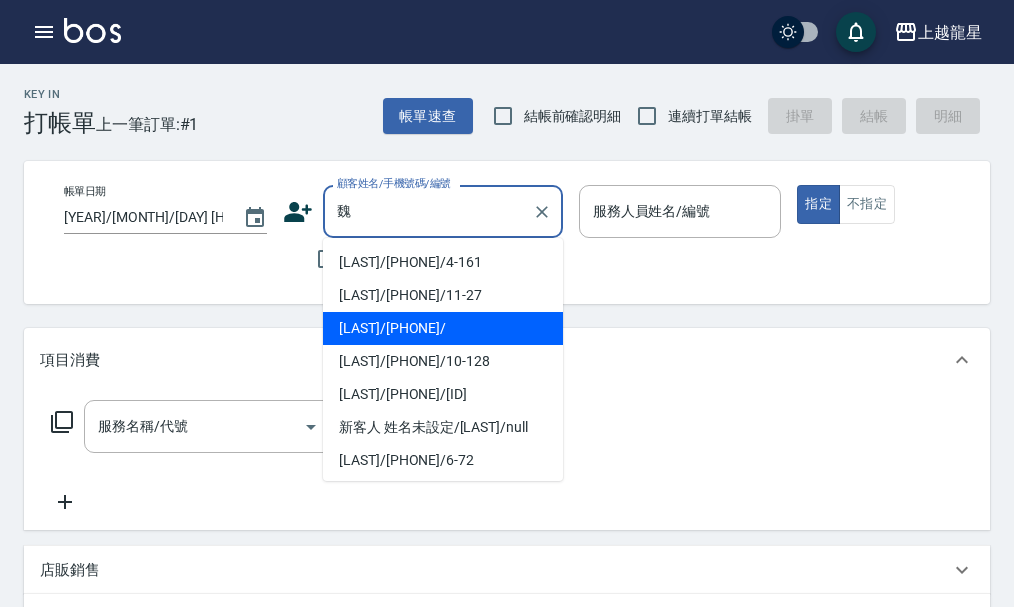 click on "[LAST]/[PHONE]/" at bounding box center [443, 328] 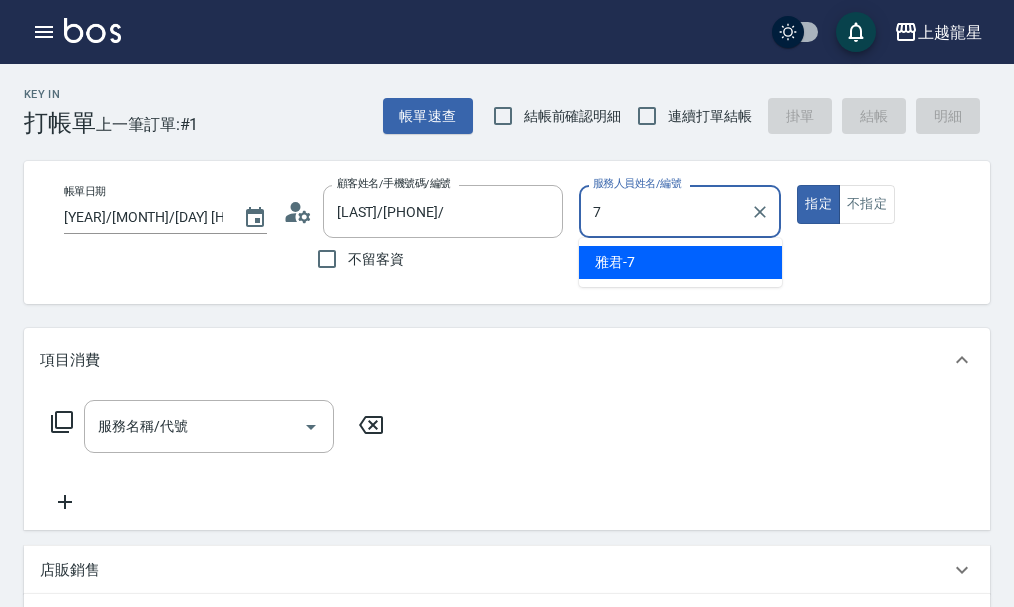 type on "雅君-7" 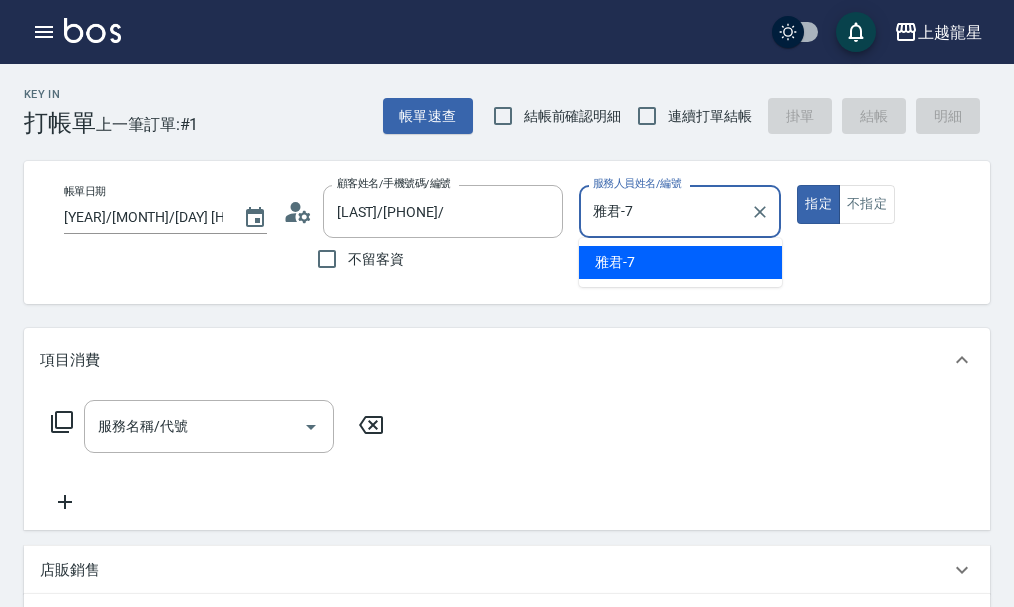 type on "true" 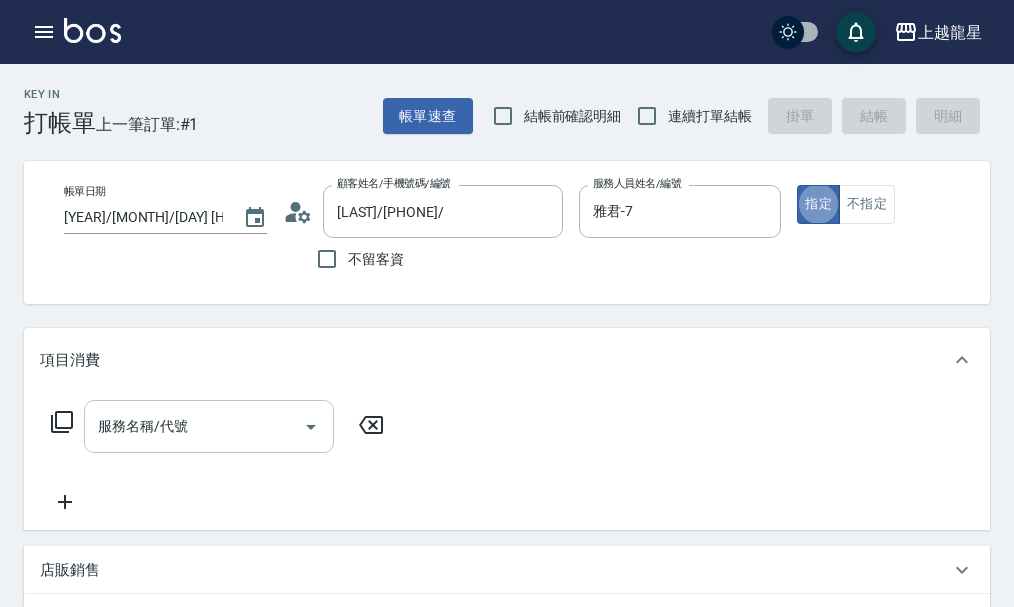 click on "服務名稱/代號" at bounding box center [209, 426] 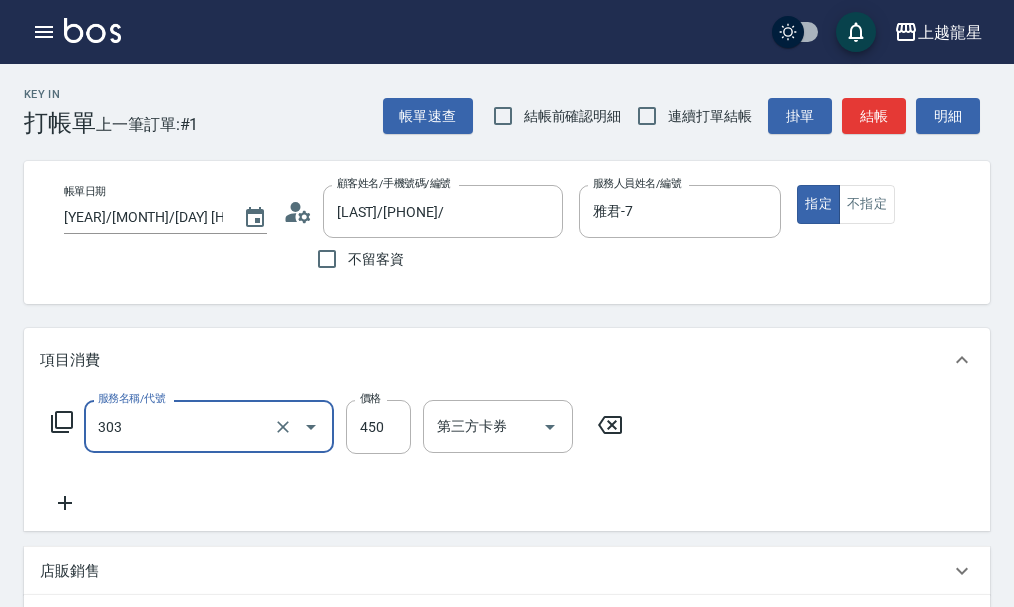 type on "剪髮(303)" 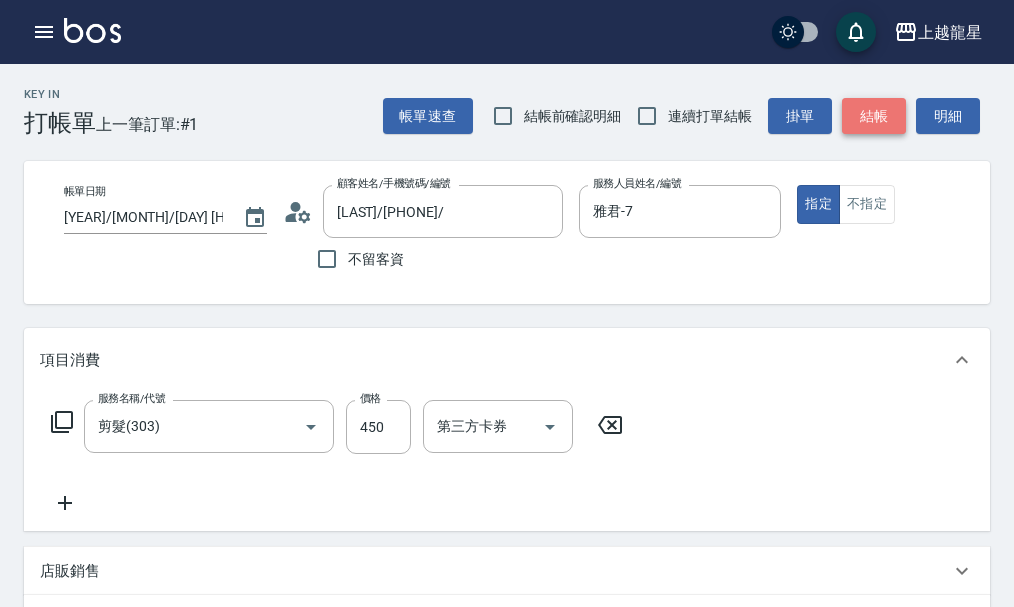 click on "結帳" at bounding box center [874, 116] 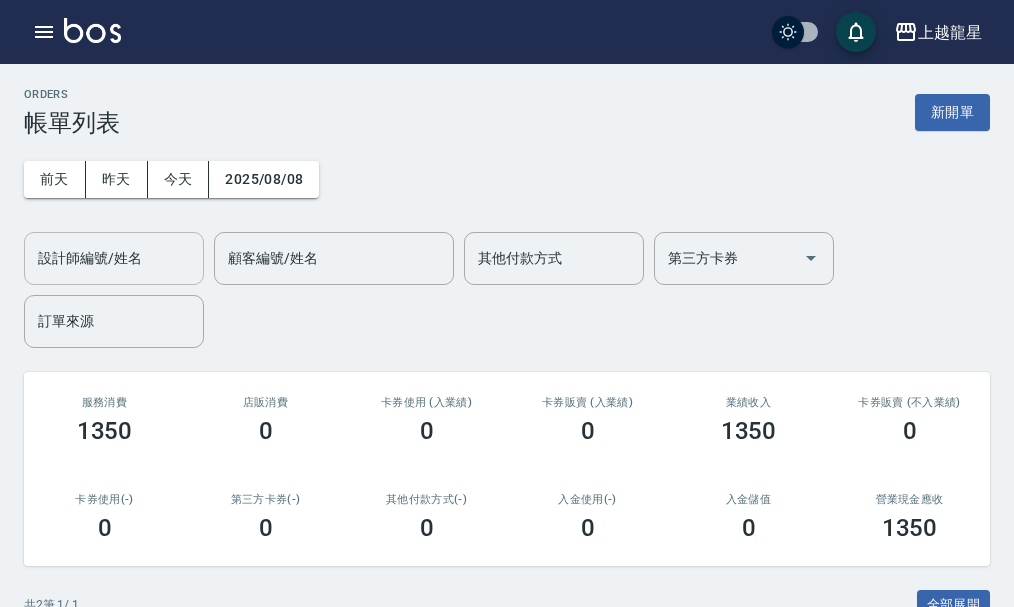 click on "設計師編號/姓名" at bounding box center (114, 258) 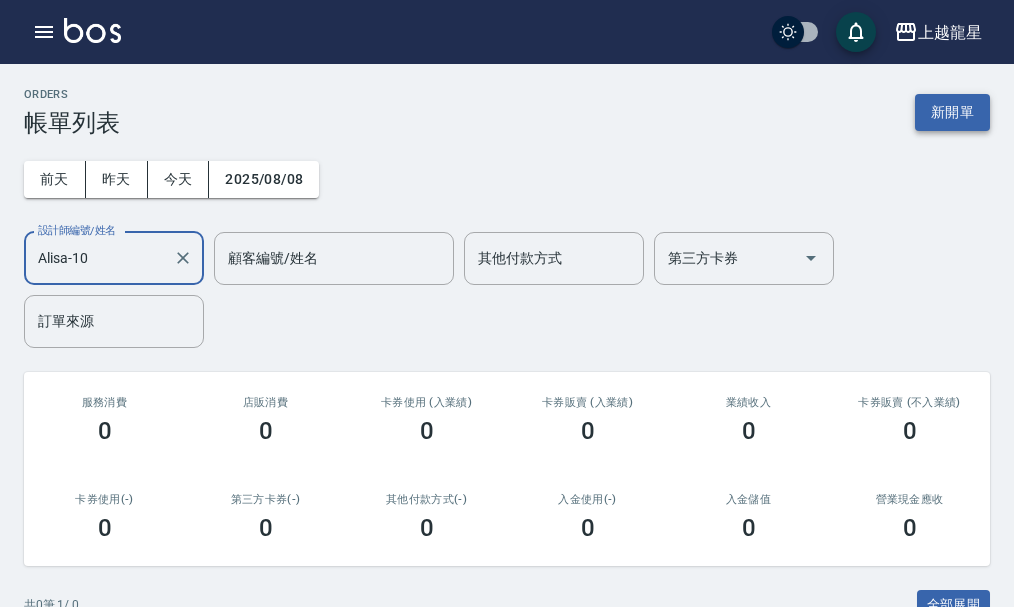 type on "Alisa-10" 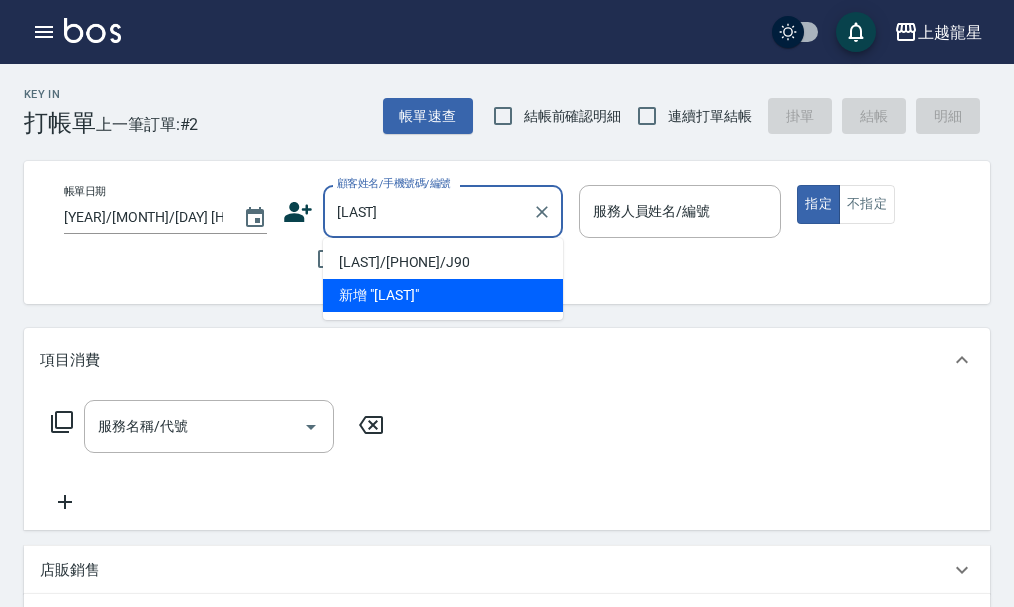 click on "[LAST]/[PHONE]/J90" at bounding box center (443, 262) 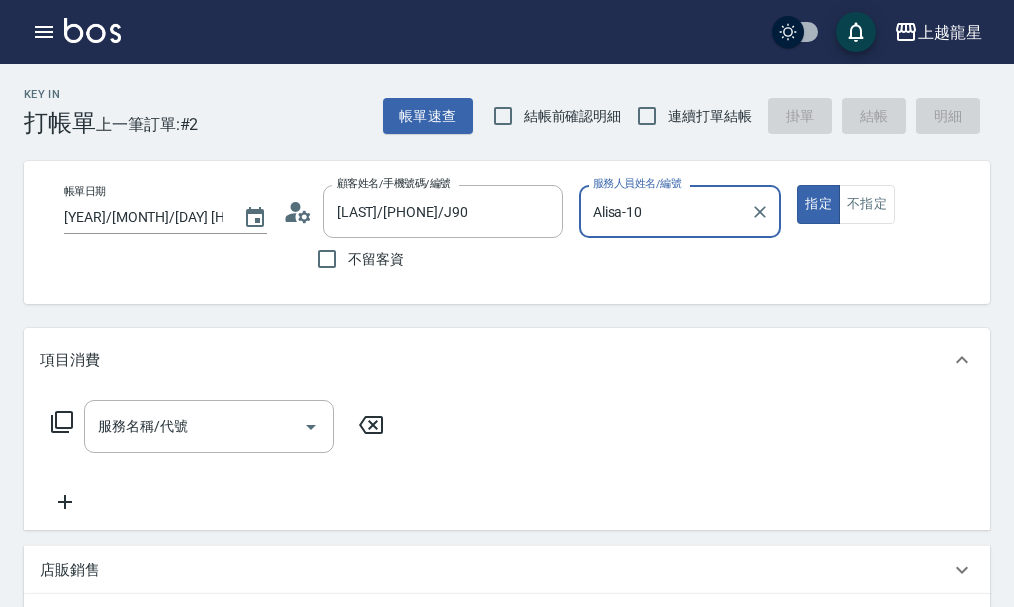 type on "Alisa-10" 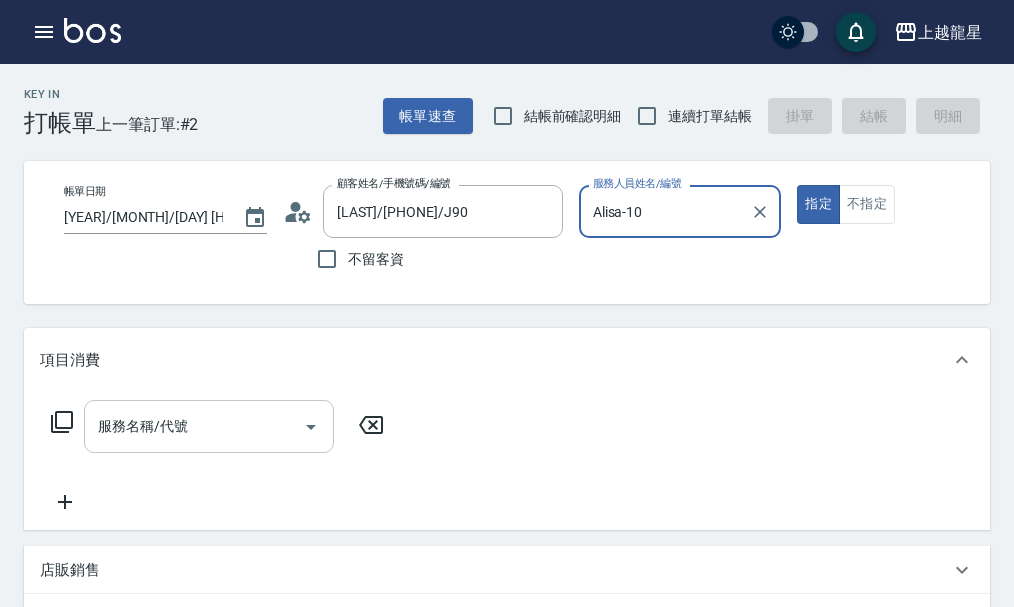 click on "服務名稱/代號" at bounding box center (209, 426) 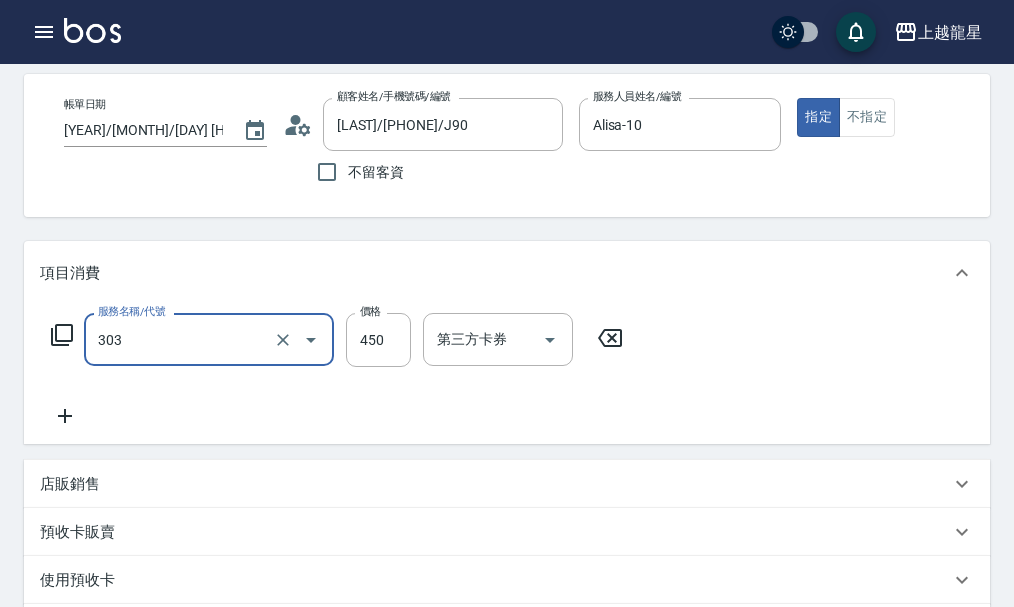 scroll, scrollTop: 200, scrollLeft: 0, axis: vertical 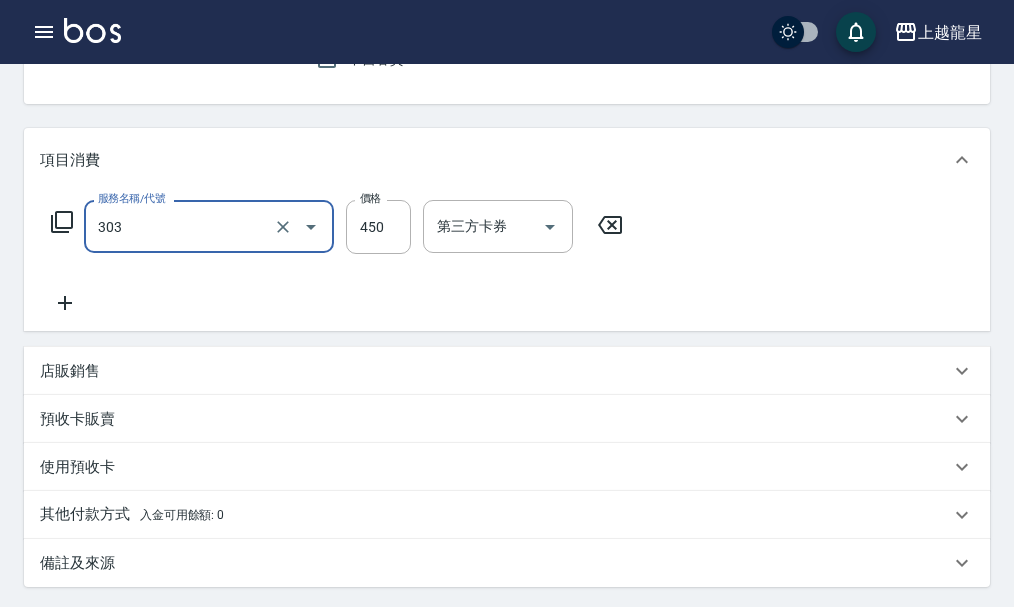 type on "剪髮(303)" 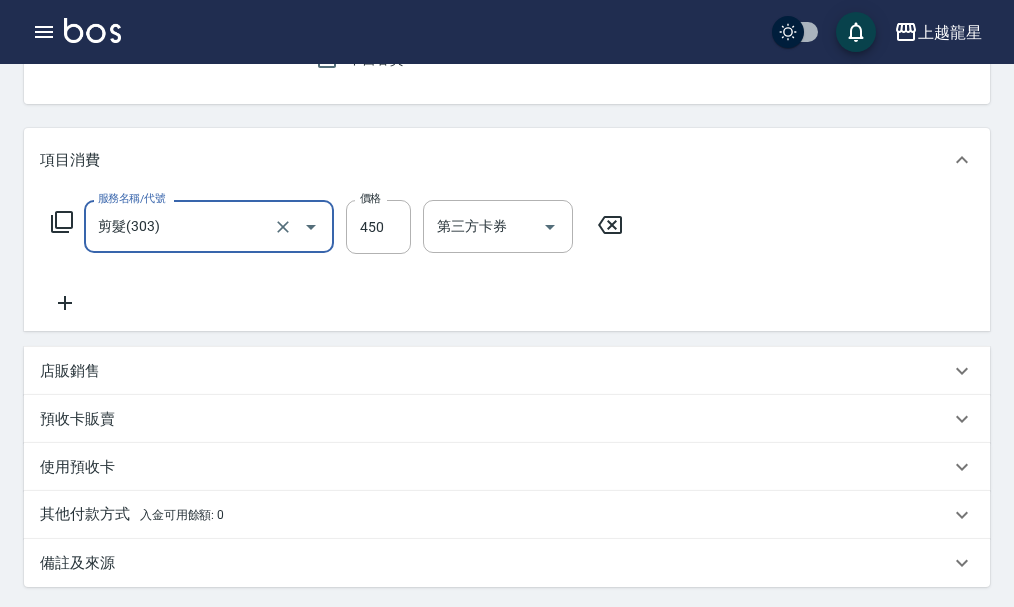 click on "店販銷售" at bounding box center [495, 371] 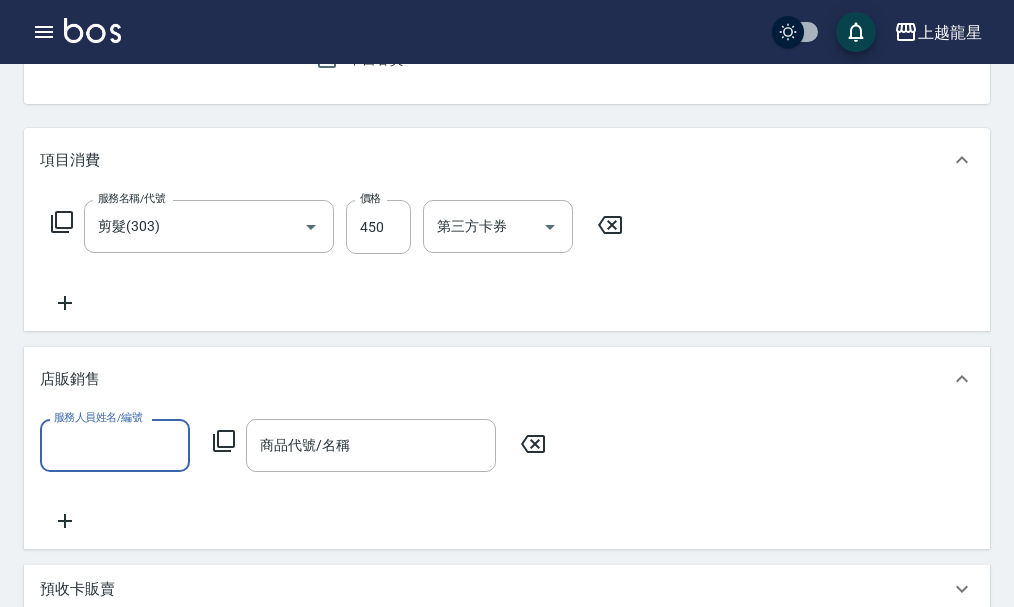 scroll, scrollTop: 0, scrollLeft: 0, axis: both 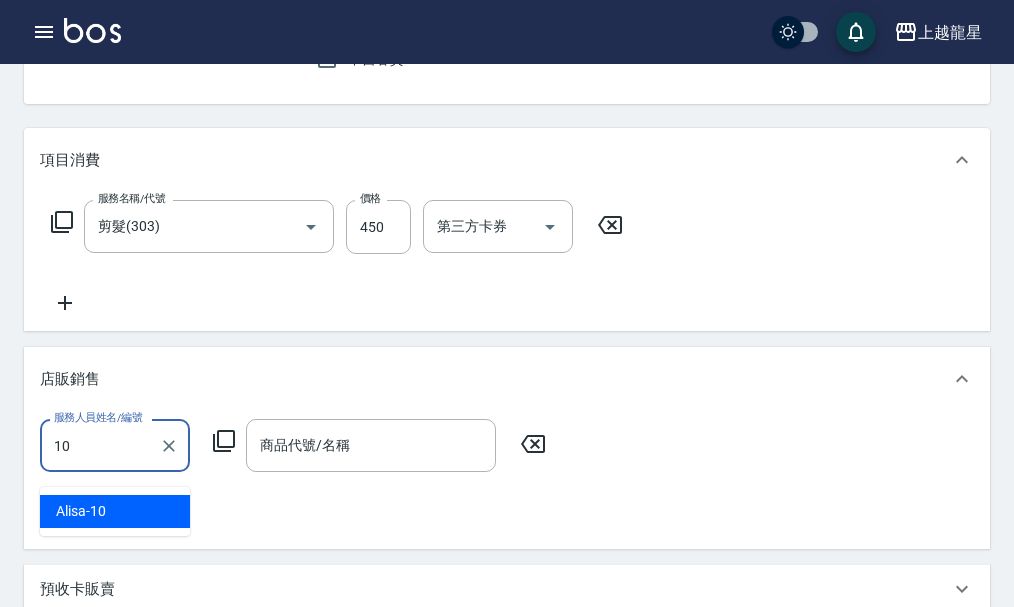 type on "Alisa-10" 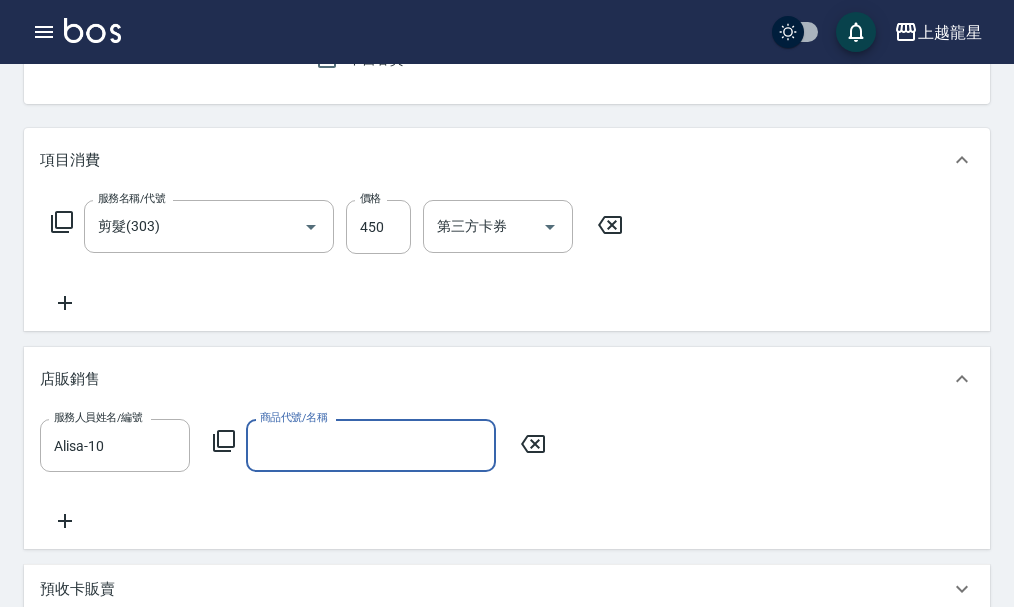 click 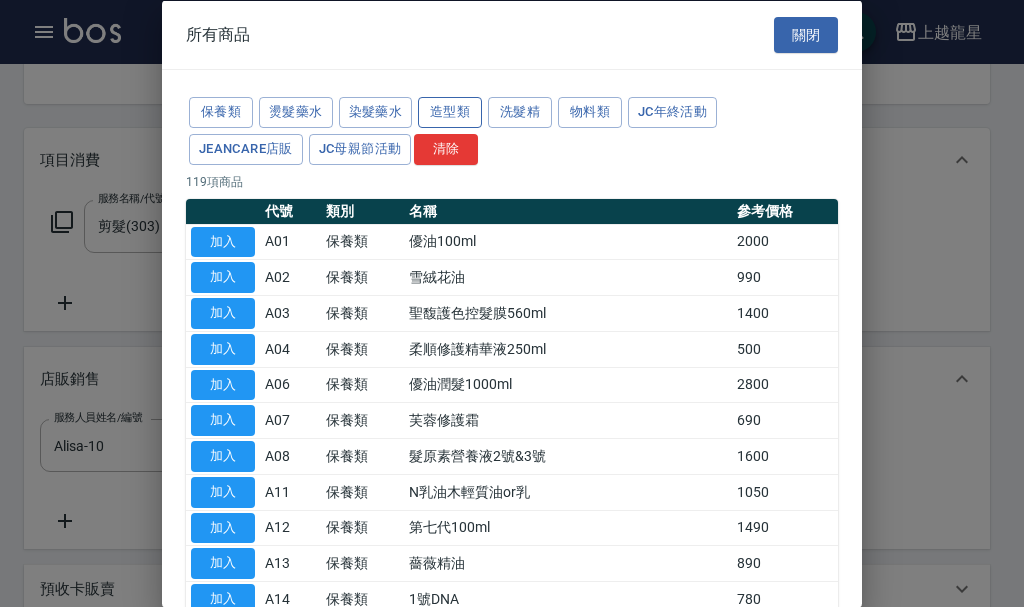 click on "造型類" at bounding box center (450, 112) 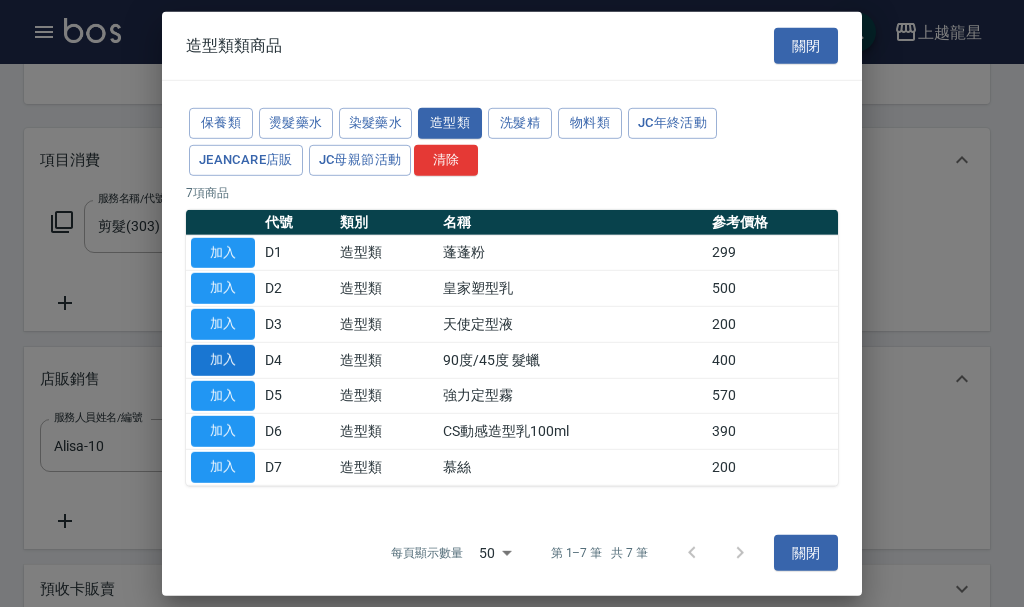 click on "加入" at bounding box center [223, 360] 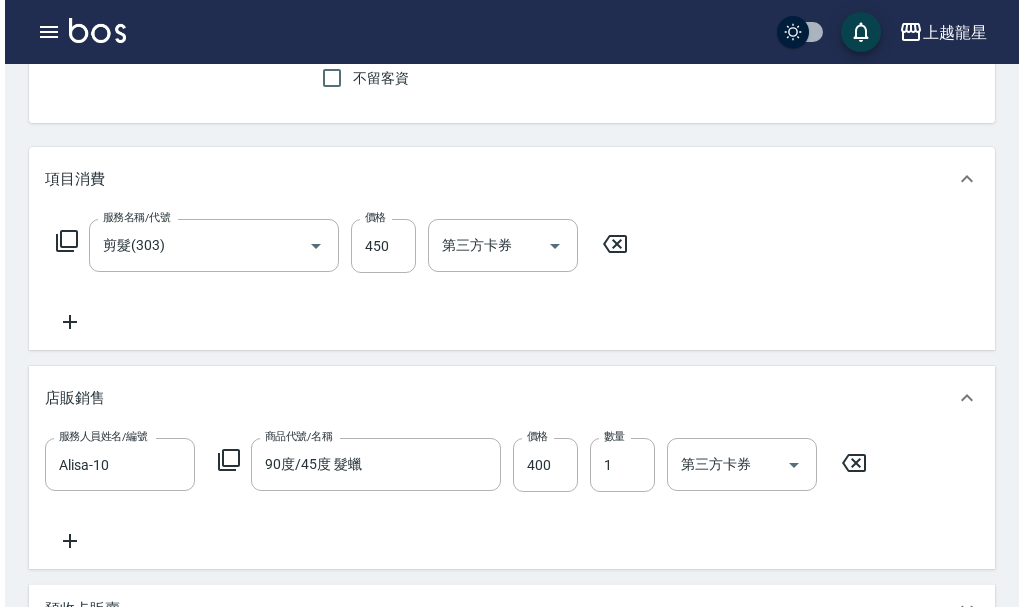scroll, scrollTop: 0, scrollLeft: 0, axis: both 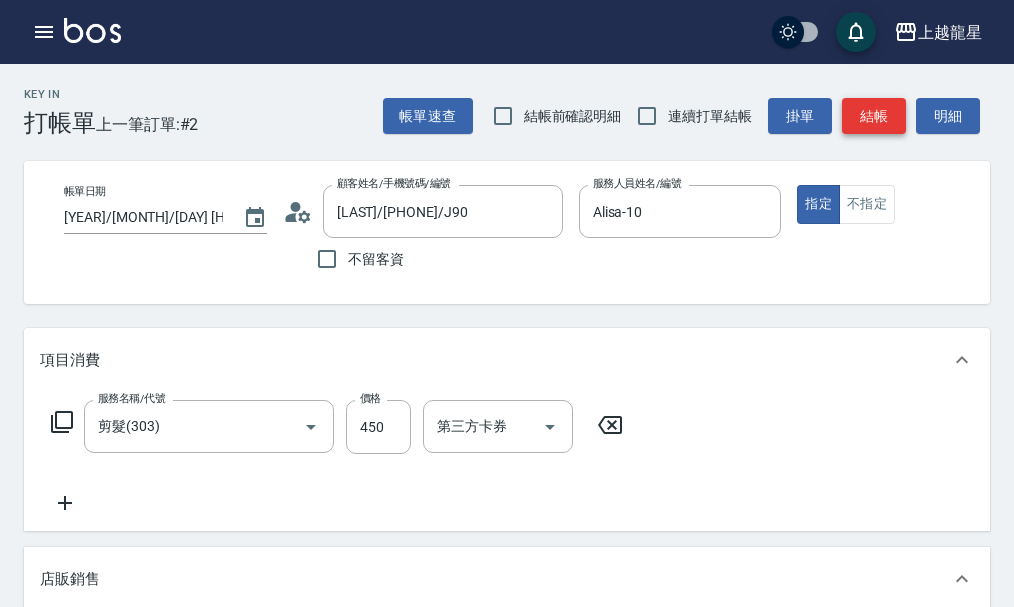 click on "結帳" at bounding box center (874, 116) 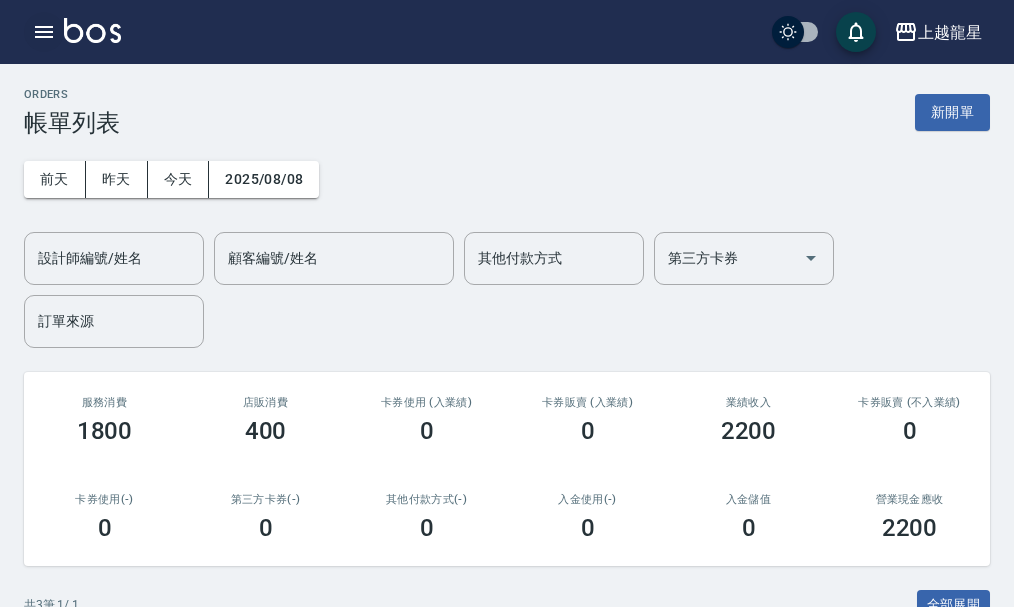 click 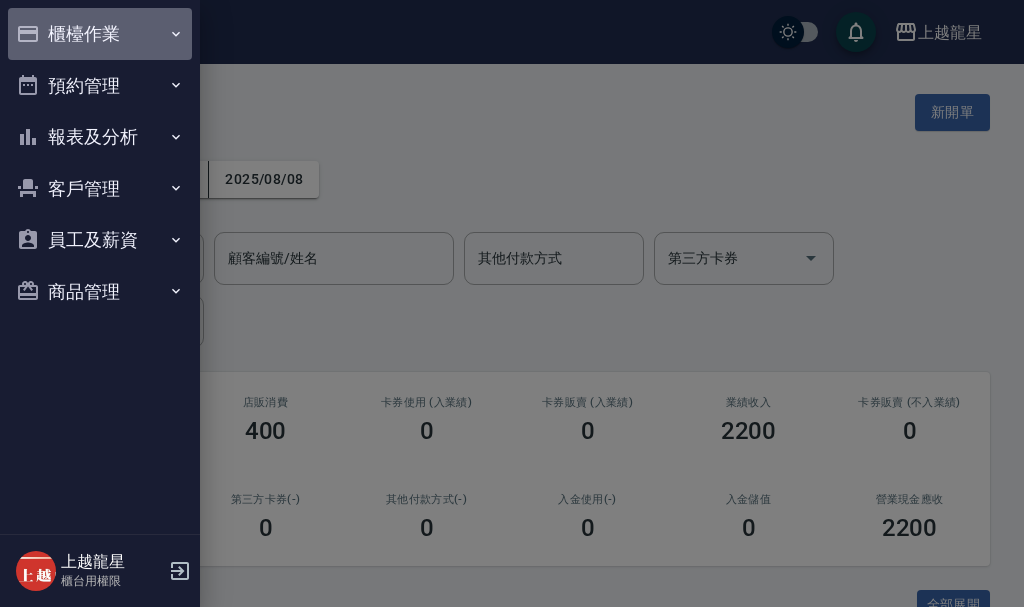 click on "櫃檯作業" at bounding box center [100, 34] 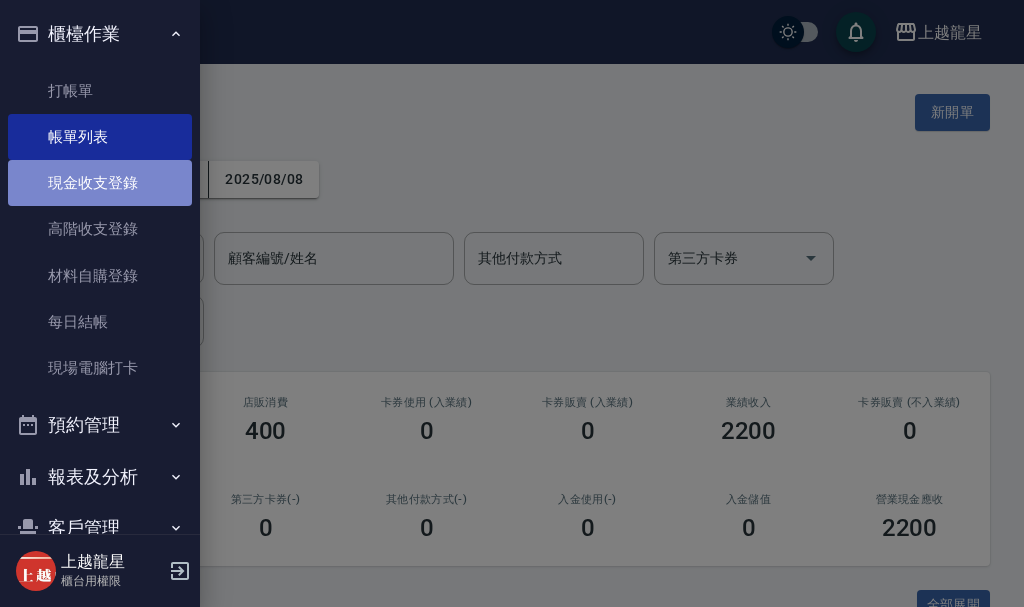 click on "現金收支登錄" at bounding box center (100, 183) 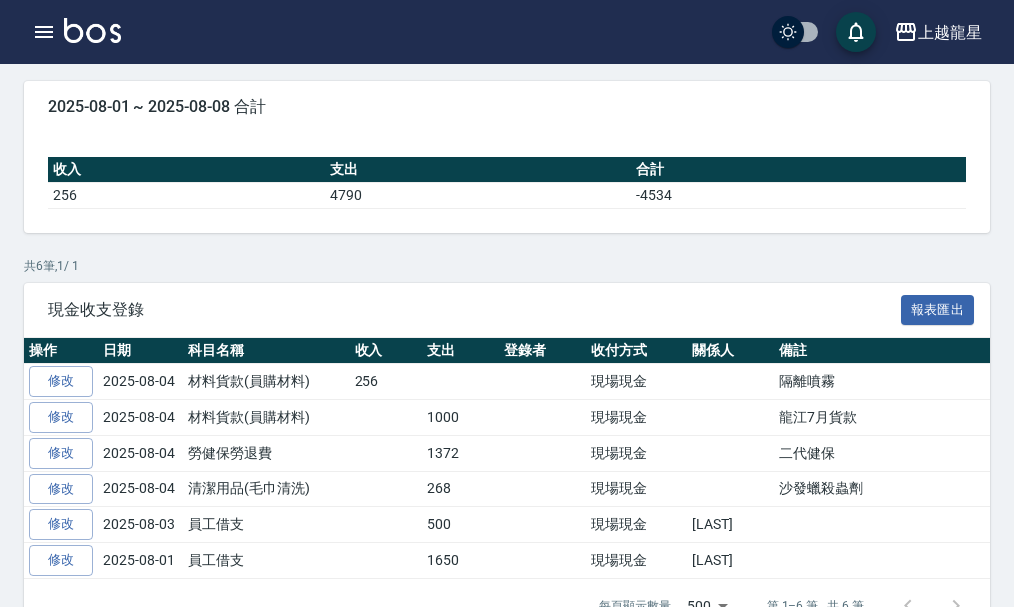 scroll, scrollTop: 200, scrollLeft: 0, axis: vertical 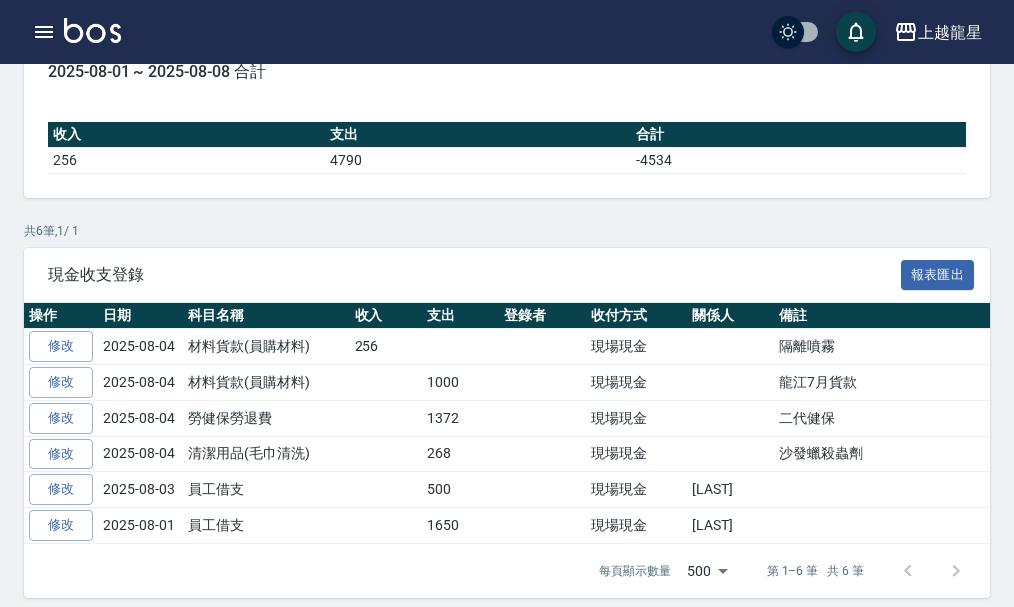 click at bounding box center (92, 30) 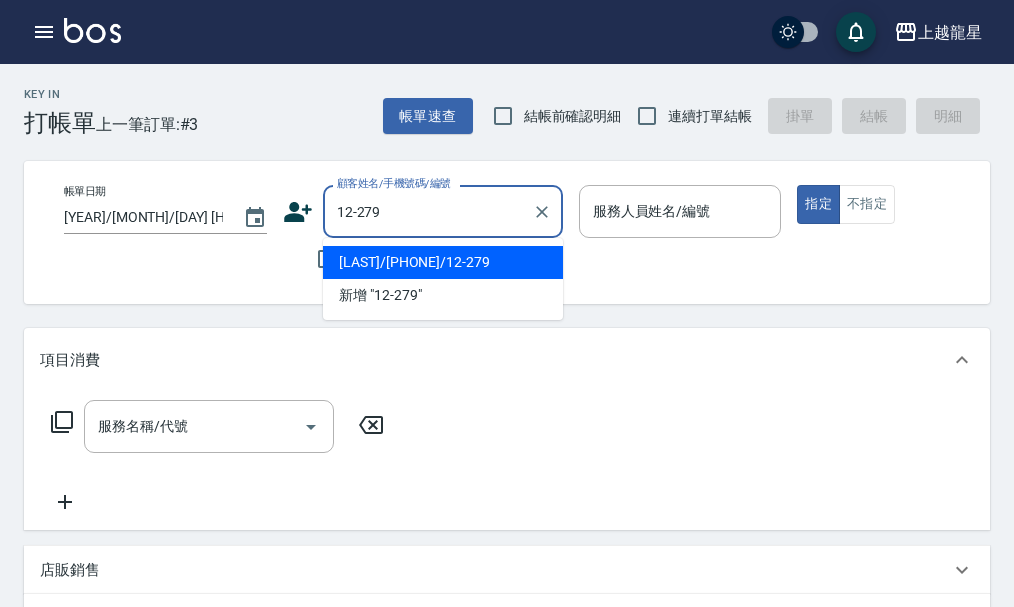 click on "[LAST]/[PHONE]/12-279" at bounding box center [443, 262] 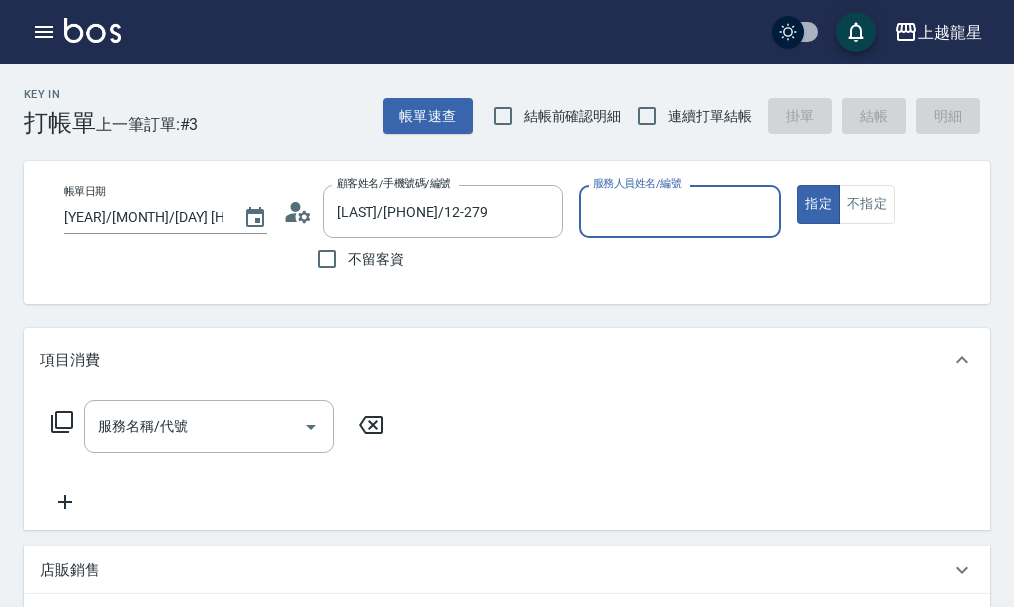 type on "Alisa-10" 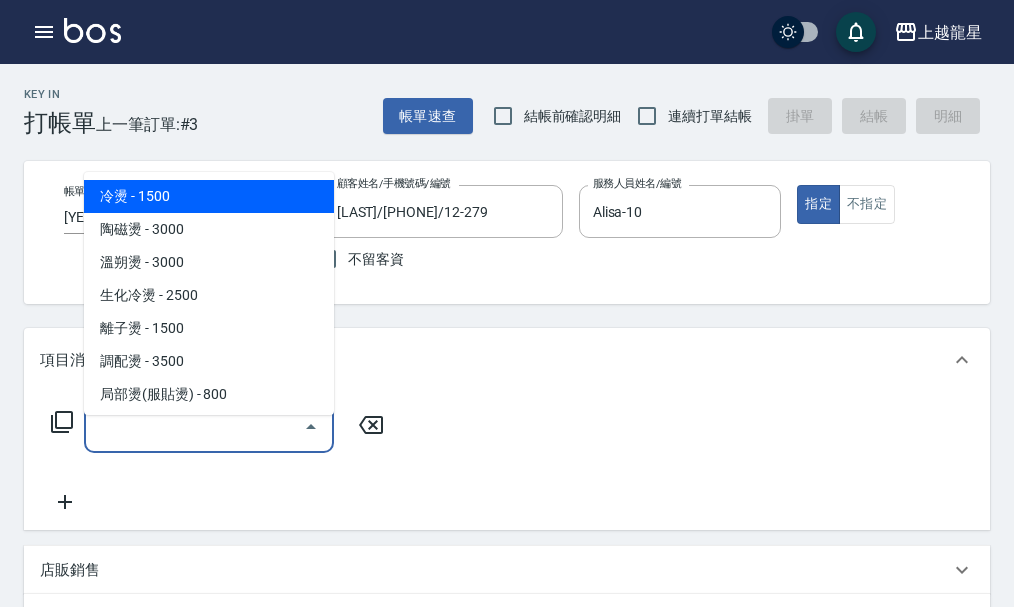click on "服務名稱/代號" at bounding box center [194, 426] 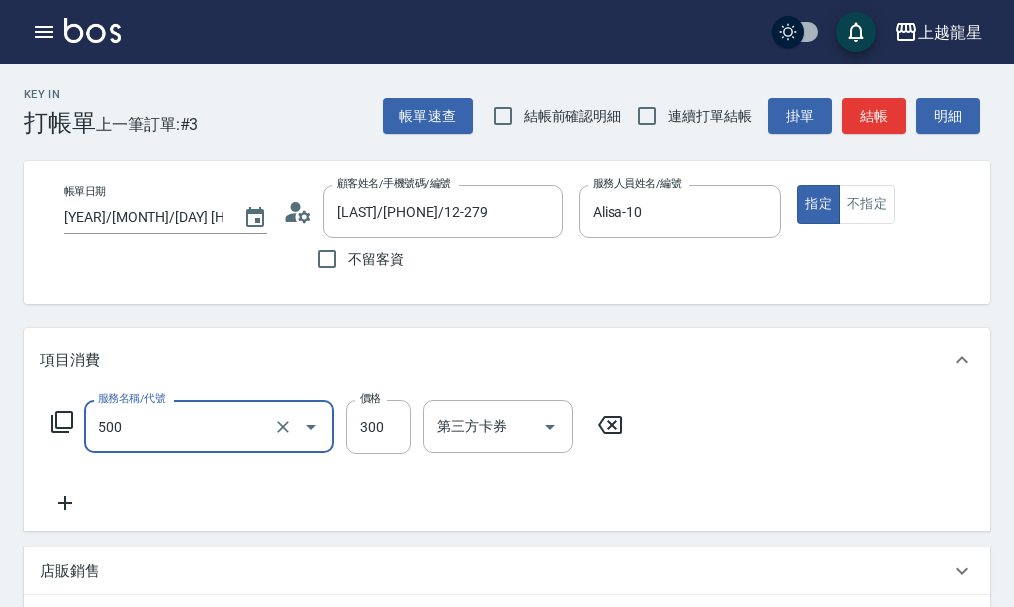 type on "一般洗髮(500)" 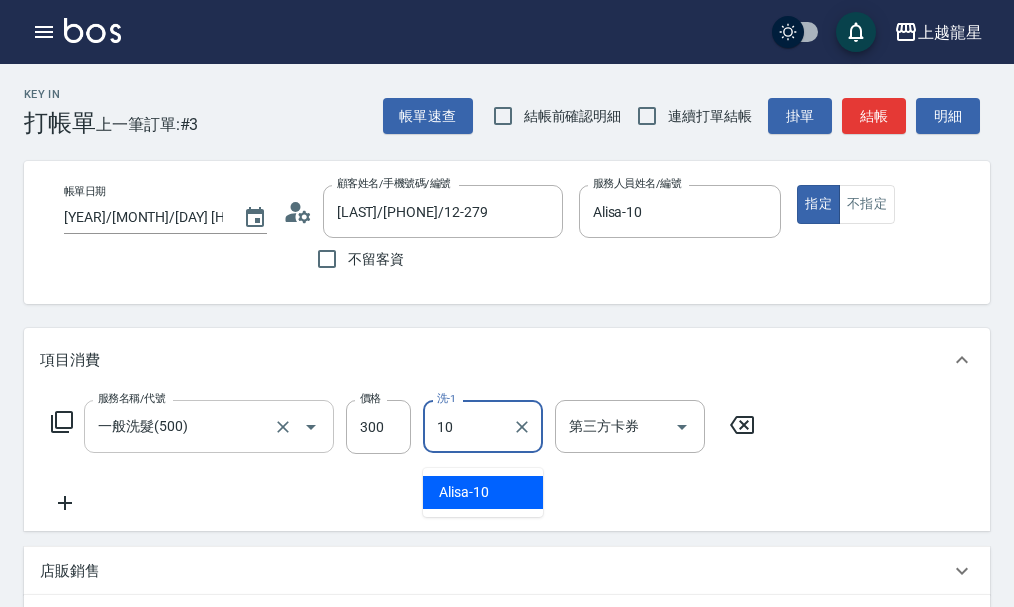 type on "Alisa-10" 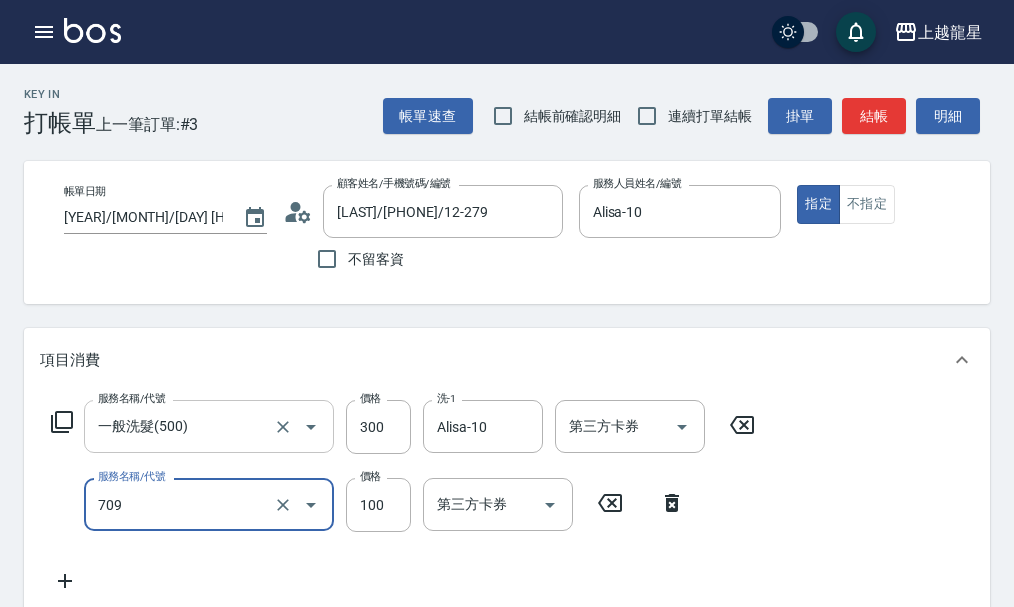 type on "電棒.夾直(709)" 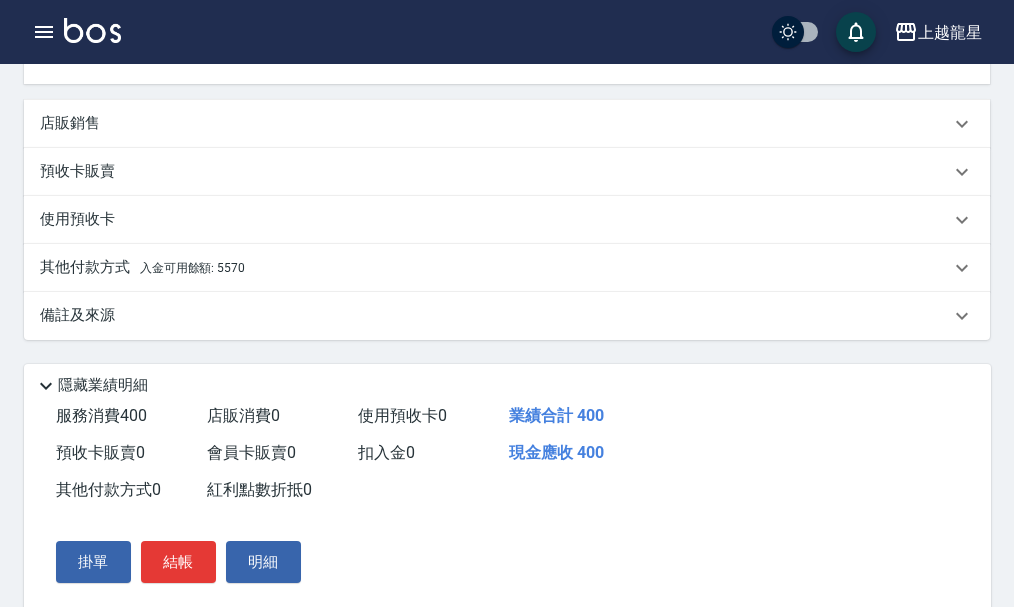 scroll, scrollTop: 683, scrollLeft: 0, axis: vertical 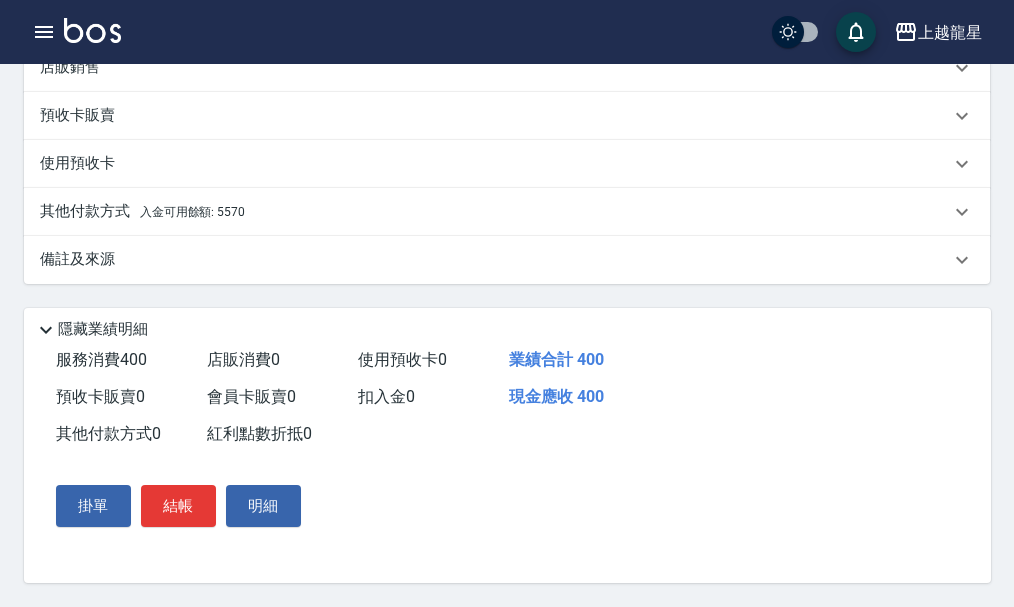 click on "其他付款方式 入金可用餘額: 5570" at bounding box center (507, 212) 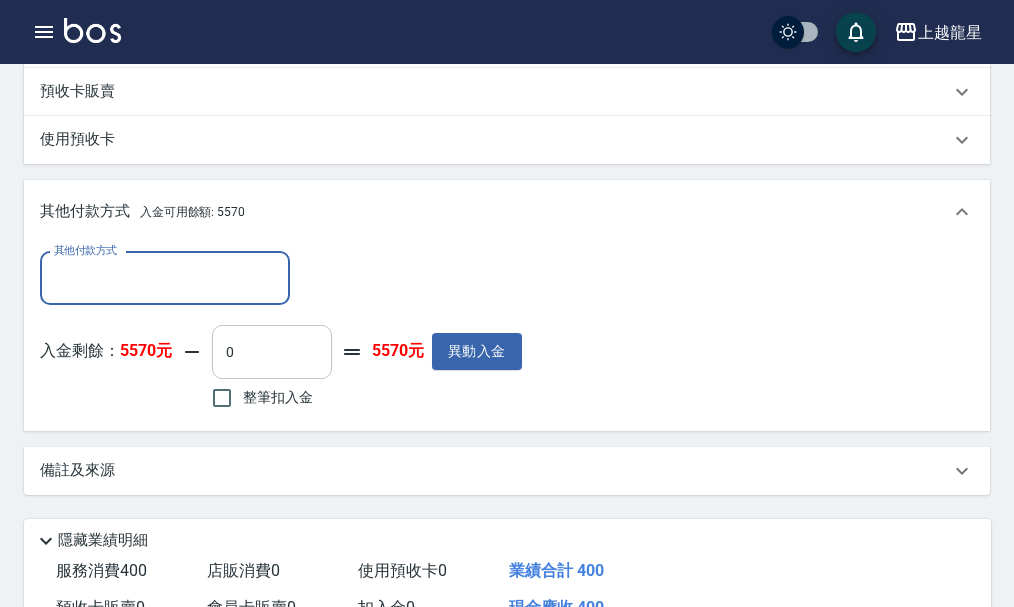 scroll, scrollTop: 0, scrollLeft: 0, axis: both 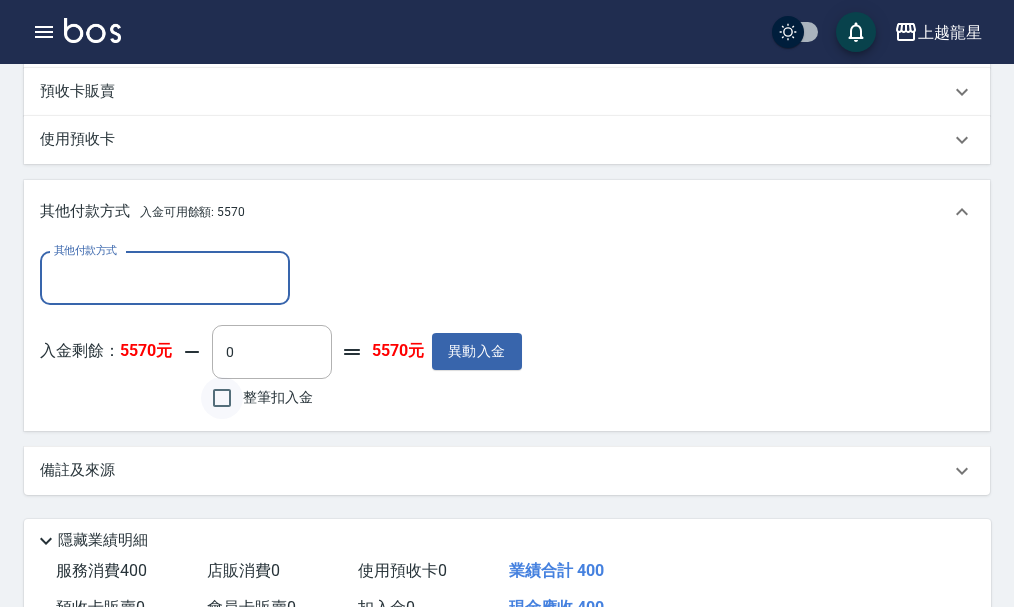 click on "整筆扣入金" at bounding box center [222, 398] 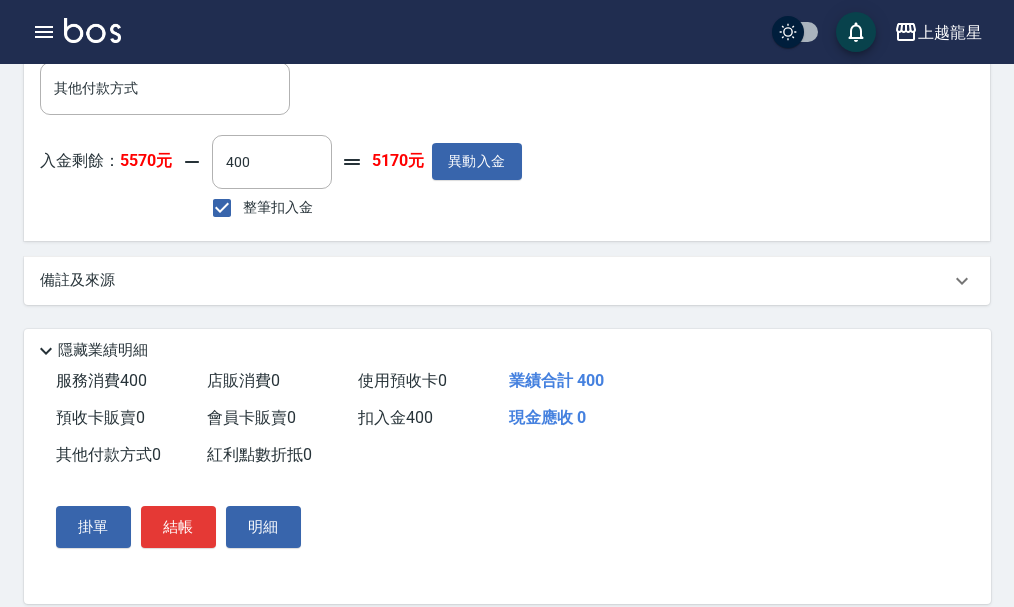 scroll, scrollTop: 918, scrollLeft: 0, axis: vertical 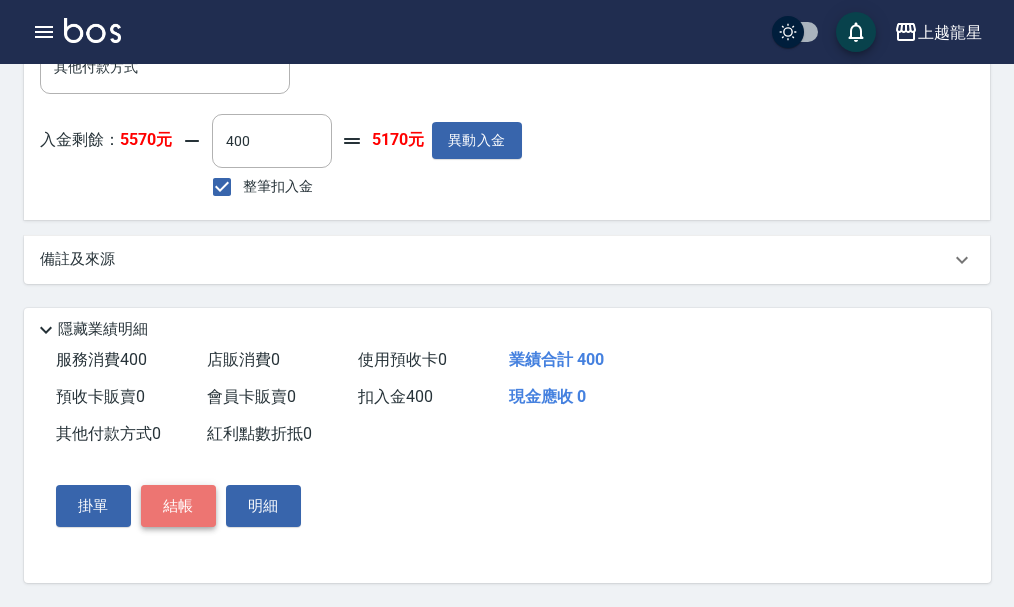 click on "結帳" at bounding box center (178, 506) 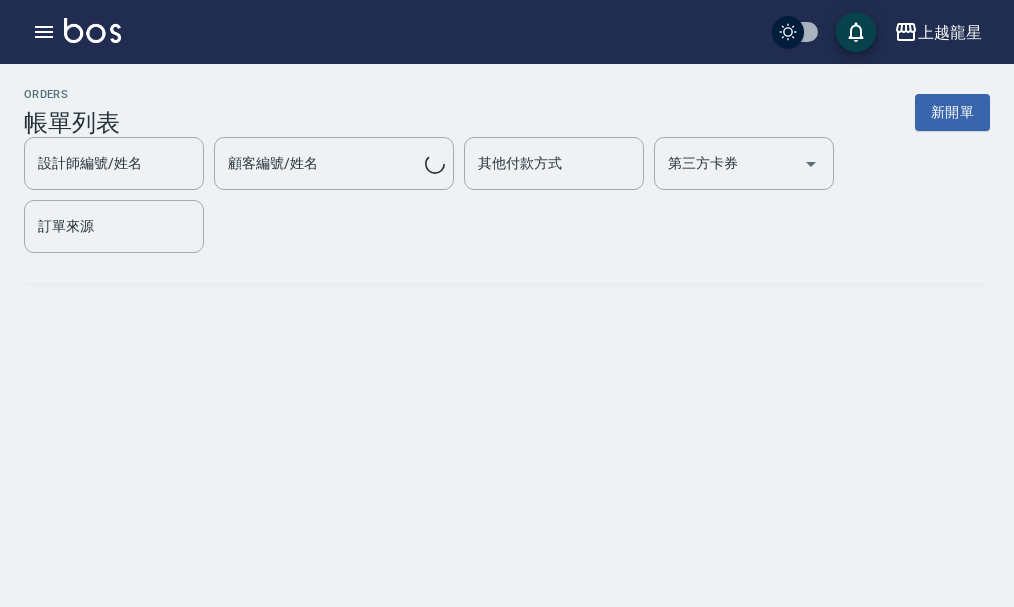 scroll, scrollTop: 0, scrollLeft: 0, axis: both 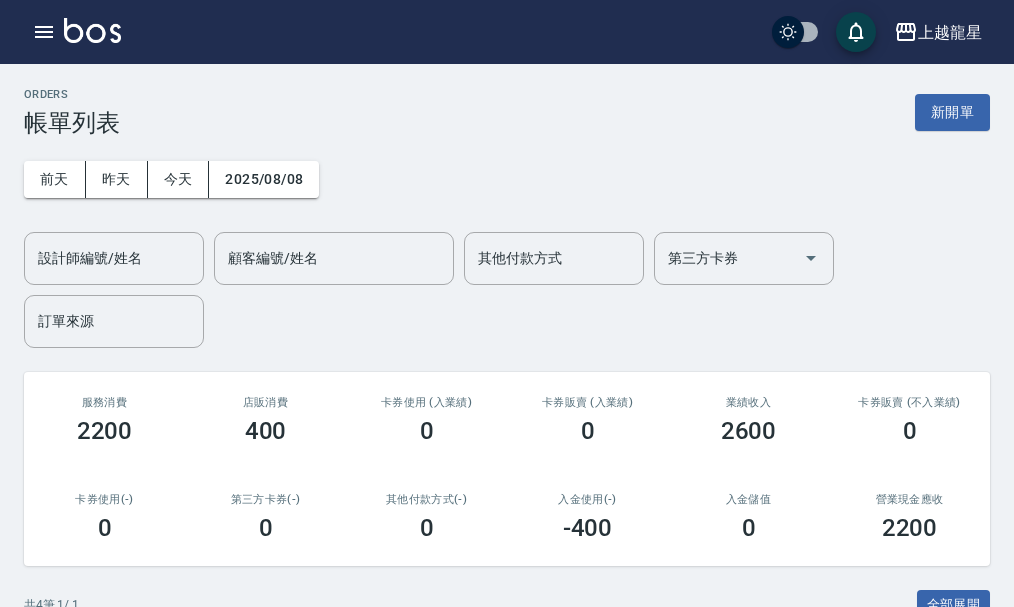click at bounding box center [92, 30] 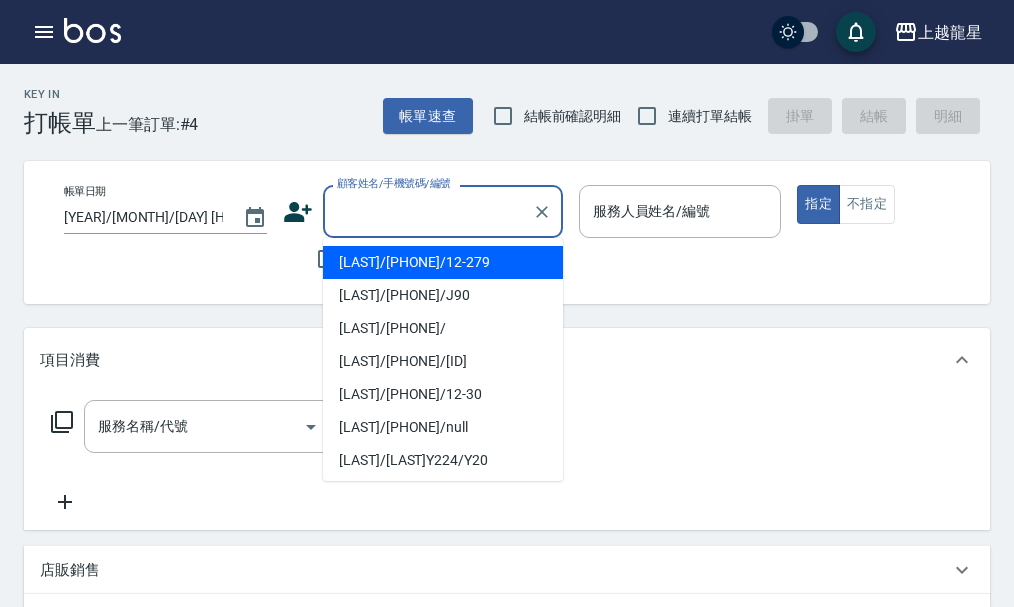 click on "顧客姓名/手機號碼/編號" at bounding box center [428, 211] 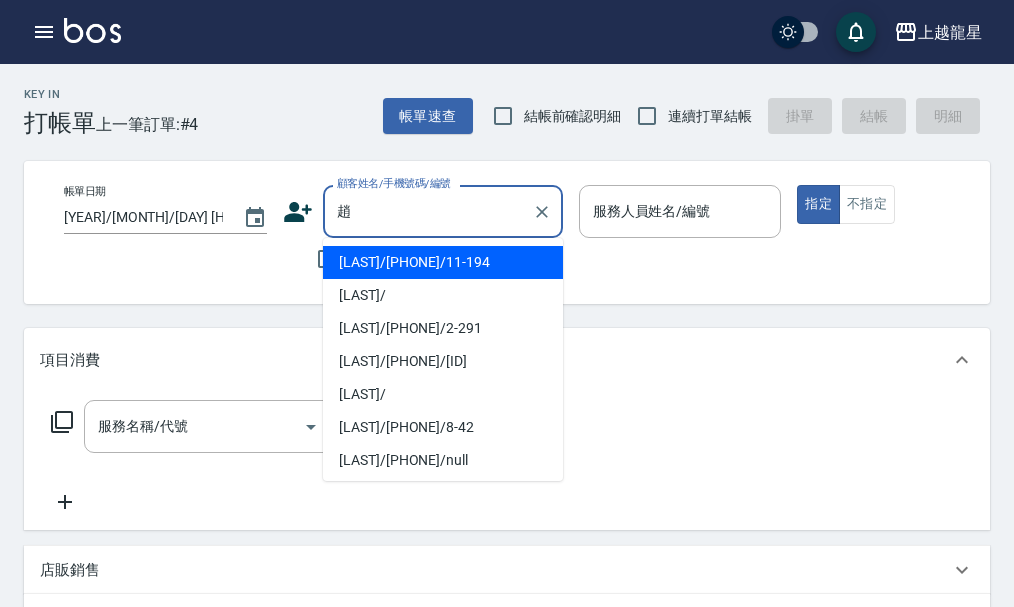 click on "[LAST]/[PHONE]/11-194" at bounding box center (443, 262) 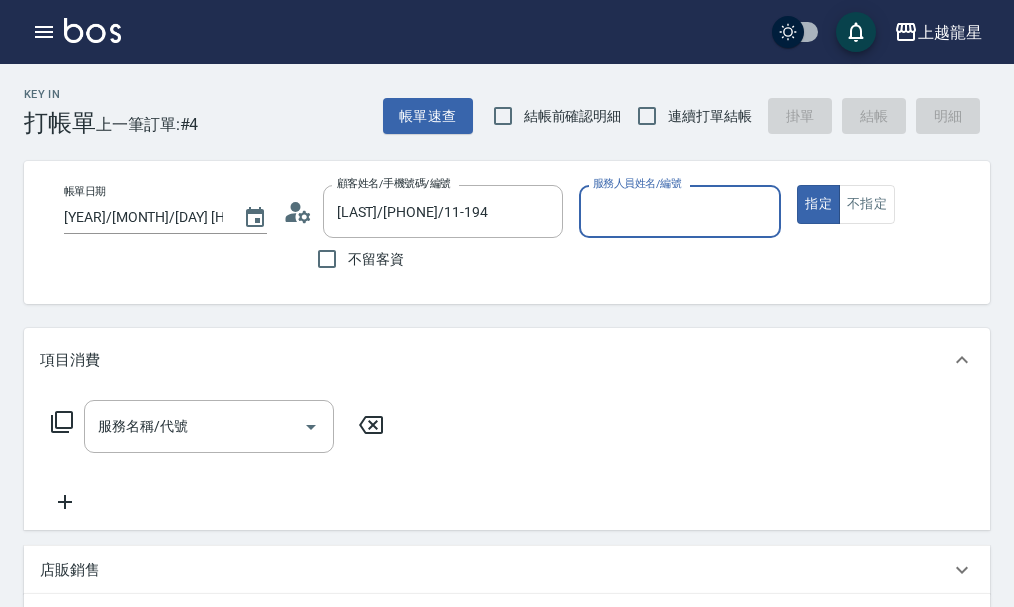 type on "雅君-7" 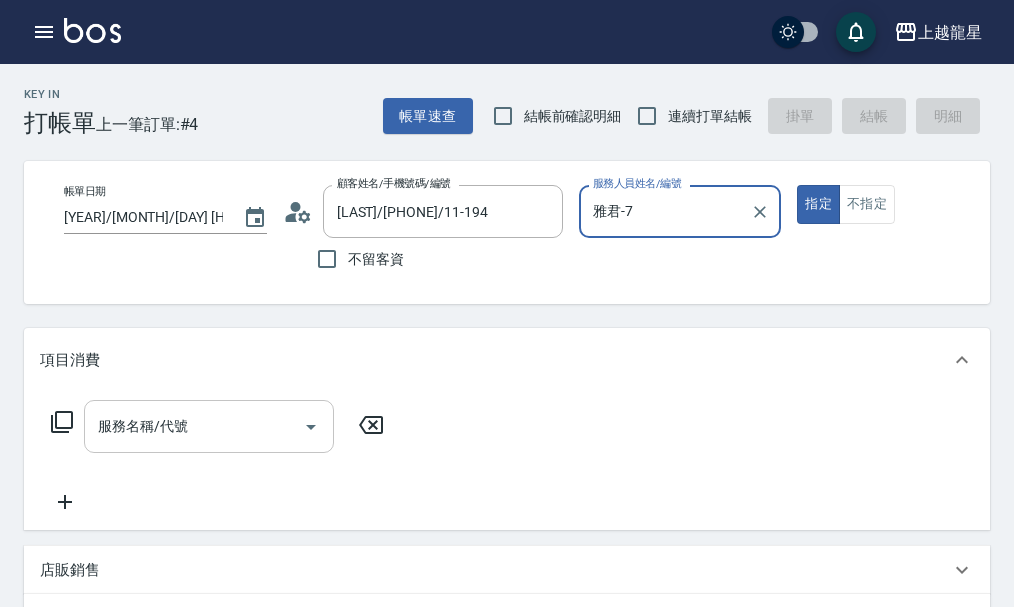 click on "服務名稱/代號" at bounding box center [194, 426] 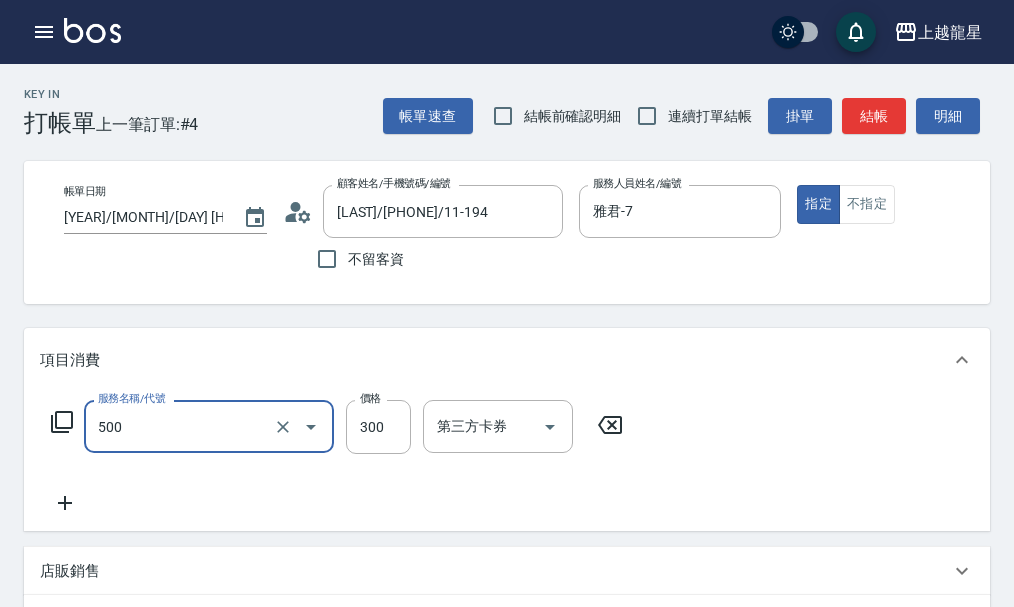 type on "一般洗髮(500)" 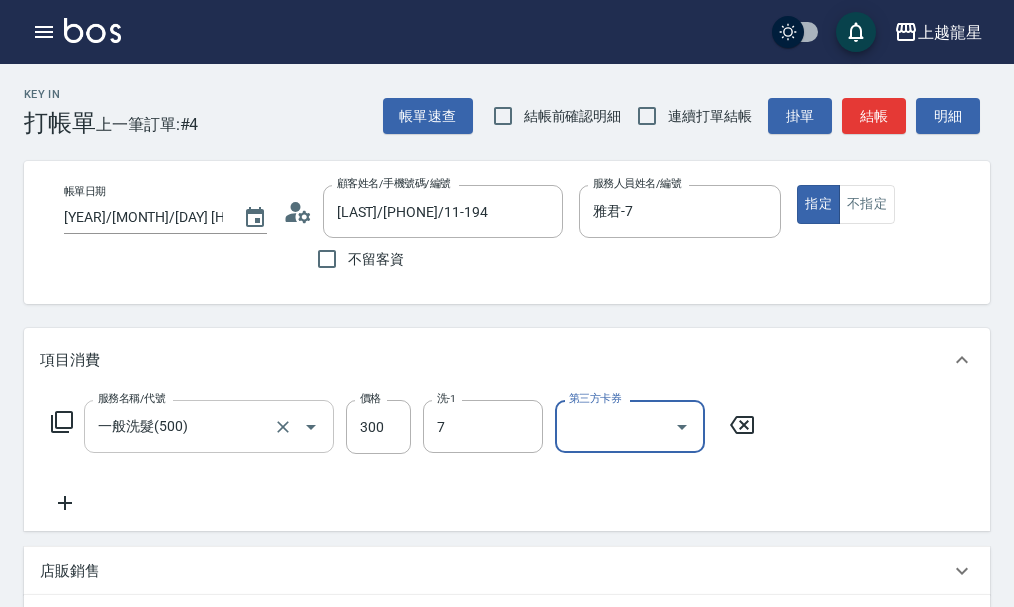 type on "雅君-7" 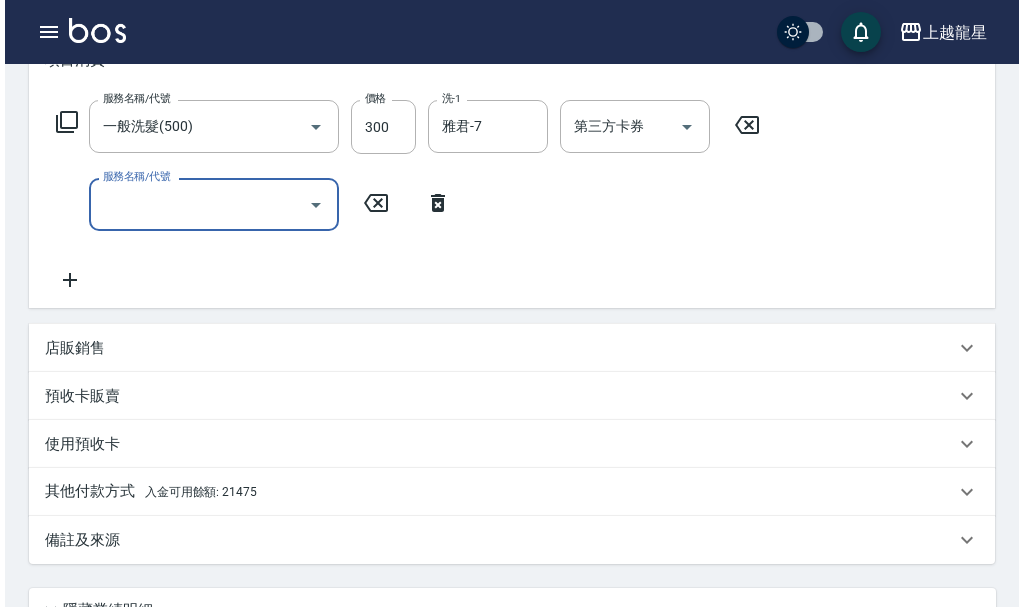 scroll, scrollTop: 0, scrollLeft: 0, axis: both 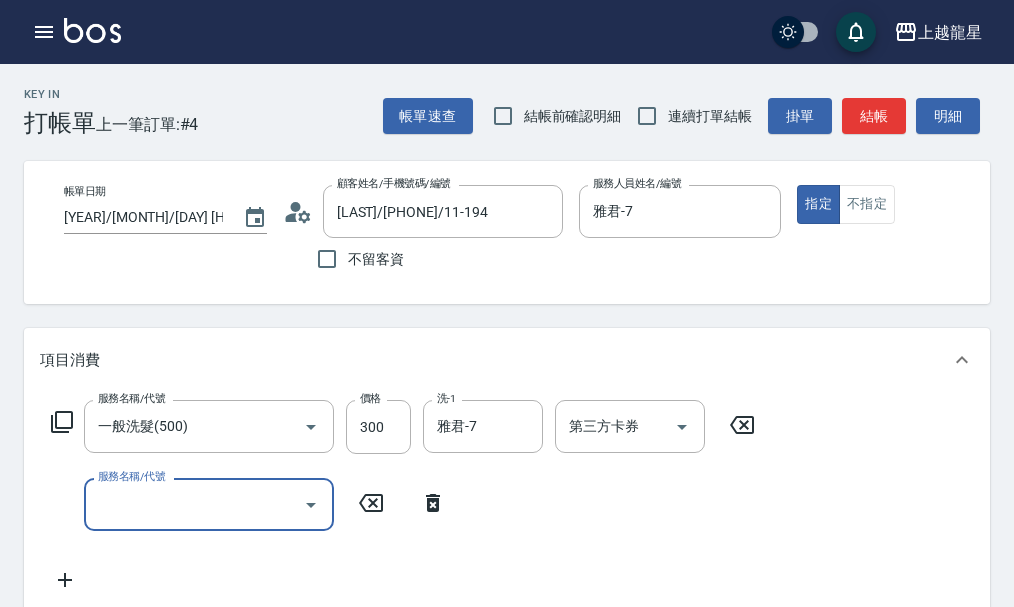 click 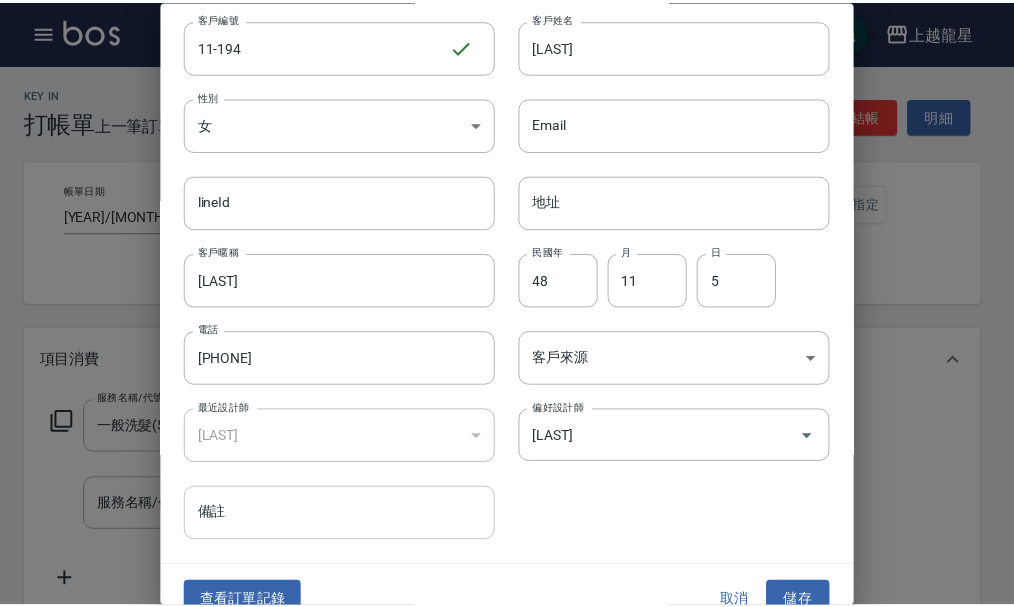 scroll, scrollTop: 86, scrollLeft: 0, axis: vertical 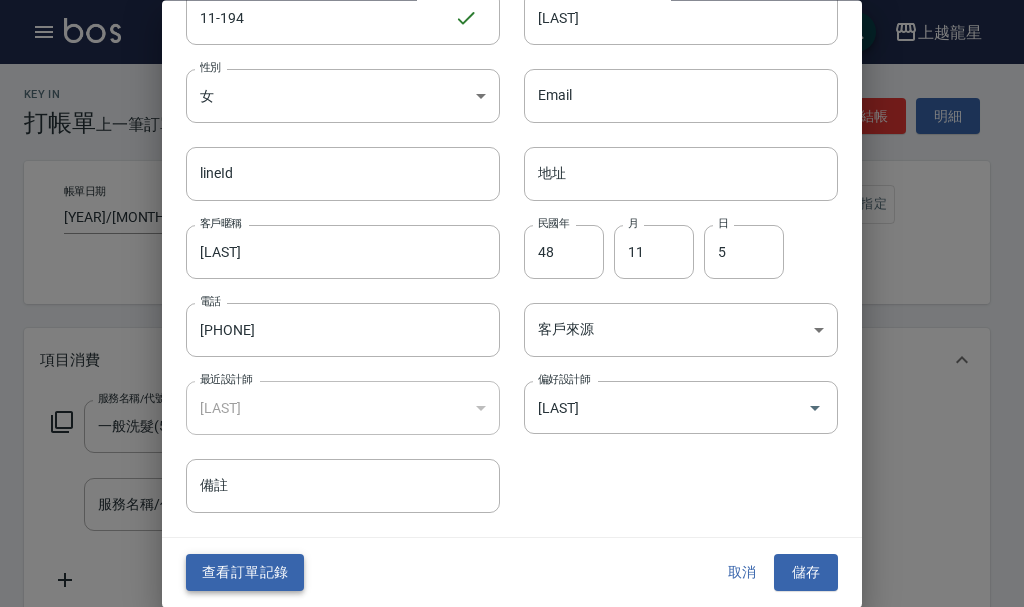 click on "查看訂單記錄" at bounding box center [245, 573] 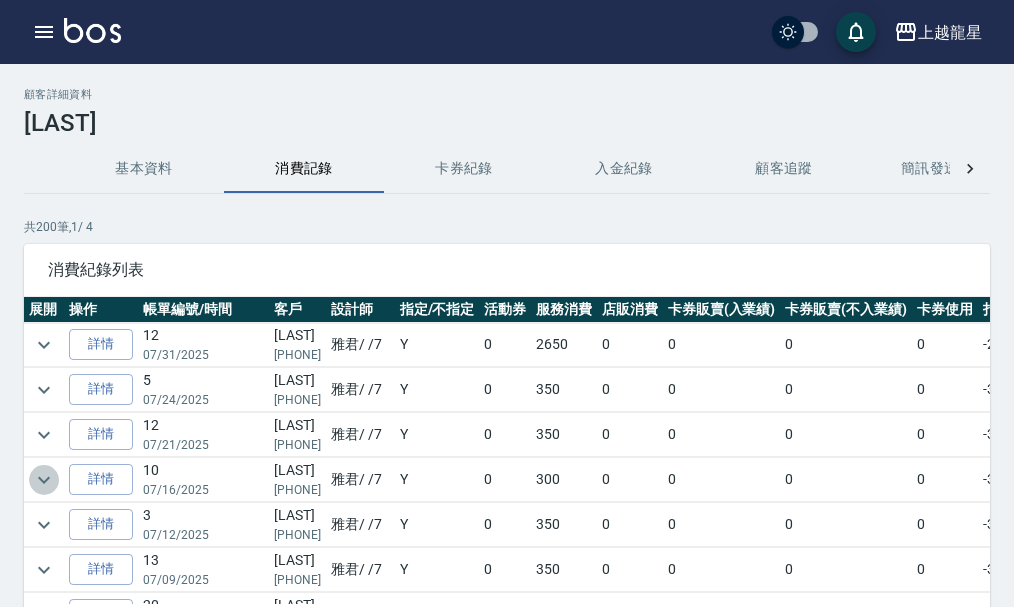 click 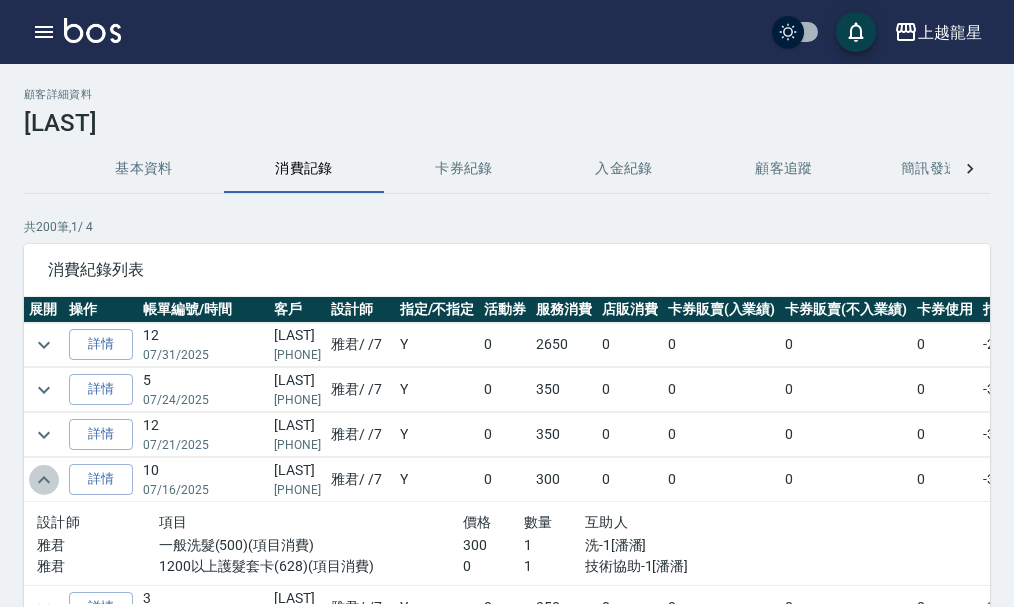 click 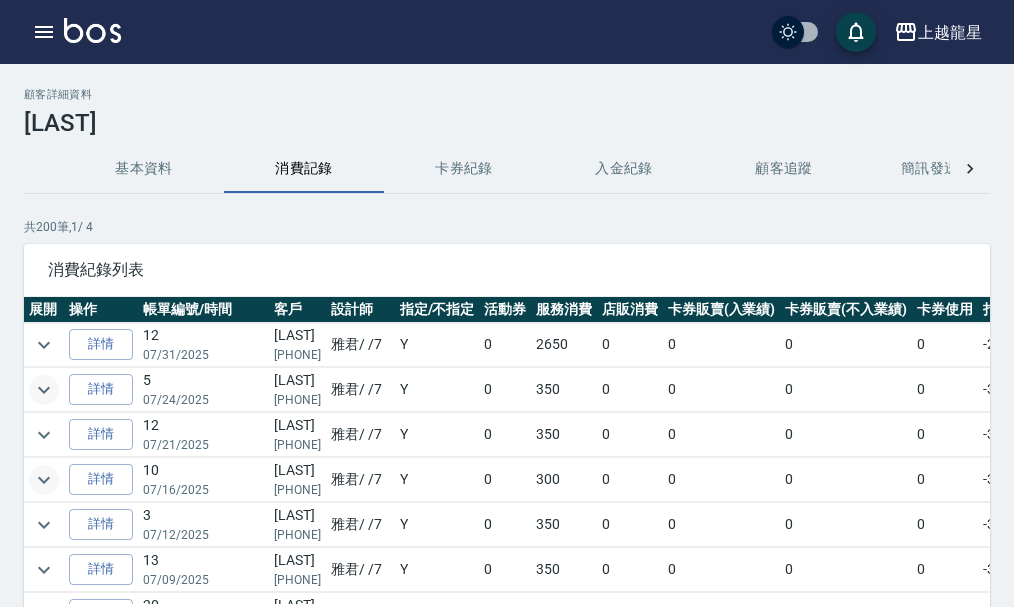 click 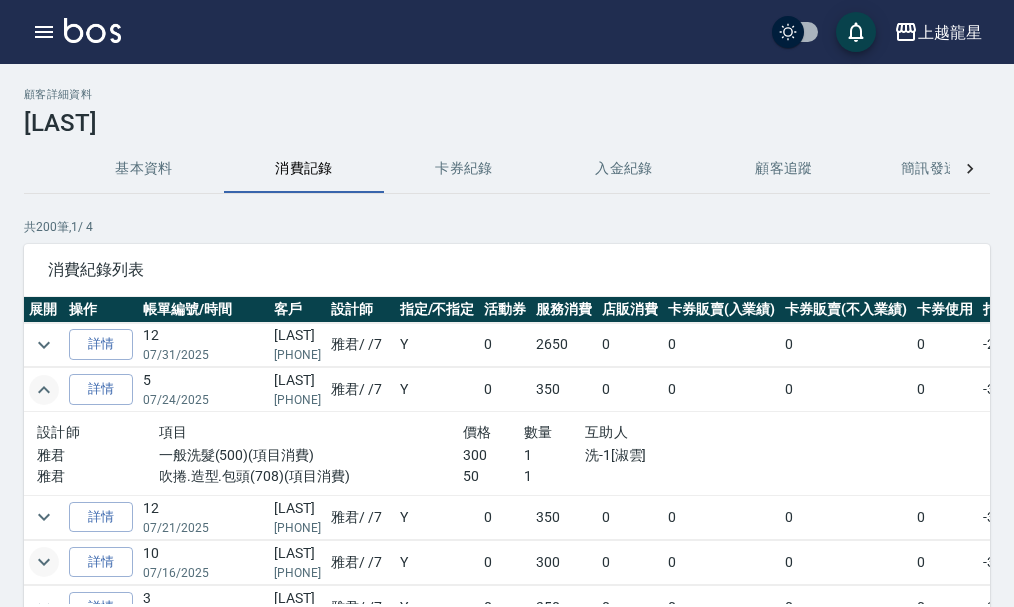 click 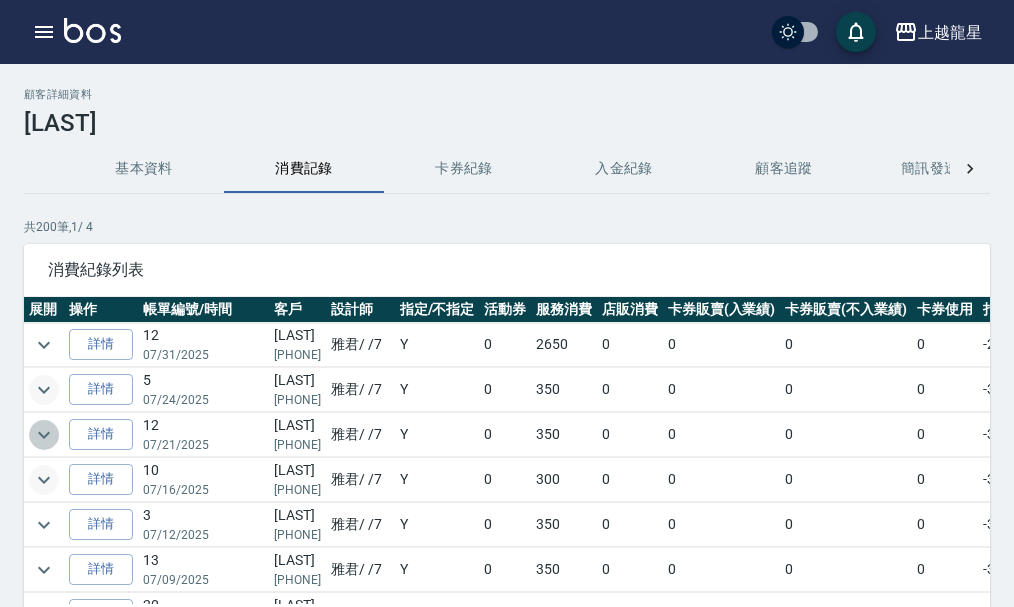 click 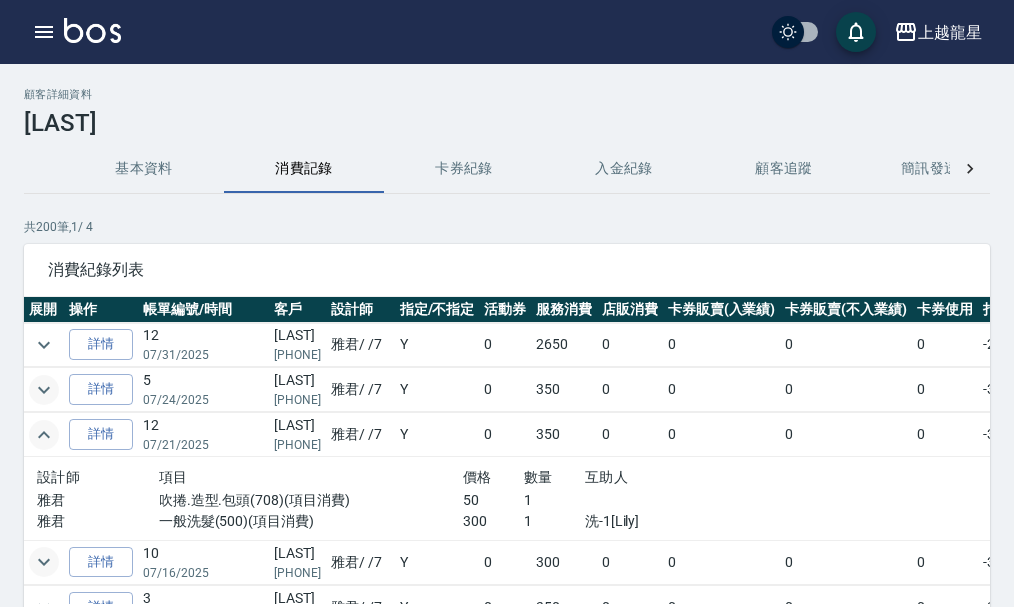 click 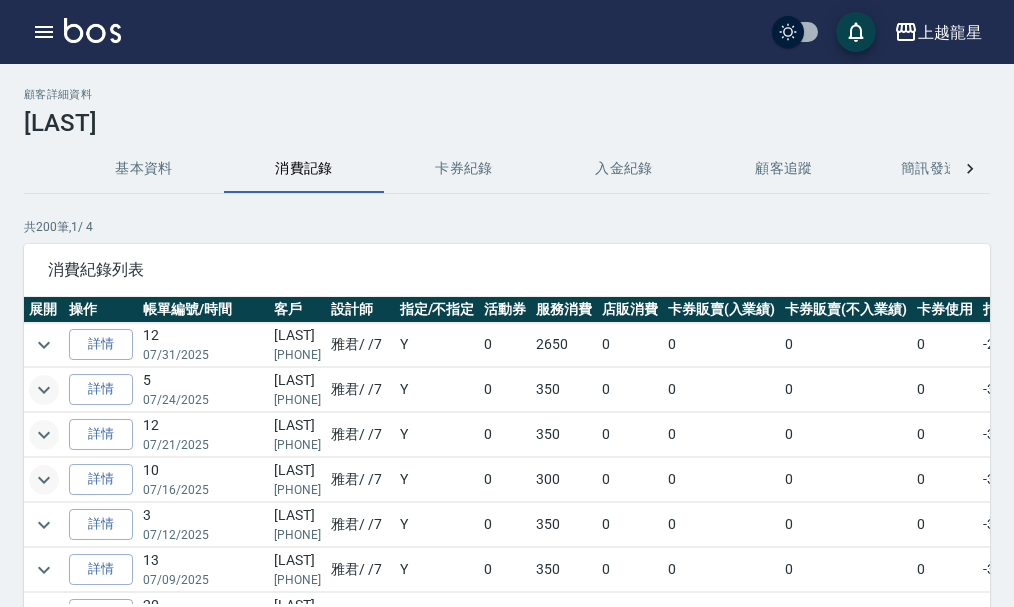 click on "上越龍星 登出" at bounding box center [507, 32] 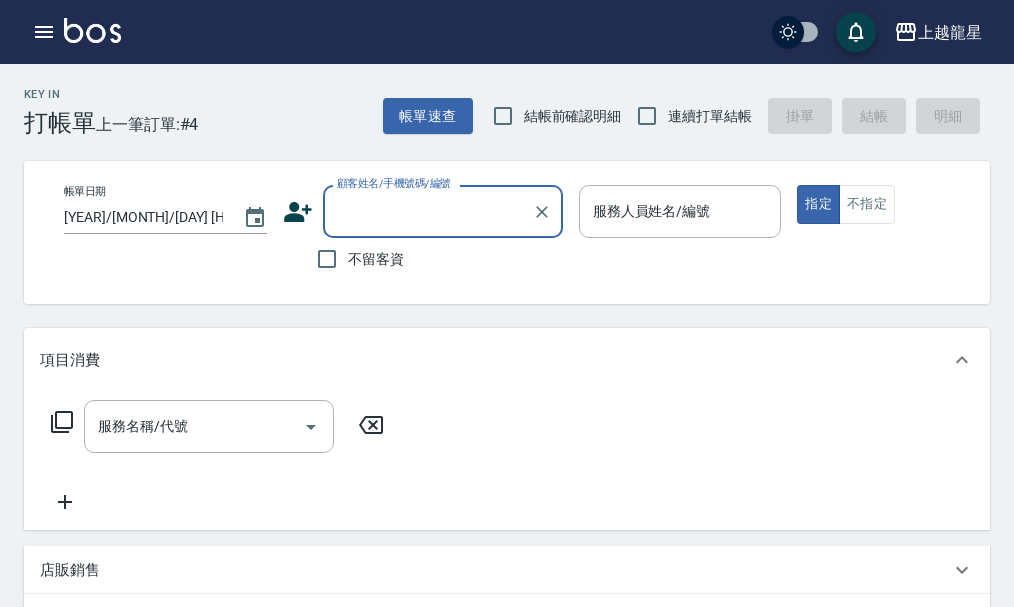 click on "顧客姓名/手機號碼/編號" at bounding box center (428, 211) 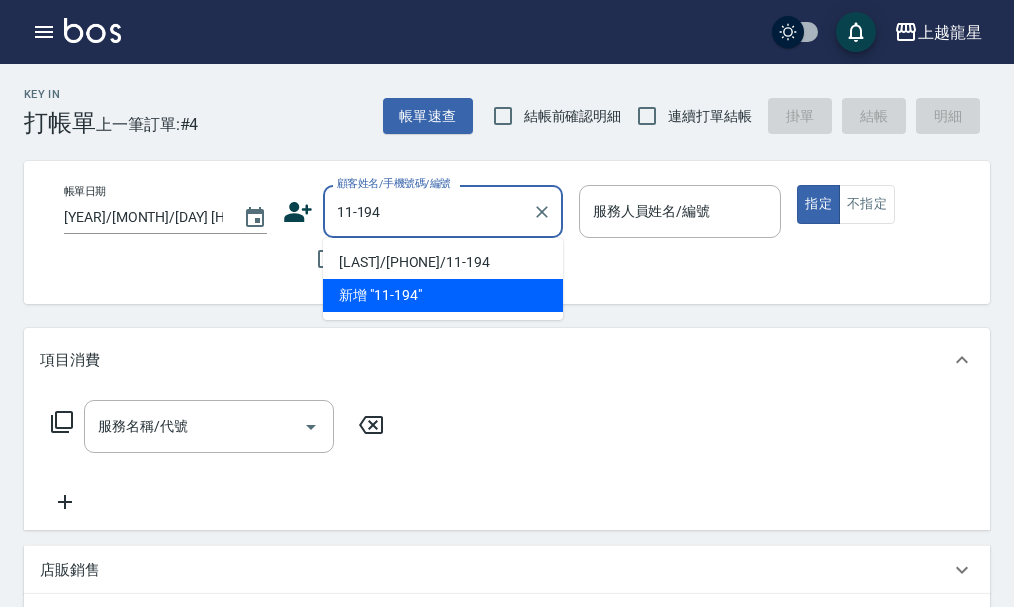 click on "[LAST]/[PHONE]/11-194" at bounding box center (443, 262) 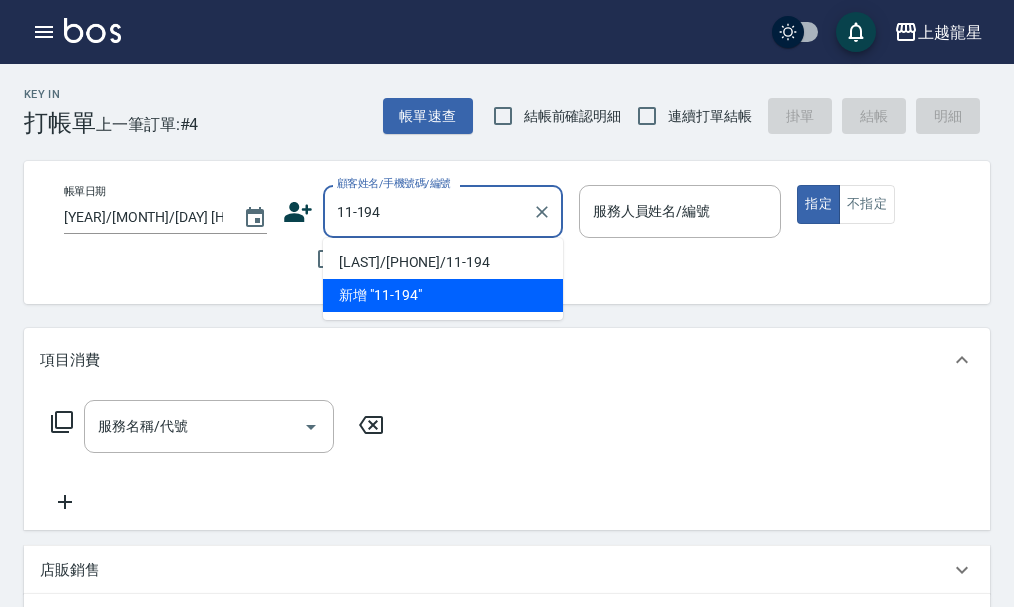 type on "[LAST]/[PHONE]/11-194" 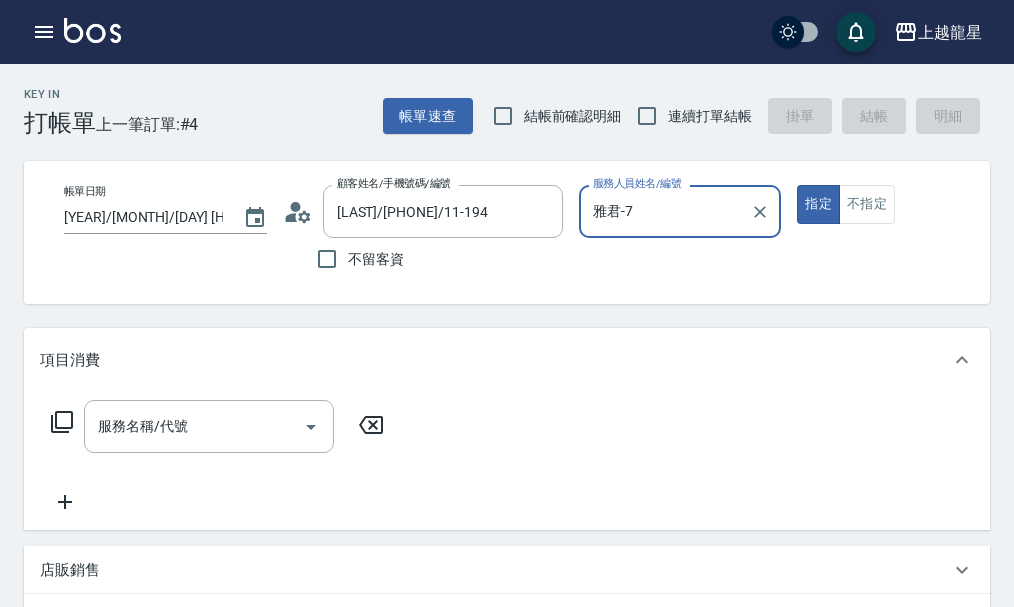 type on "雅君-7" 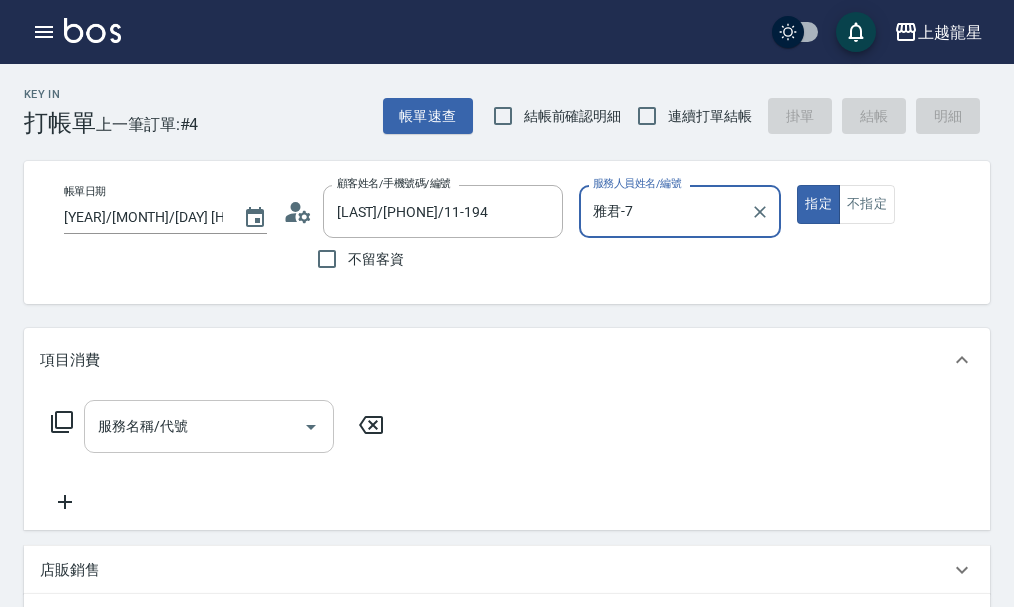 click on "服務名稱/代號" at bounding box center (194, 426) 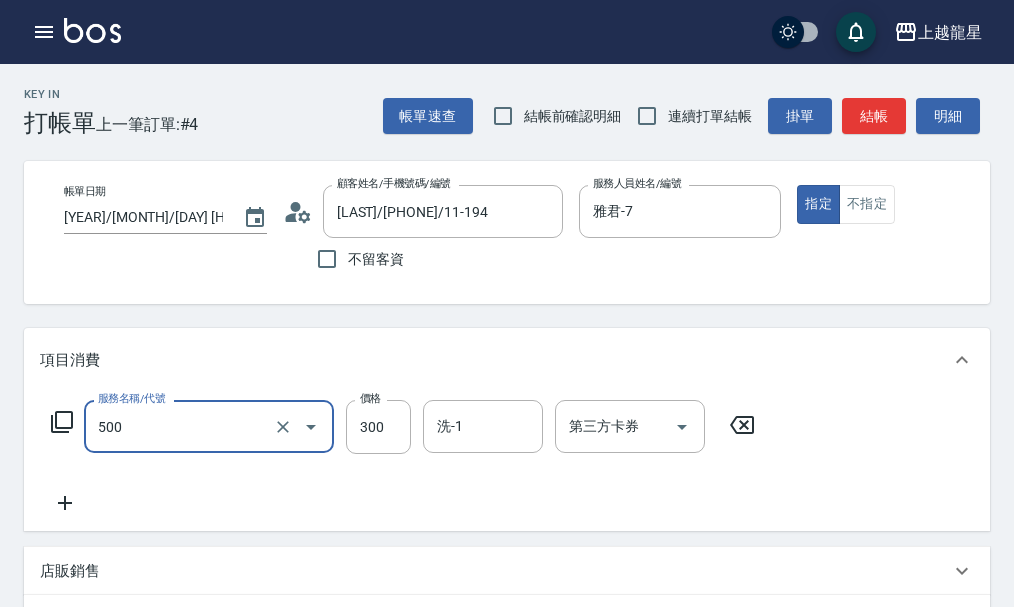 type on "一般洗髮(500)" 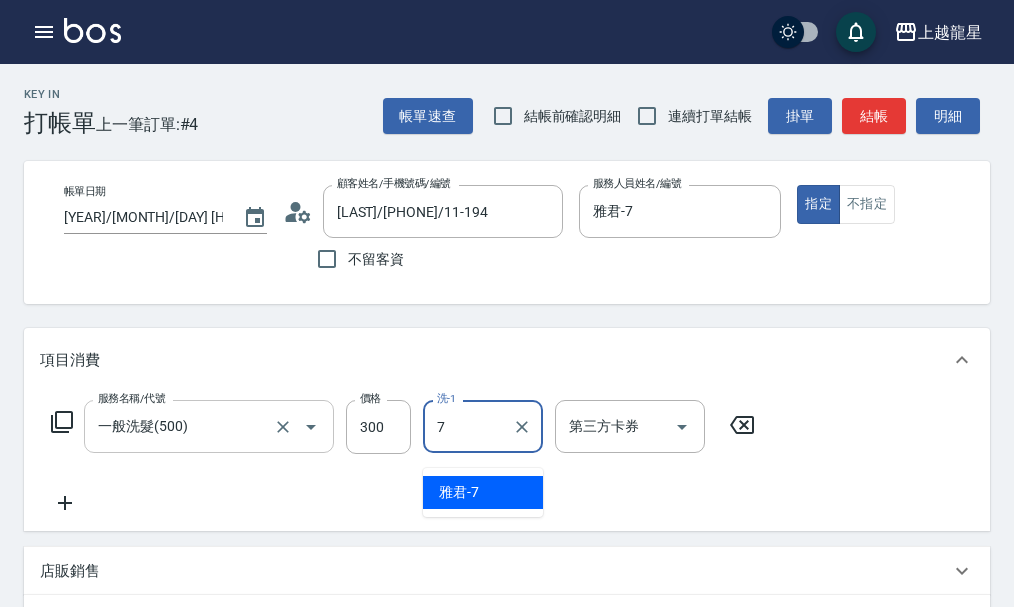 type on "雅君-7" 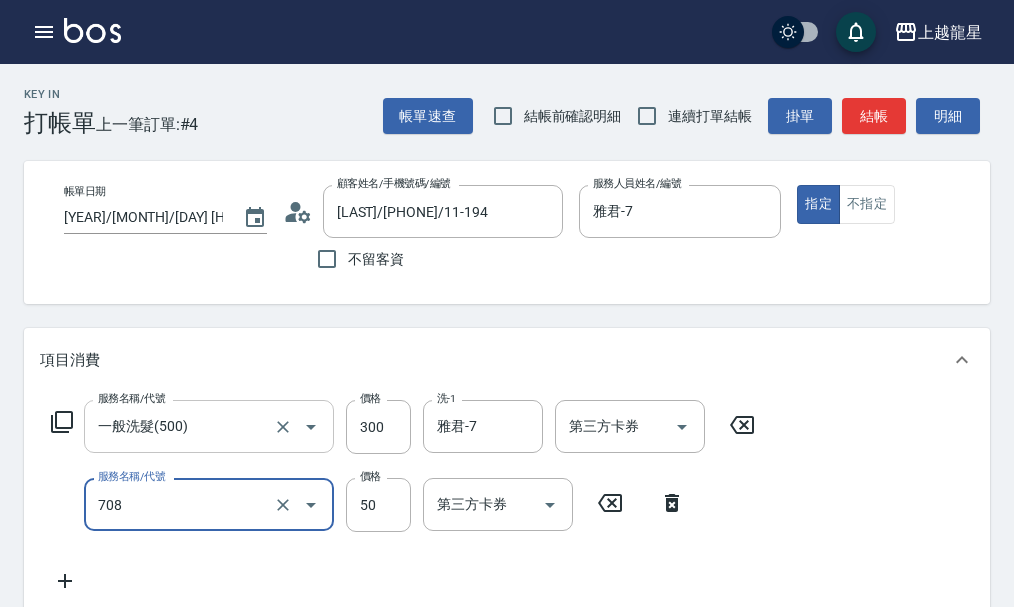 type on "吹捲.造型.包頭(708)" 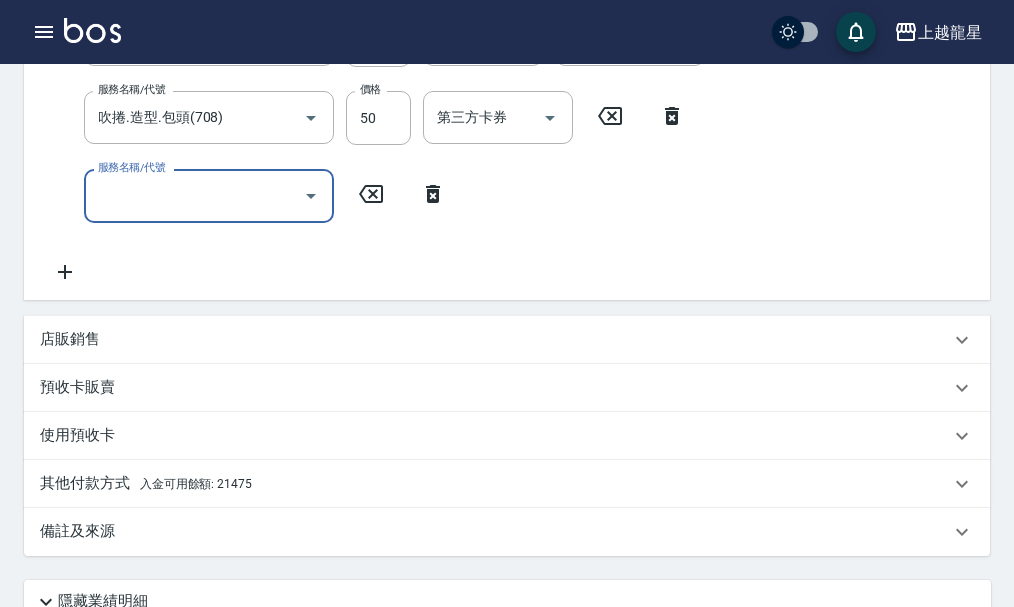 scroll, scrollTop: 509, scrollLeft: 0, axis: vertical 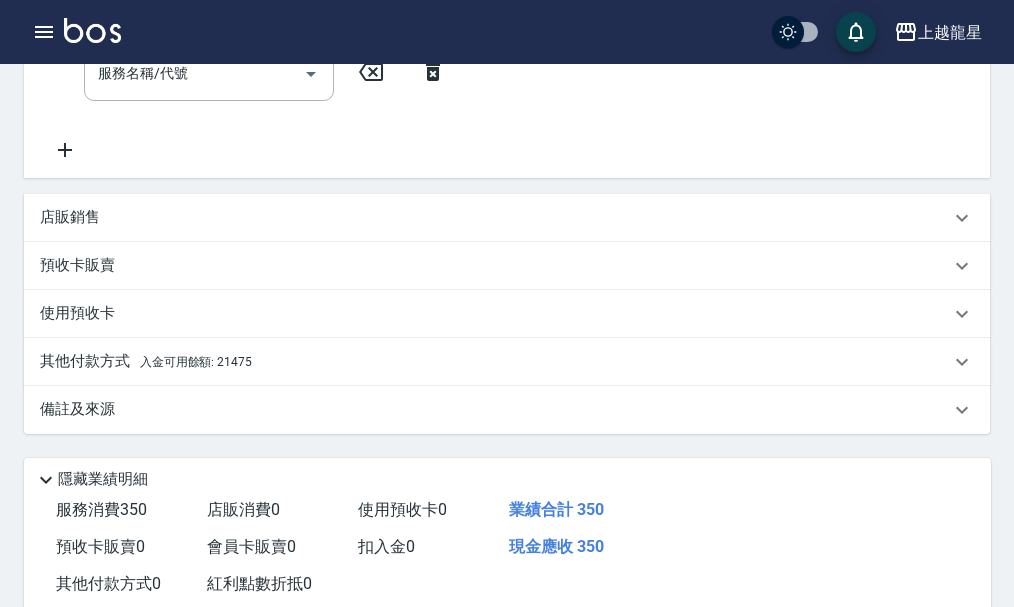 click on "其他付款方式 入金可用餘額: 21475" at bounding box center [146, 362] 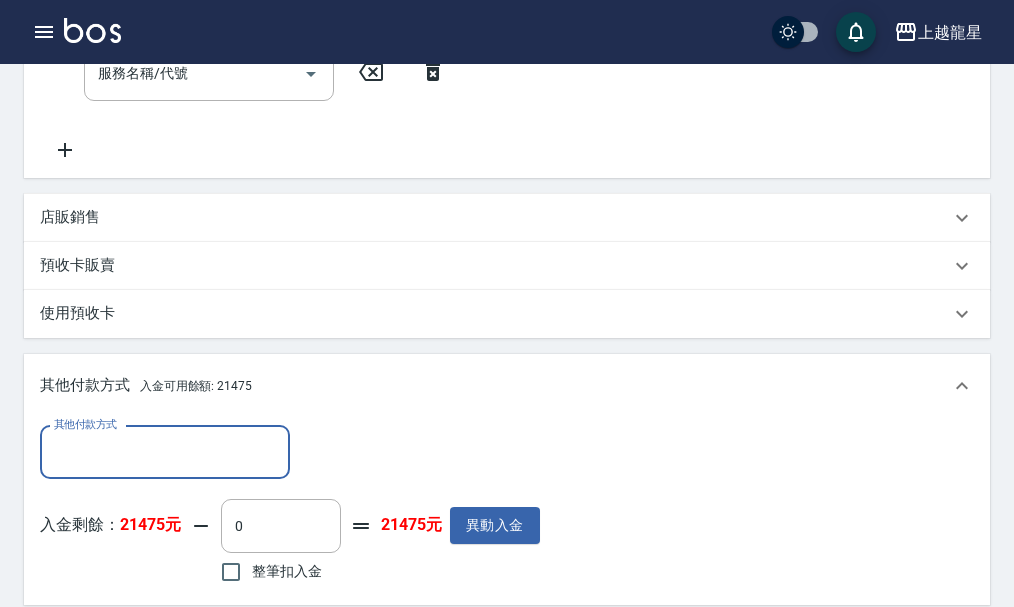 scroll, scrollTop: 0, scrollLeft: 0, axis: both 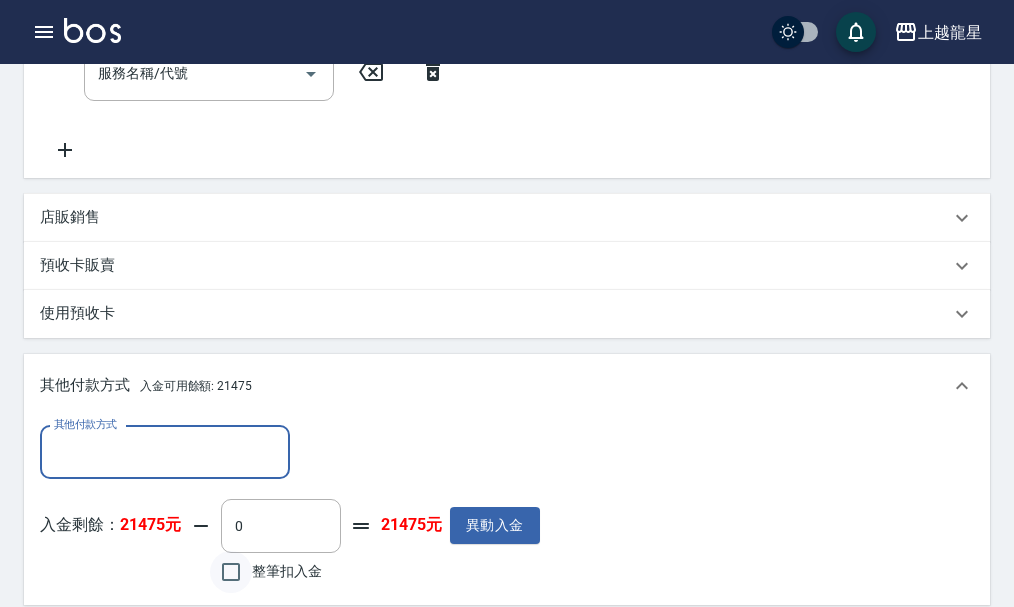 click on "整筆扣入金" at bounding box center (231, 572) 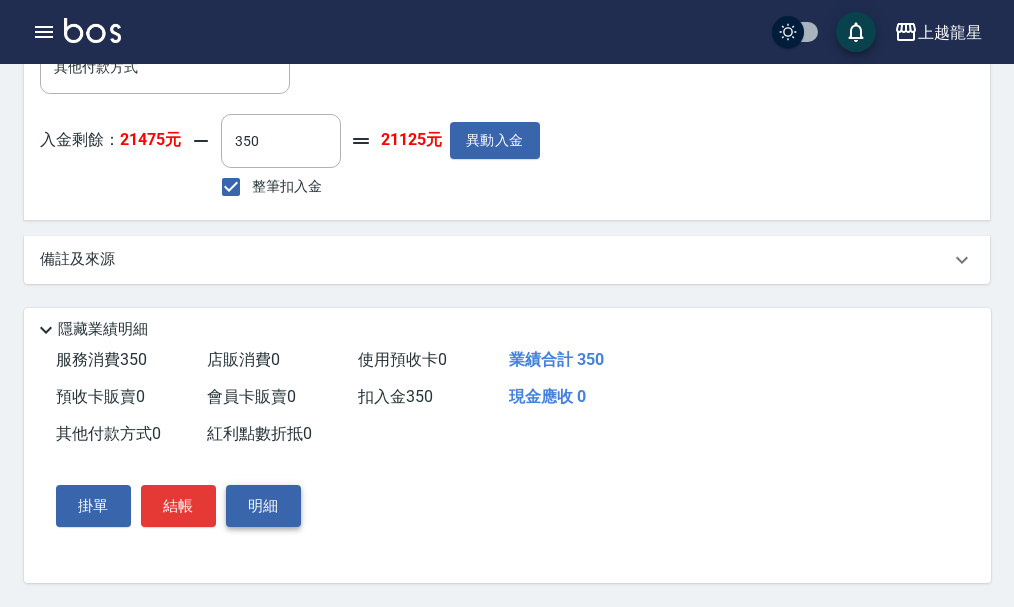scroll, scrollTop: 918, scrollLeft: 0, axis: vertical 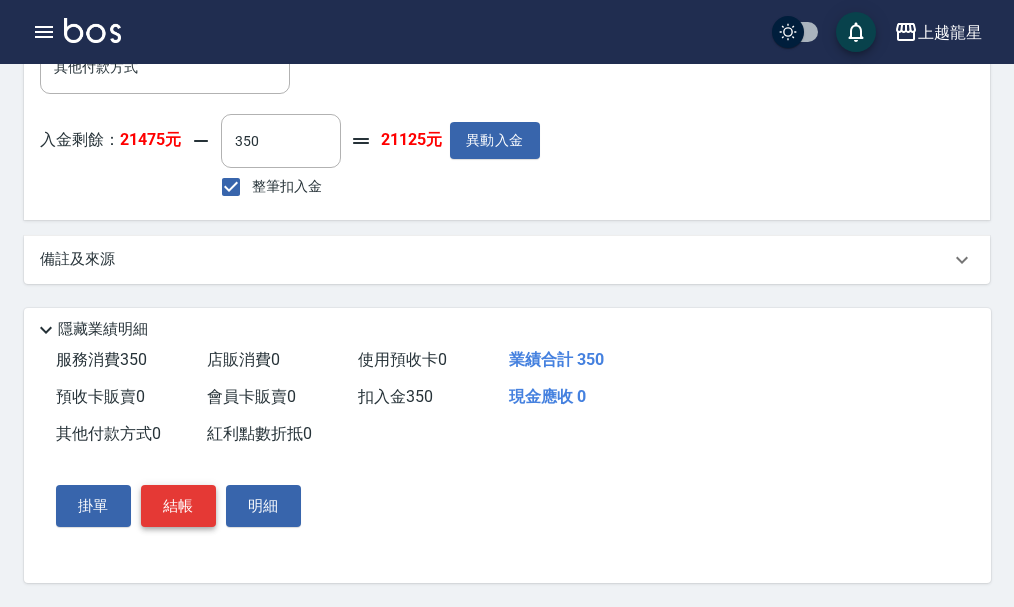 click on "結帳" at bounding box center (178, 506) 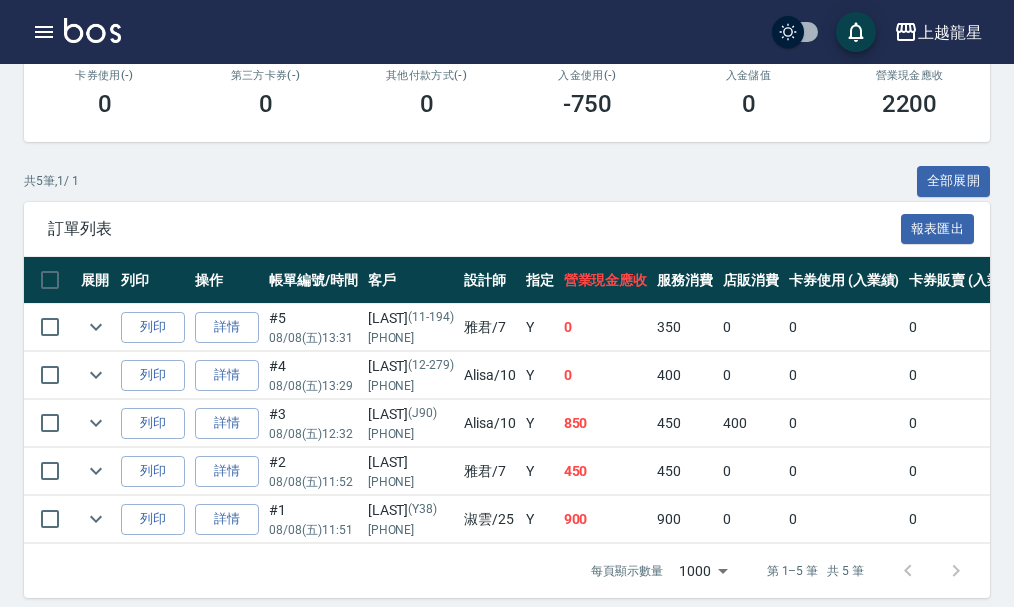 scroll, scrollTop: 454, scrollLeft: 0, axis: vertical 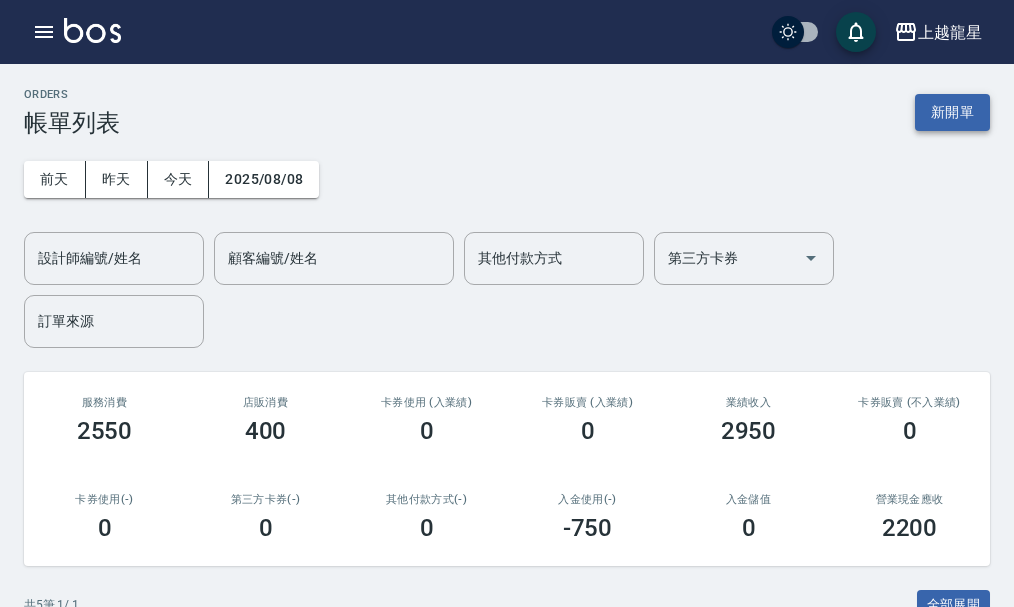 click on "新開單" at bounding box center (952, 112) 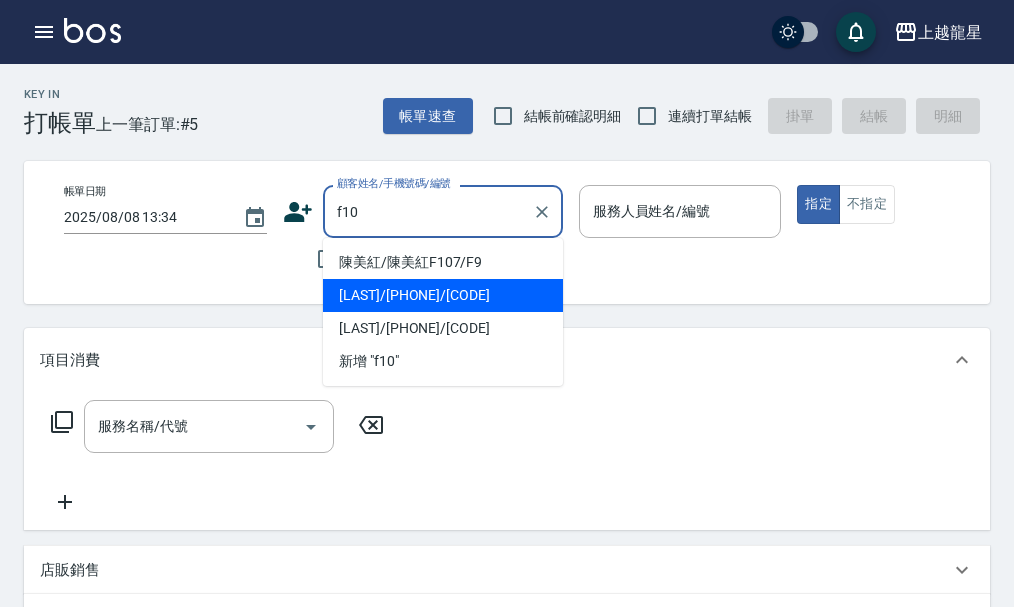 drag, startPoint x: 397, startPoint y: 285, endPoint x: 372, endPoint y: 299, distance: 28.653097 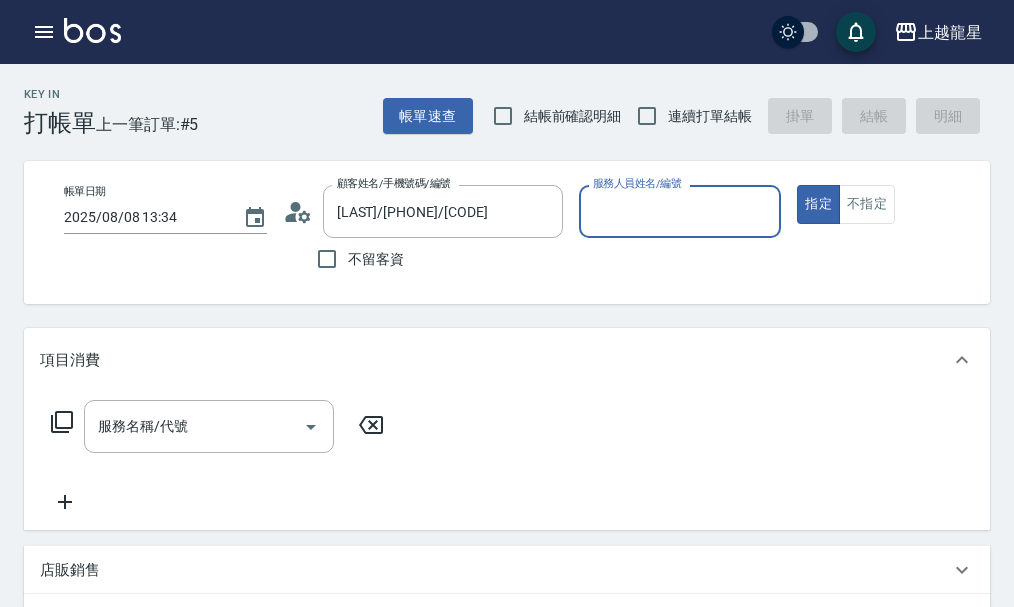 type on "馨華-6" 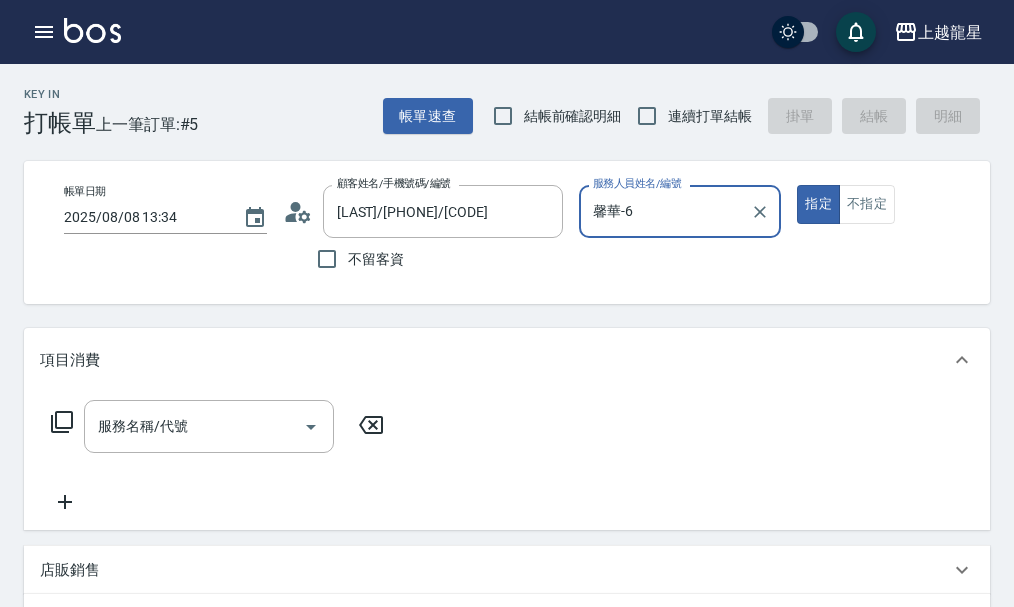 click 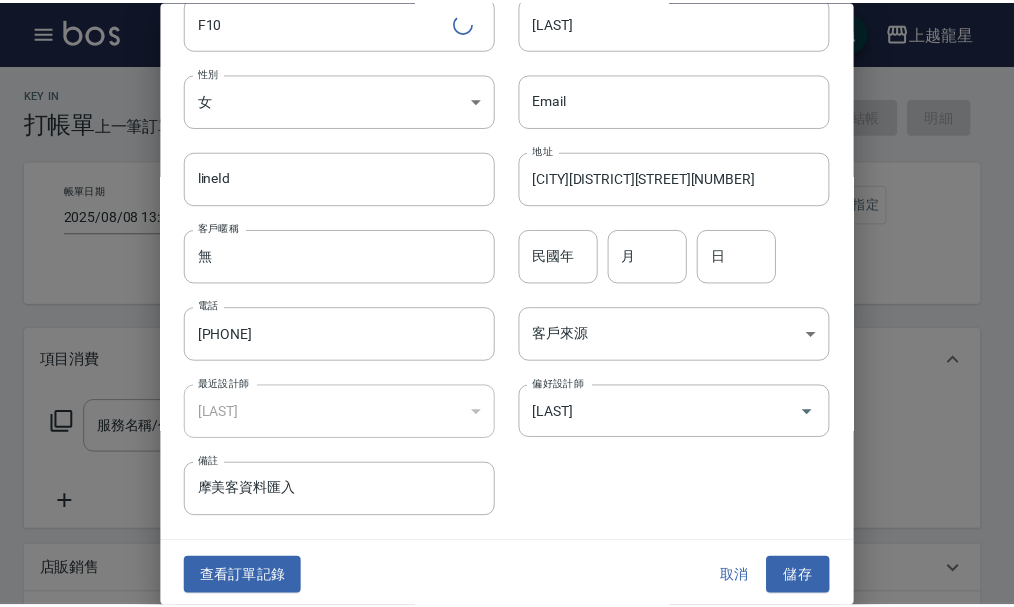 scroll, scrollTop: 86, scrollLeft: 0, axis: vertical 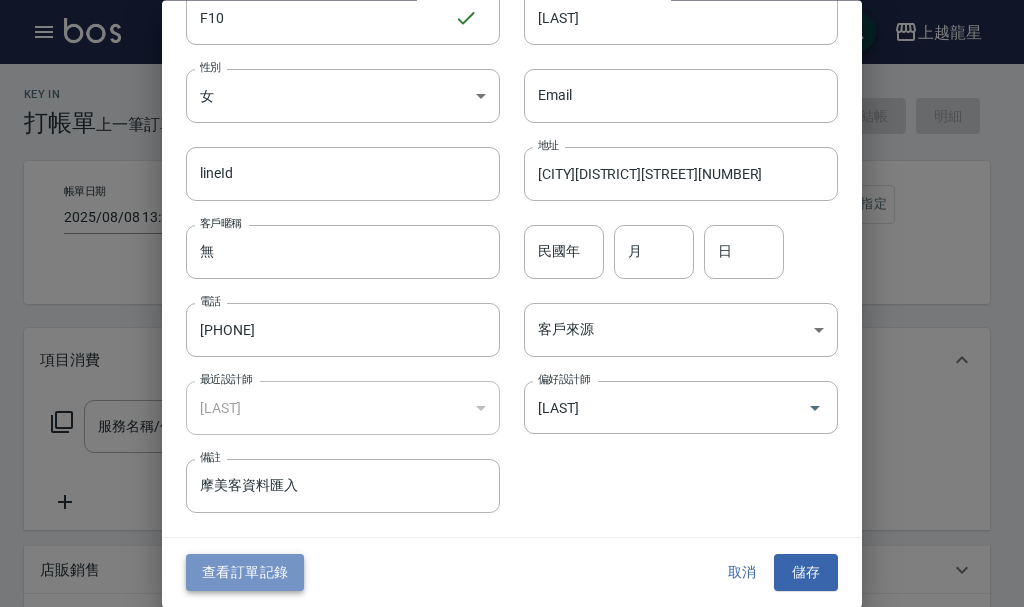 click on "查看訂單記錄" at bounding box center (245, 573) 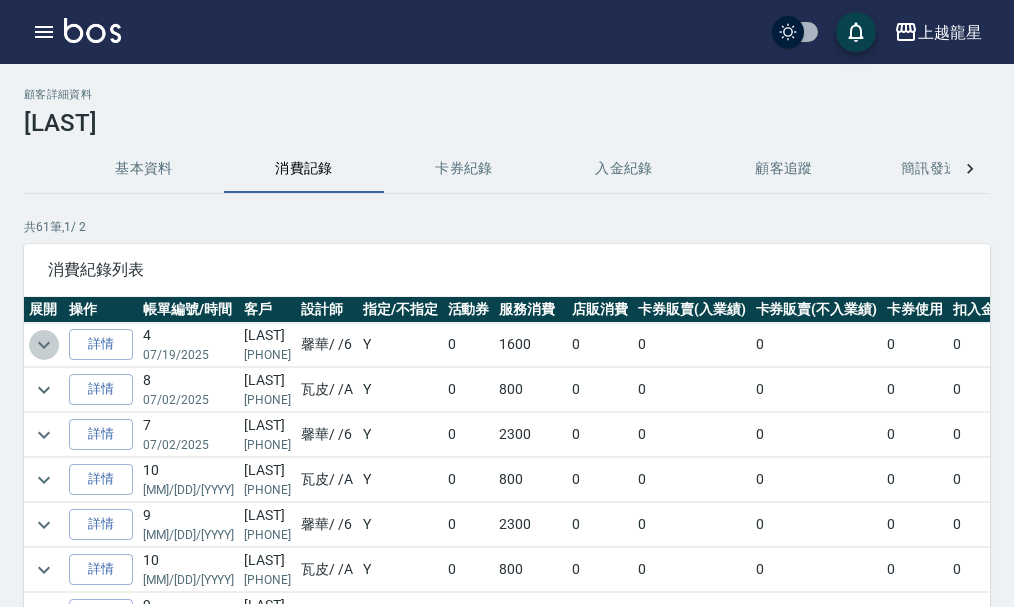 click 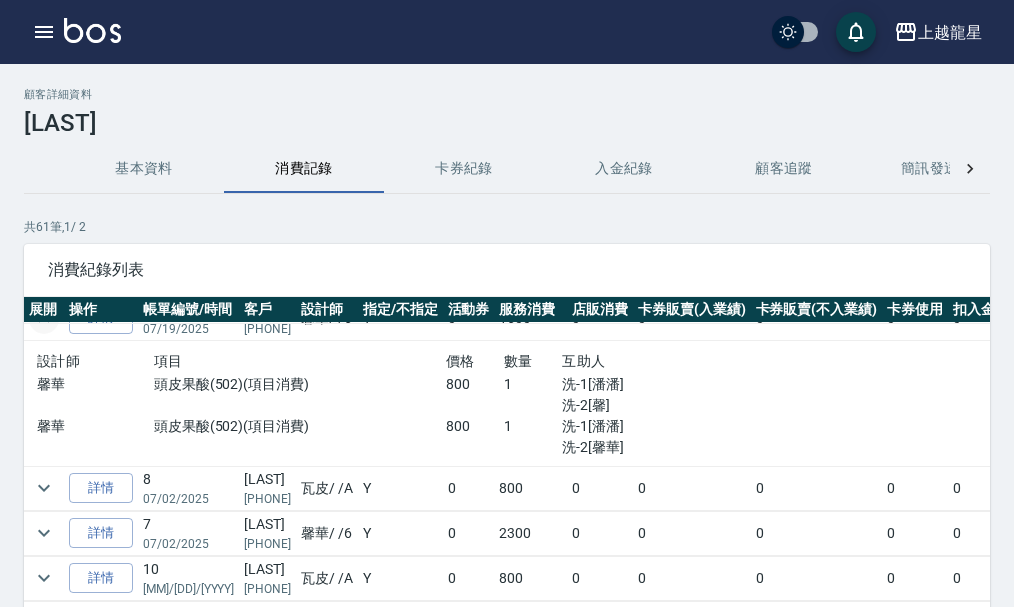 scroll, scrollTop: 100, scrollLeft: 0, axis: vertical 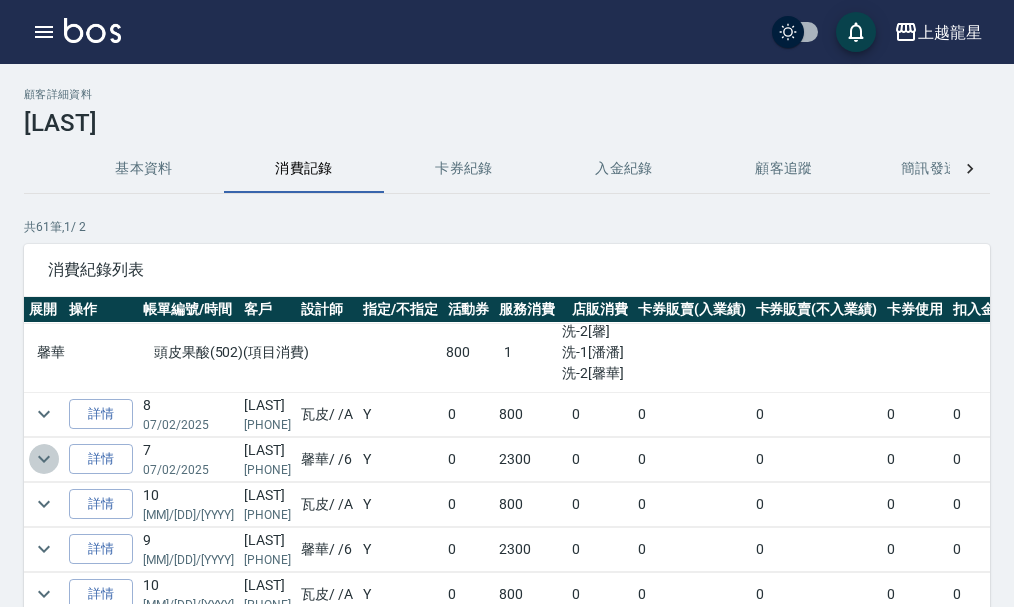 click 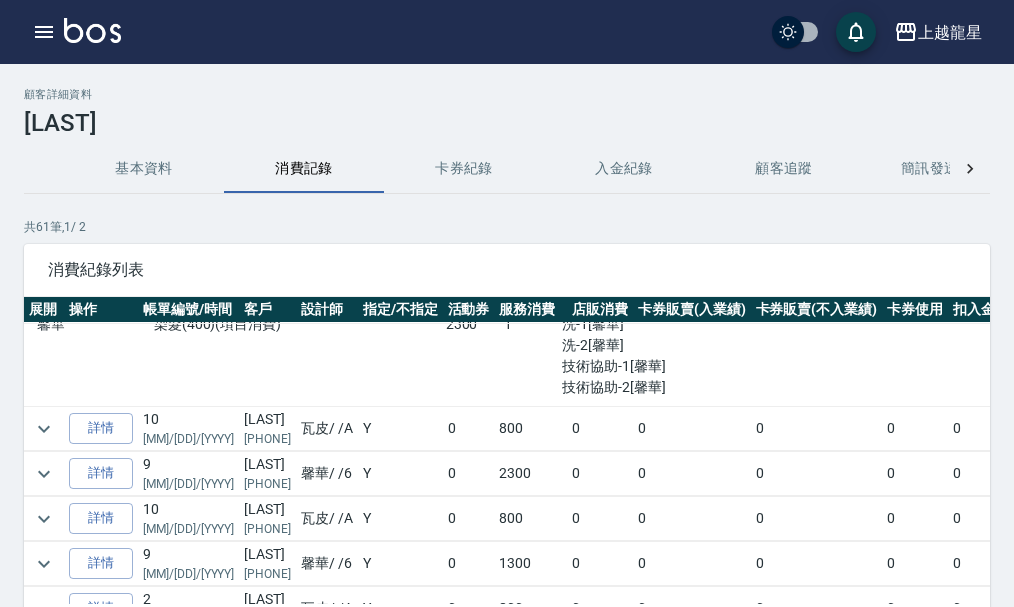 scroll, scrollTop: 0, scrollLeft: 0, axis: both 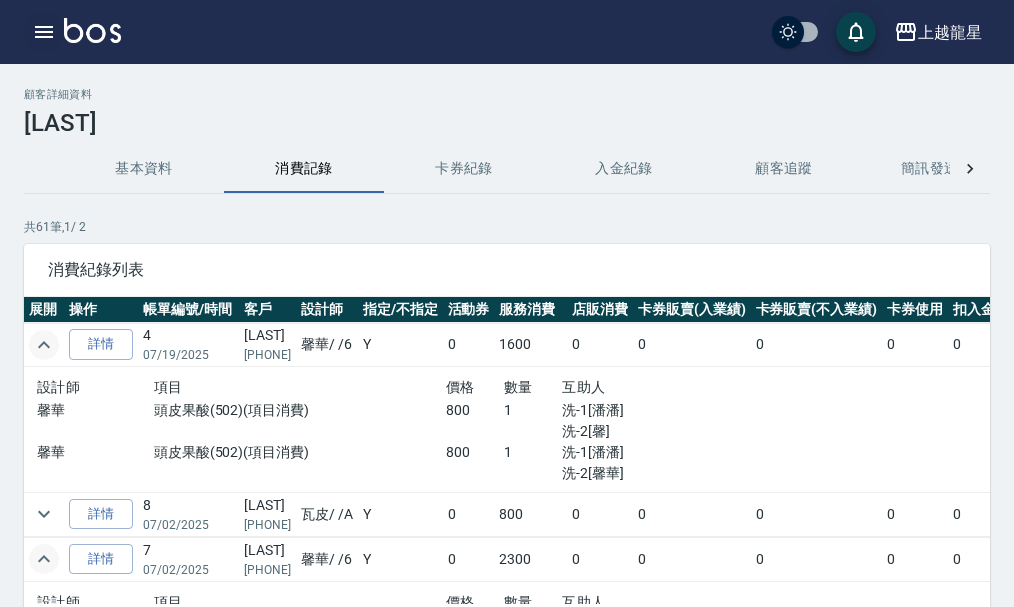 click 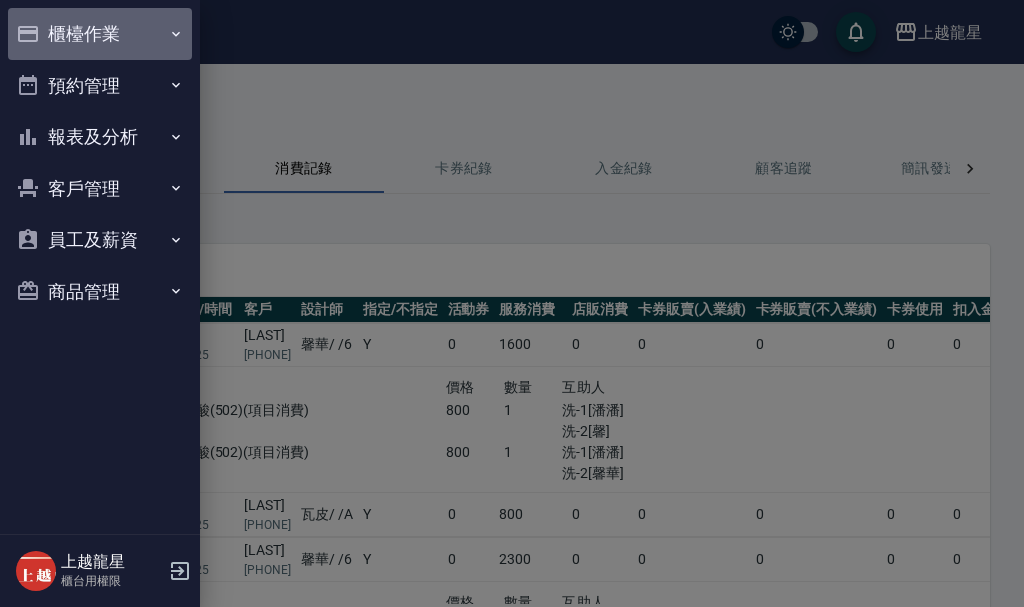 click on "櫃檯作業" at bounding box center (100, 34) 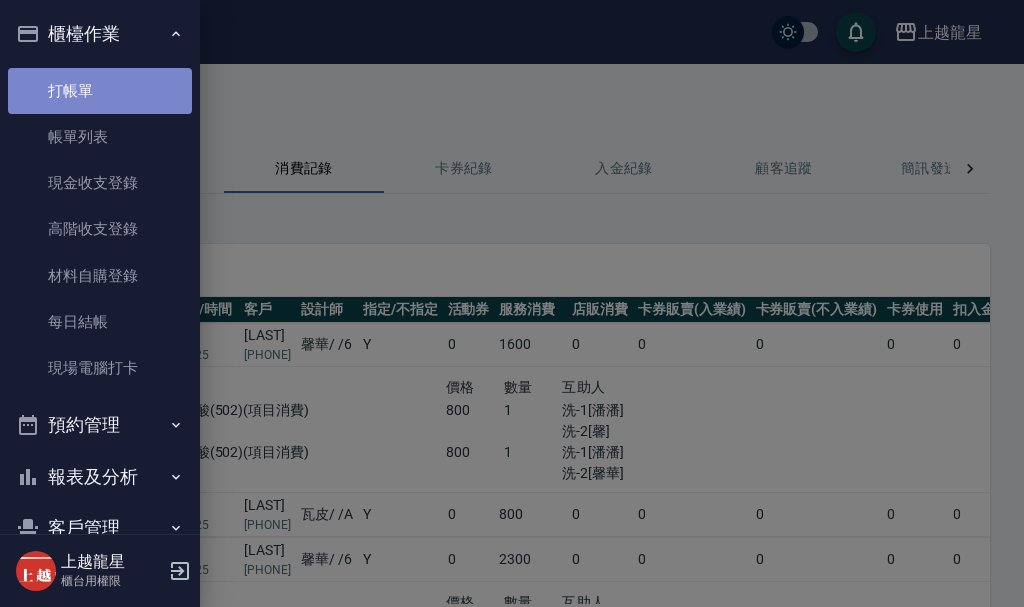 click on "打帳單" at bounding box center [100, 91] 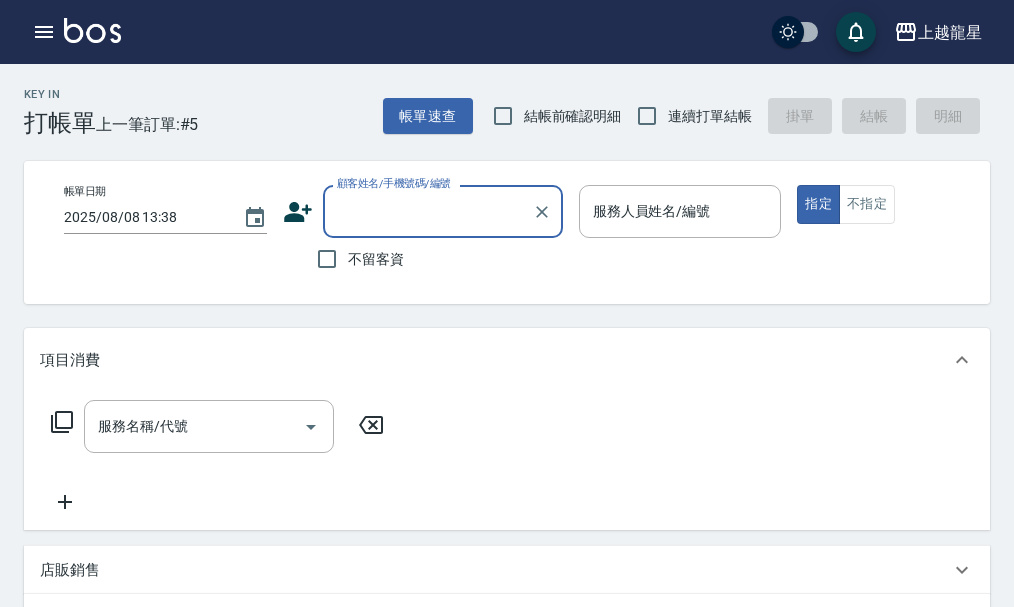 click on "顧客姓名/手機號碼/編號" at bounding box center (428, 211) 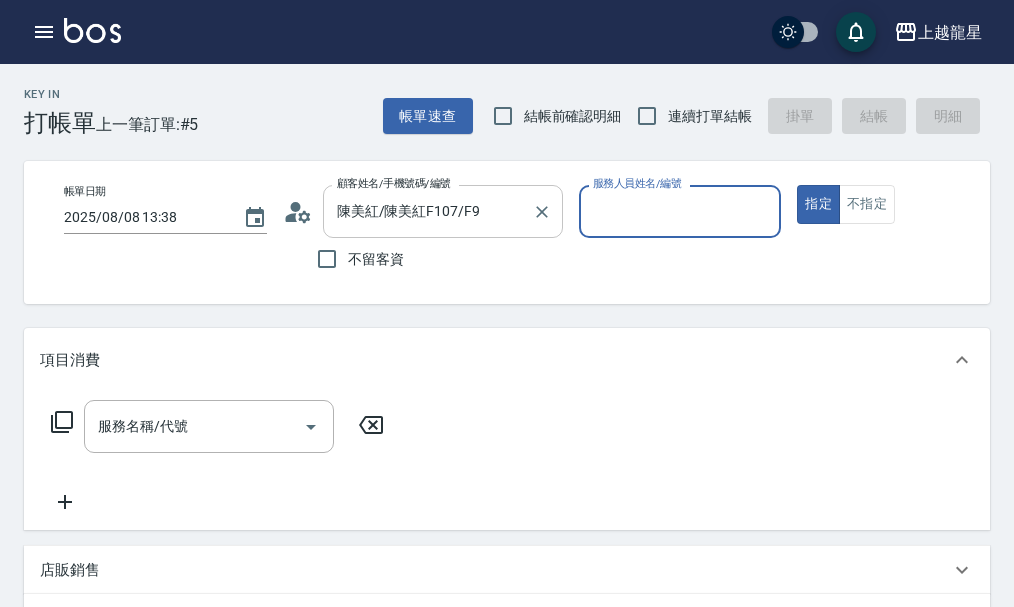 click on "陳美紅/陳美紅F107/F9 顧客姓名/手機號碼/編號" at bounding box center [443, 211] 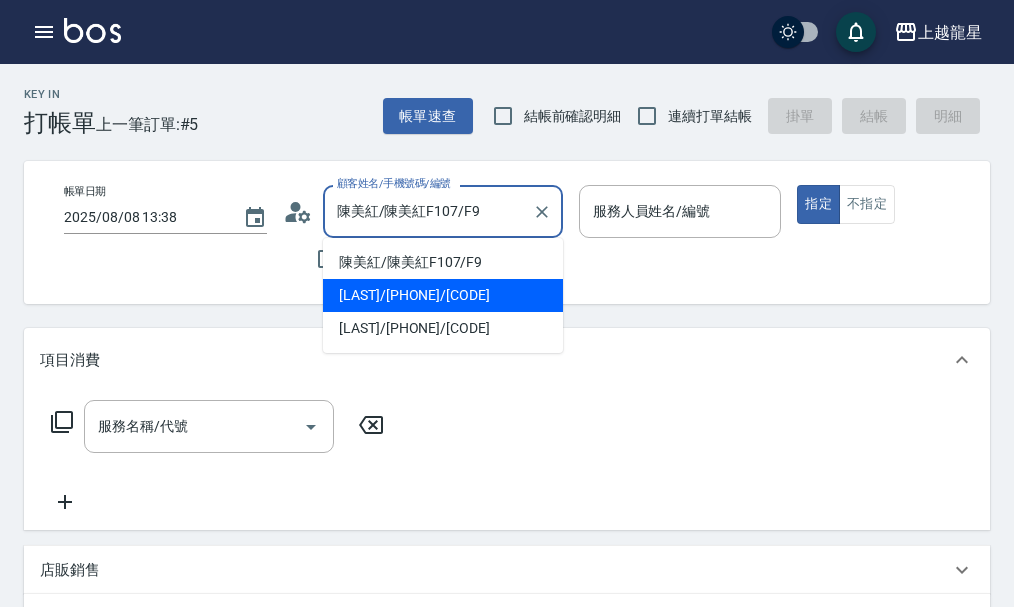 click on "謝雅玲/0932198237/F10" at bounding box center [443, 295] 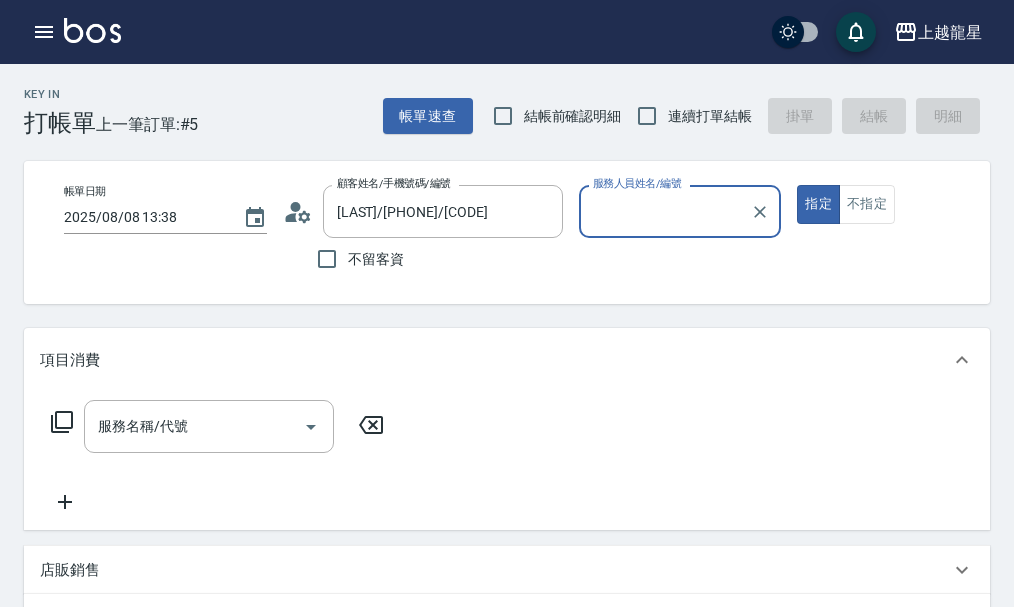 type on "馨華-6" 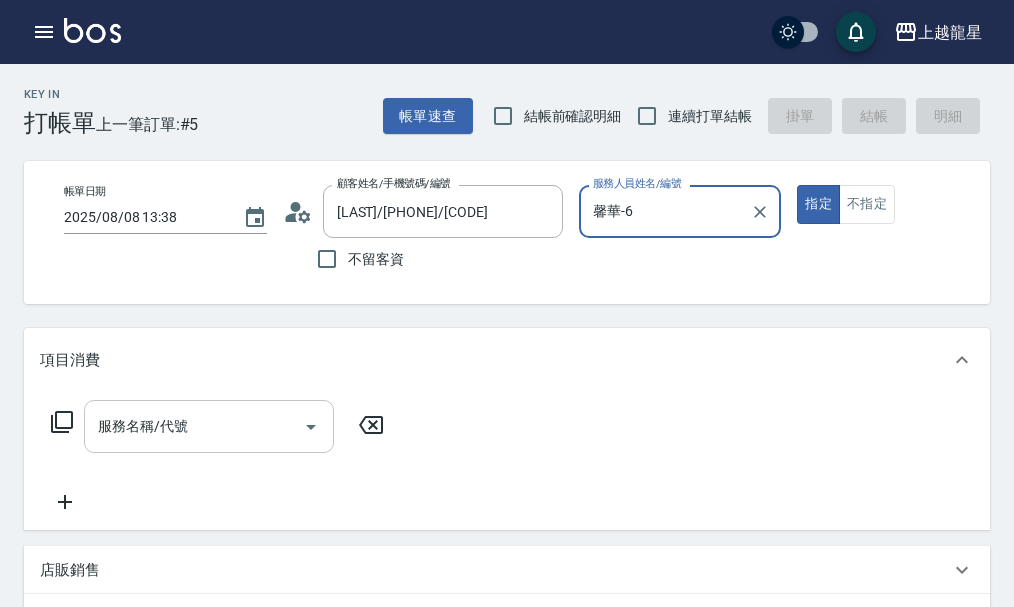 click on "服務名稱/代號" at bounding box center [194, 426] 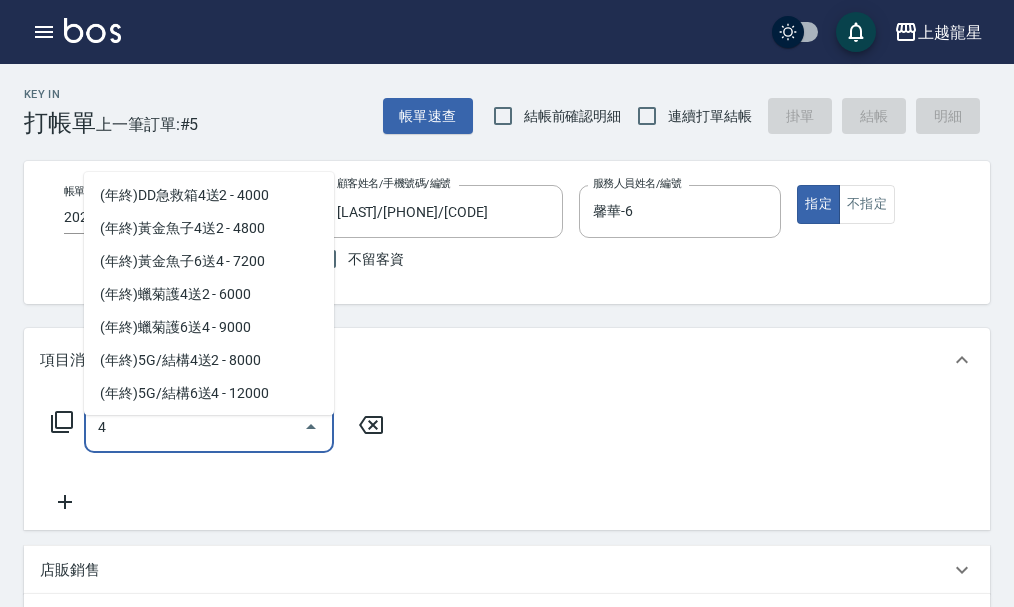 scroll, scrollTop: 8, scrollLeft: 0, axis: vertical 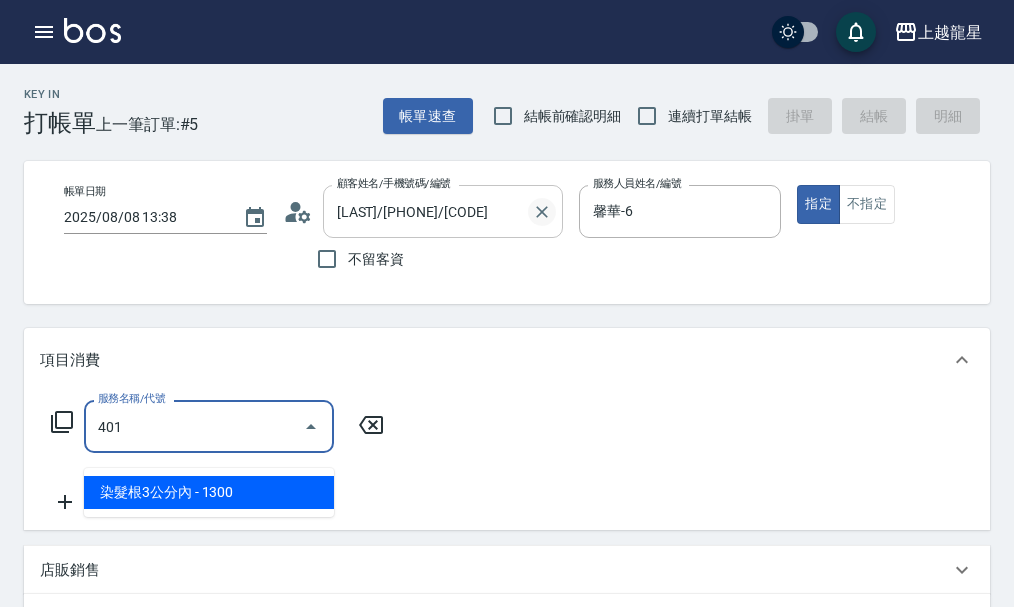 click 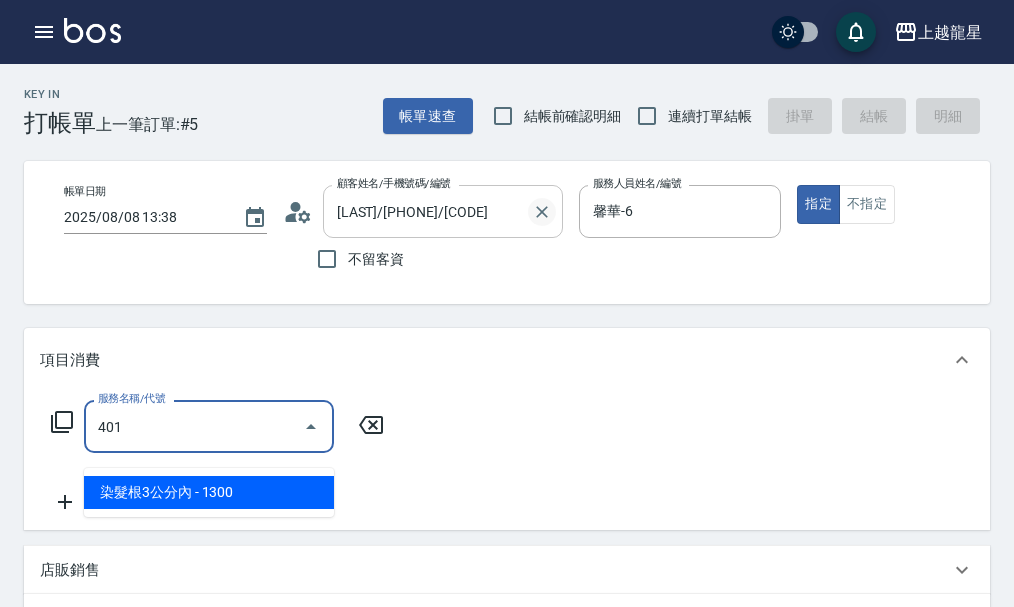 type 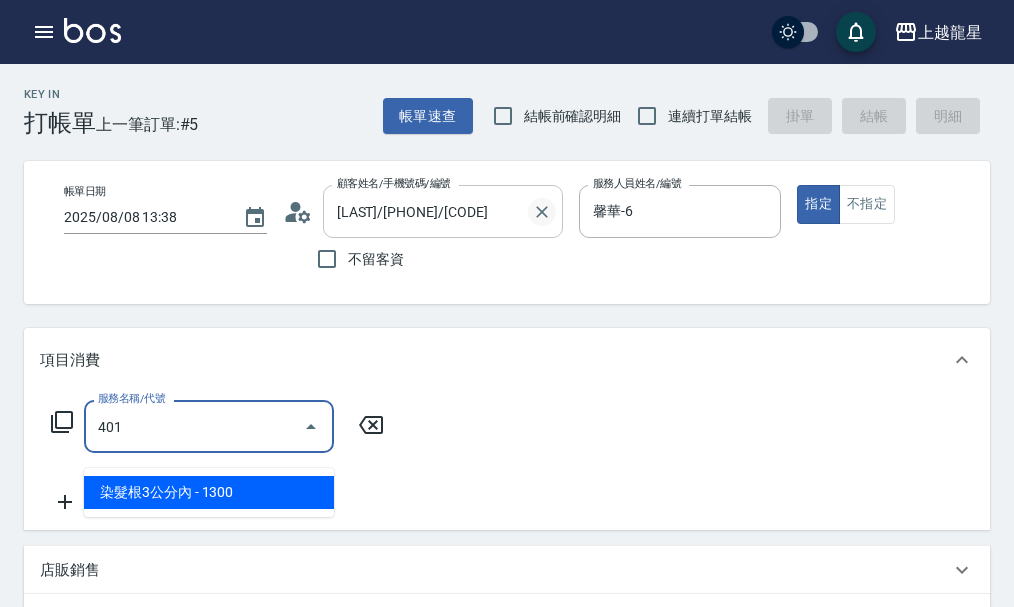 type 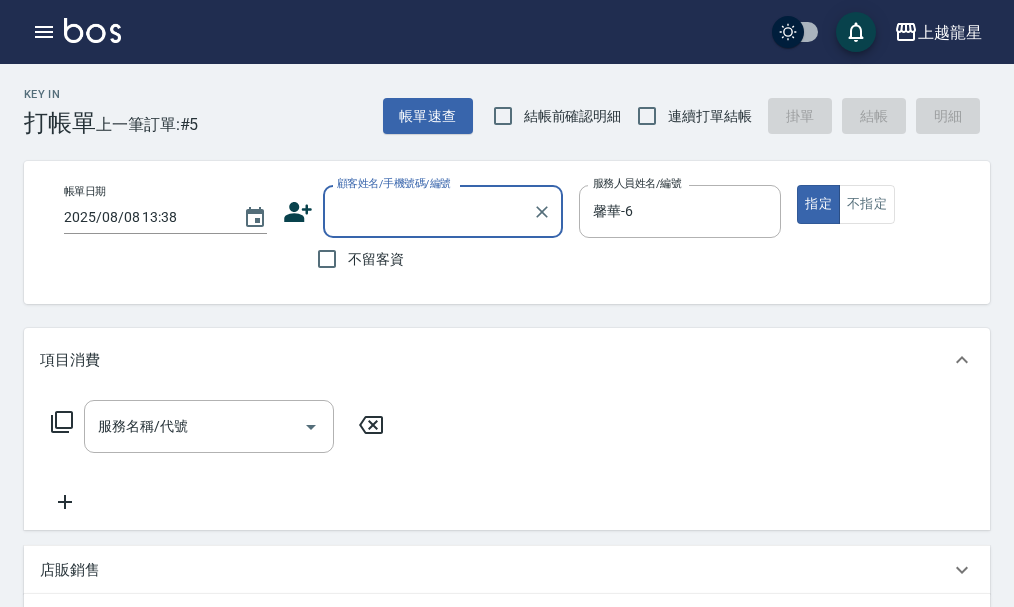 click on "顧客姓名/手機號碼/編號" at bounding box center [428, 211] 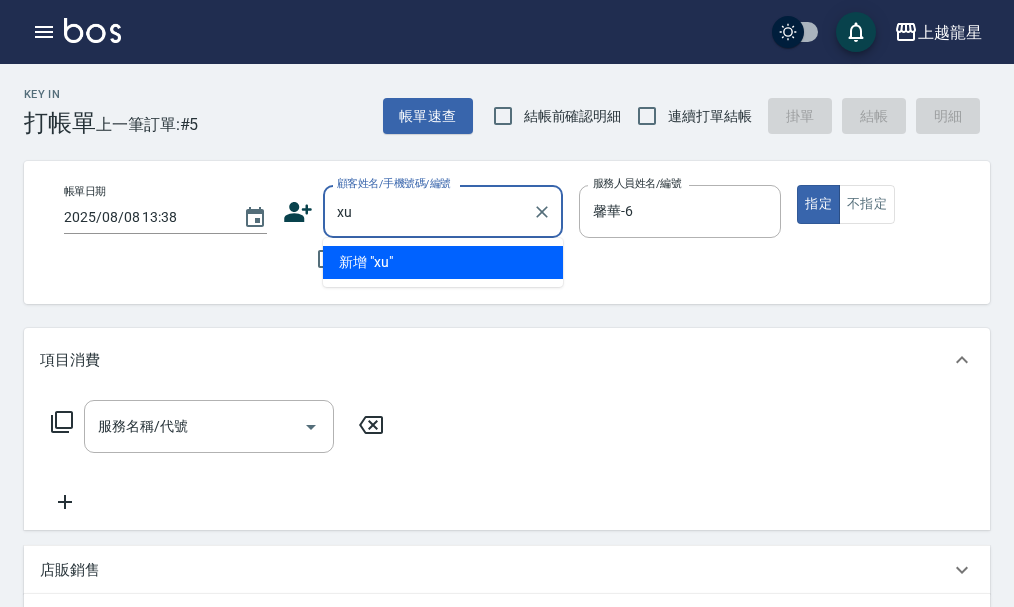 type on "x" 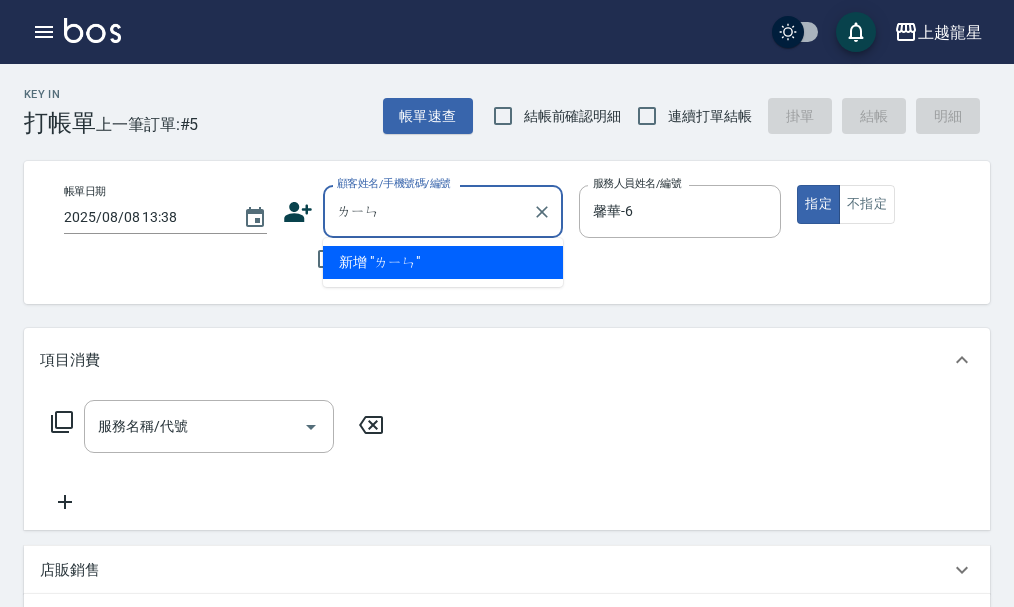 type on "林" 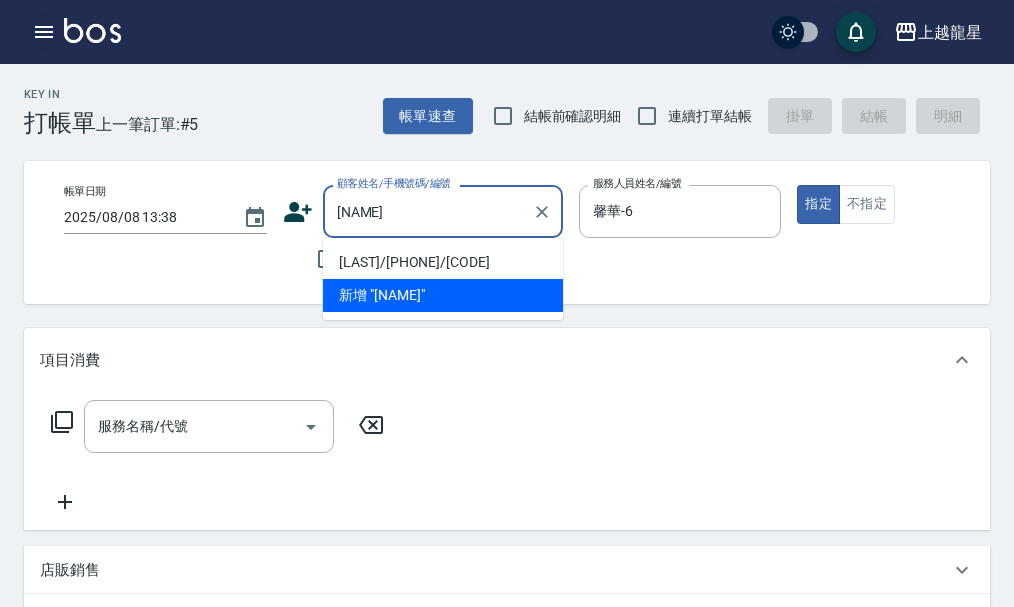 type on "林俁俁" 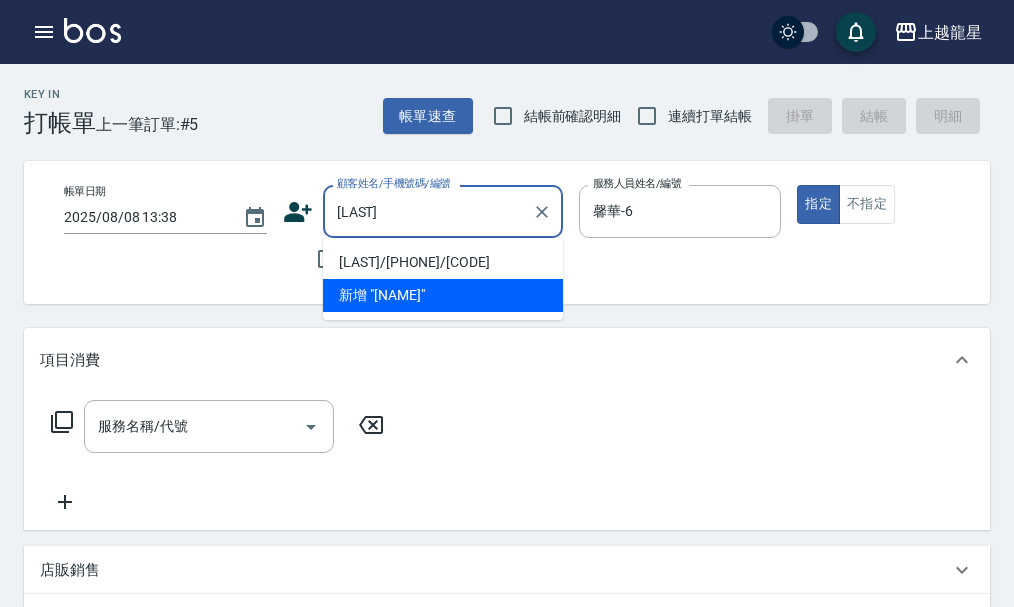 type 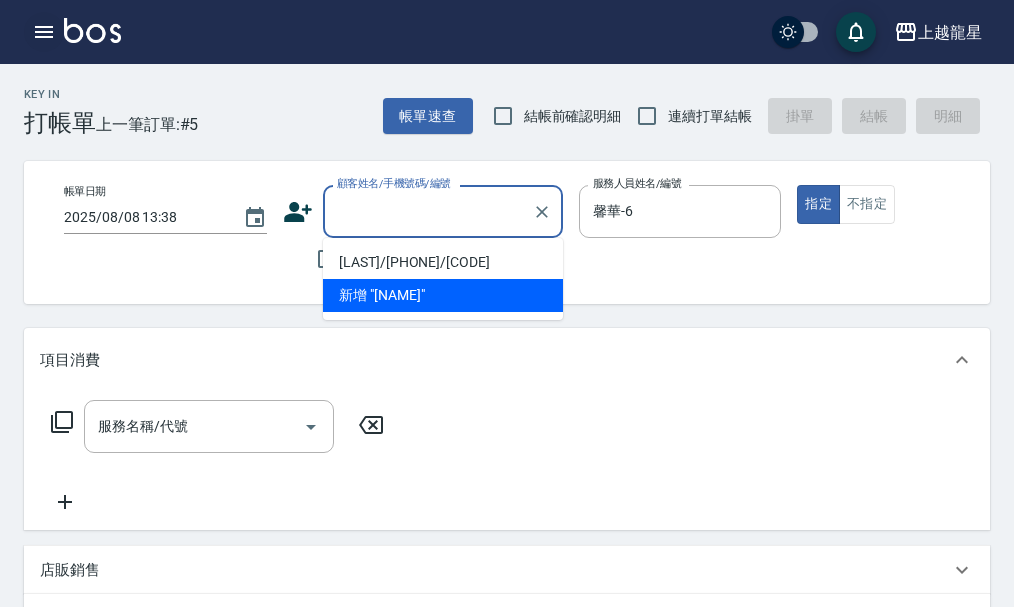 click 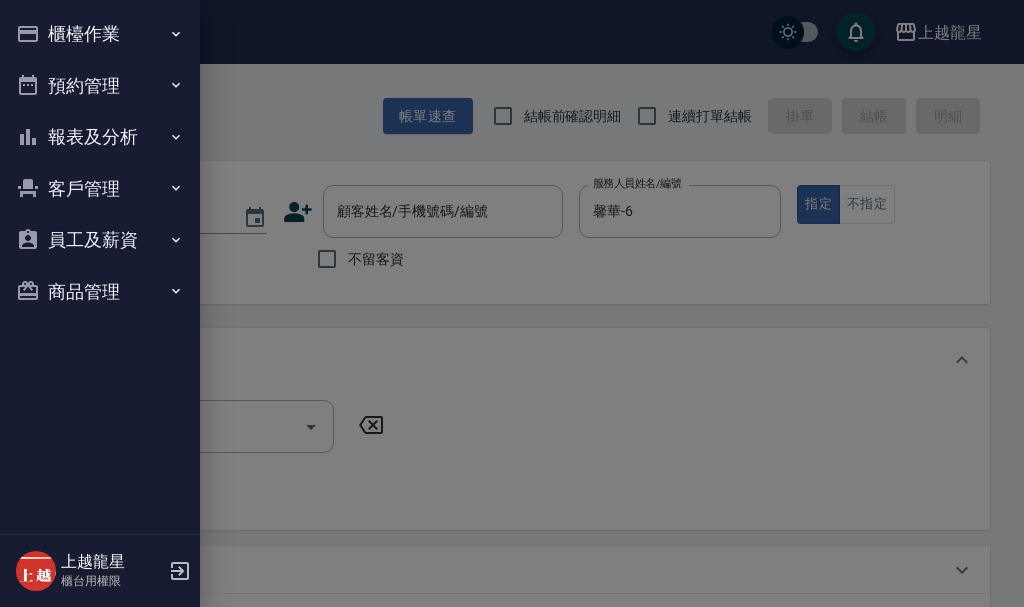click on "櫃檯作業" at bounding box center (100, 34) 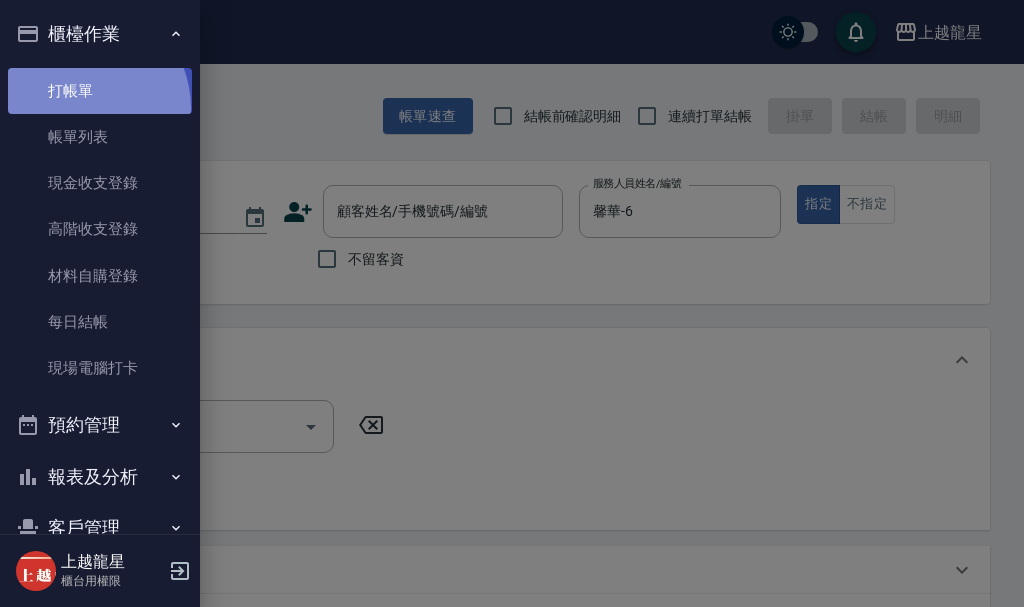 click on "打帳單" at bounding box center [100, 91] 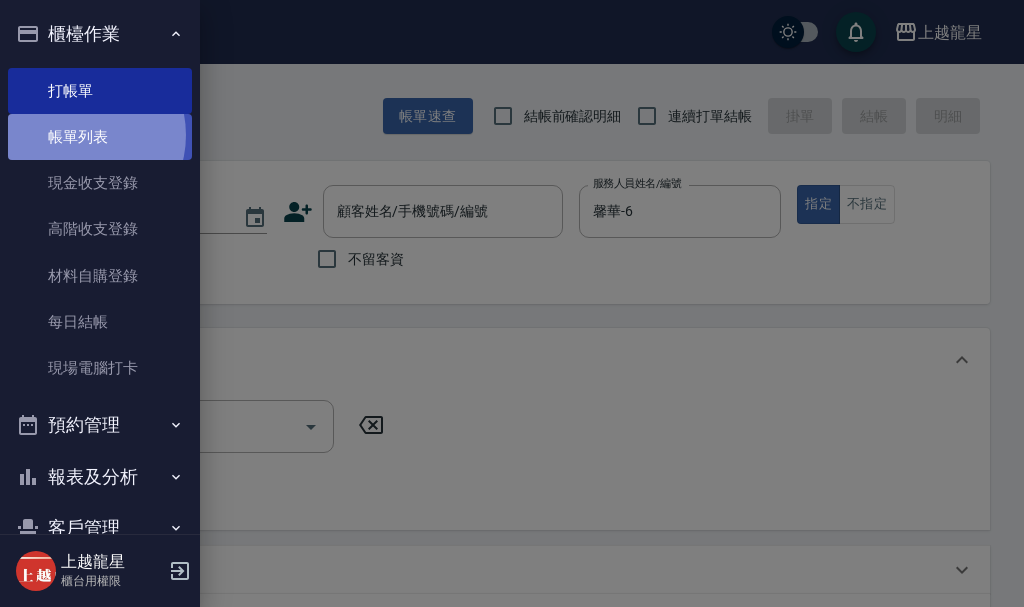 click on "帳單列表" at bounding box center [100, 137] 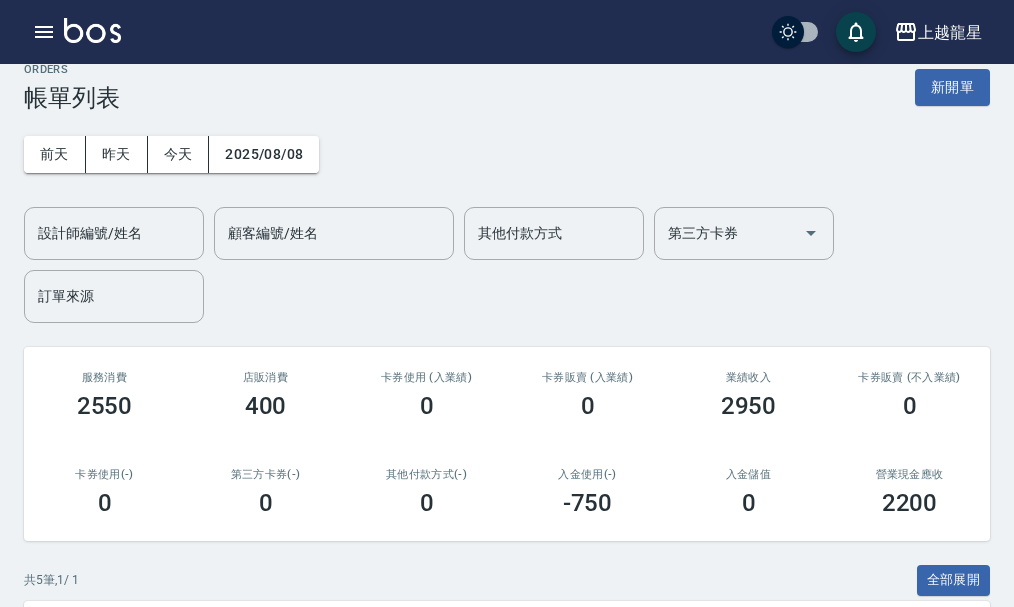scroll, scrollTop: 0, scrollLeft: 0, axis: both 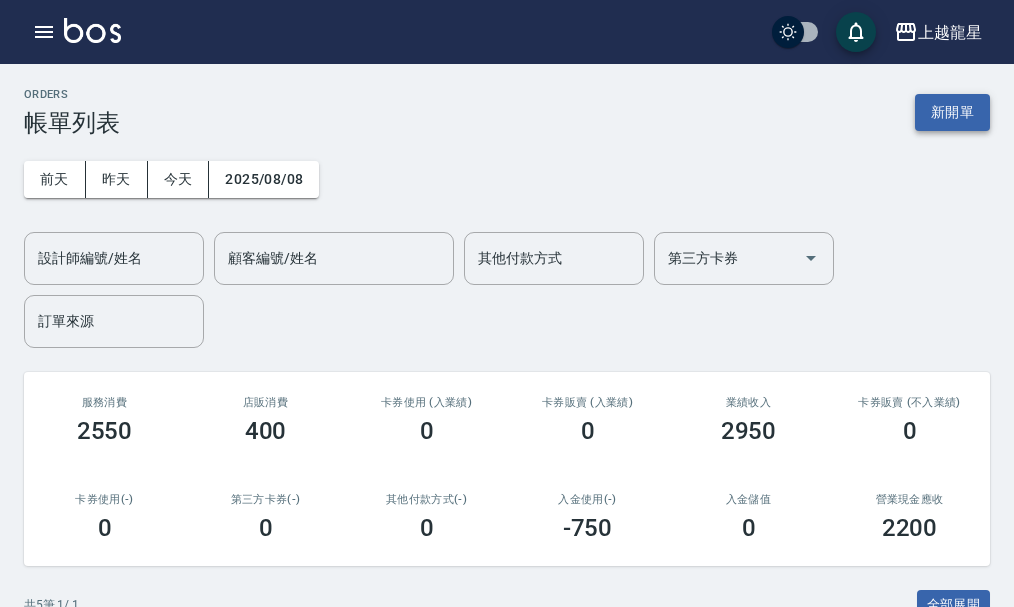 click on "新開單" at bounding box center [952, 112] 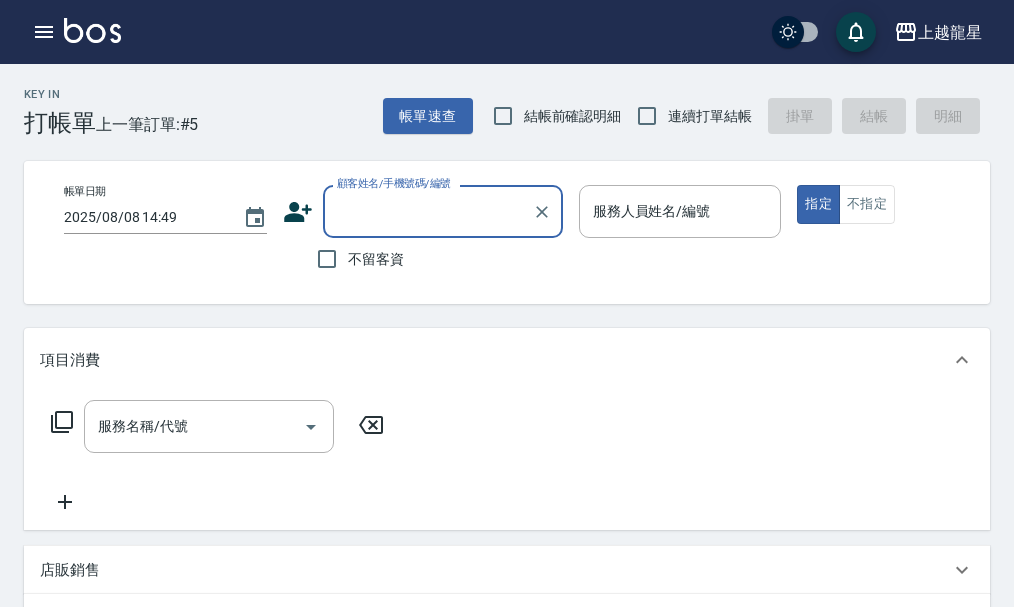 click on "顧客姓名/手機號碼/編號" at bounding box center (428, 211) 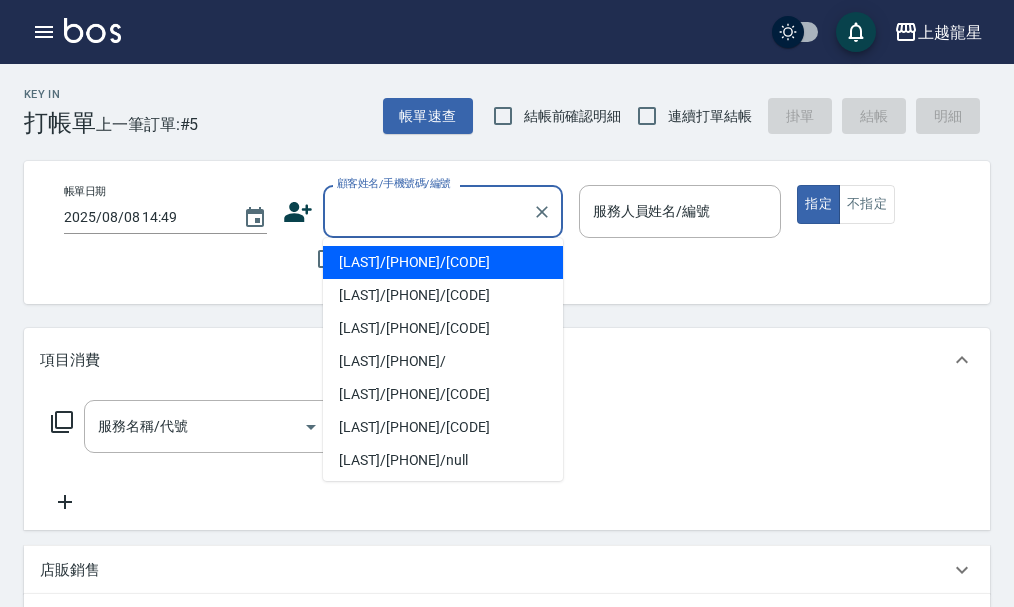 type on "ㄑ" 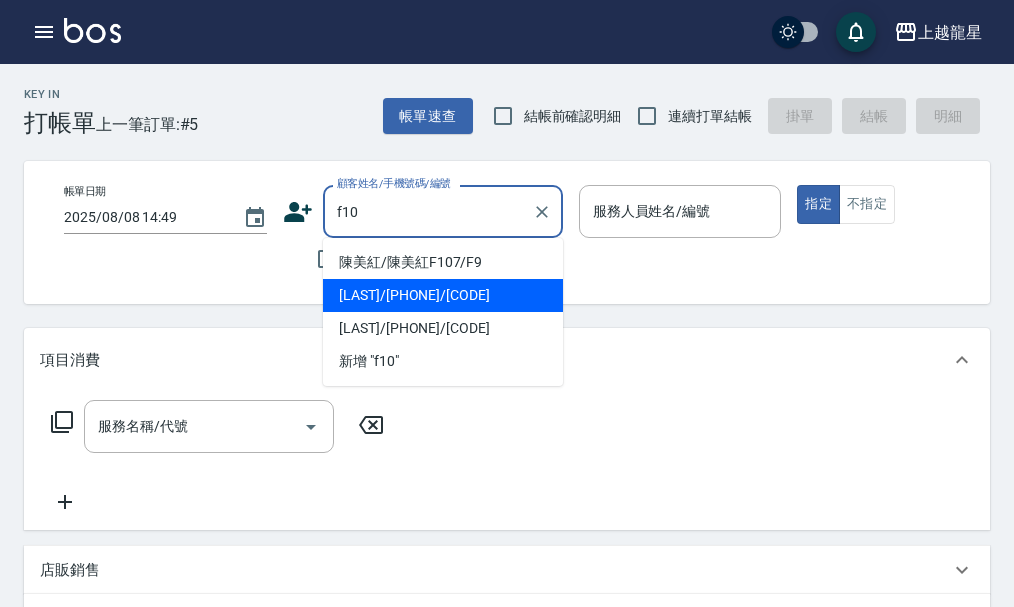 click on "謝雅玲/0932198237/F10" at bounding box center (443, 295) 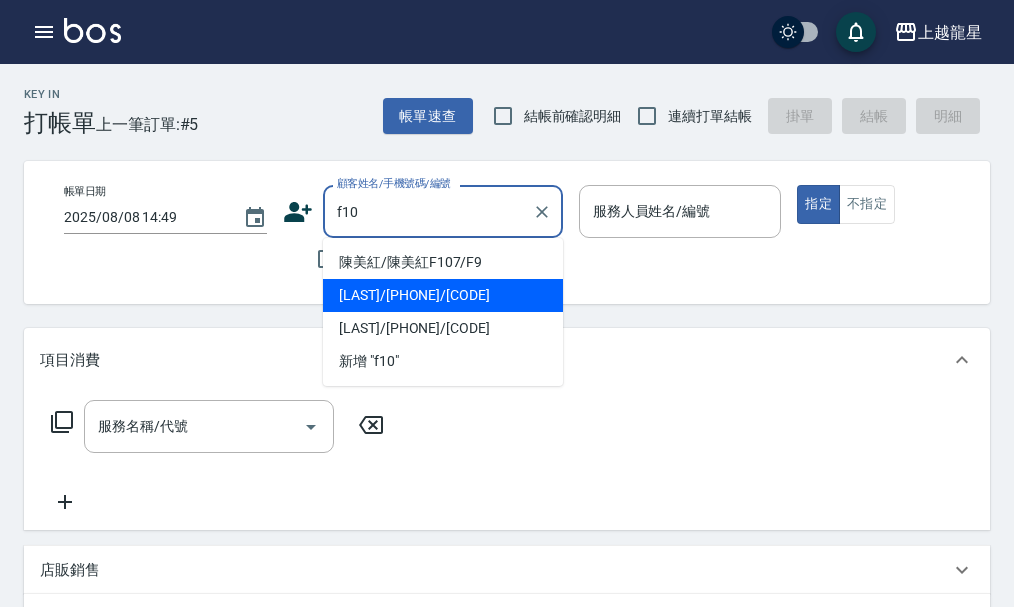 type on "謝雅玲/0932198237/F10" 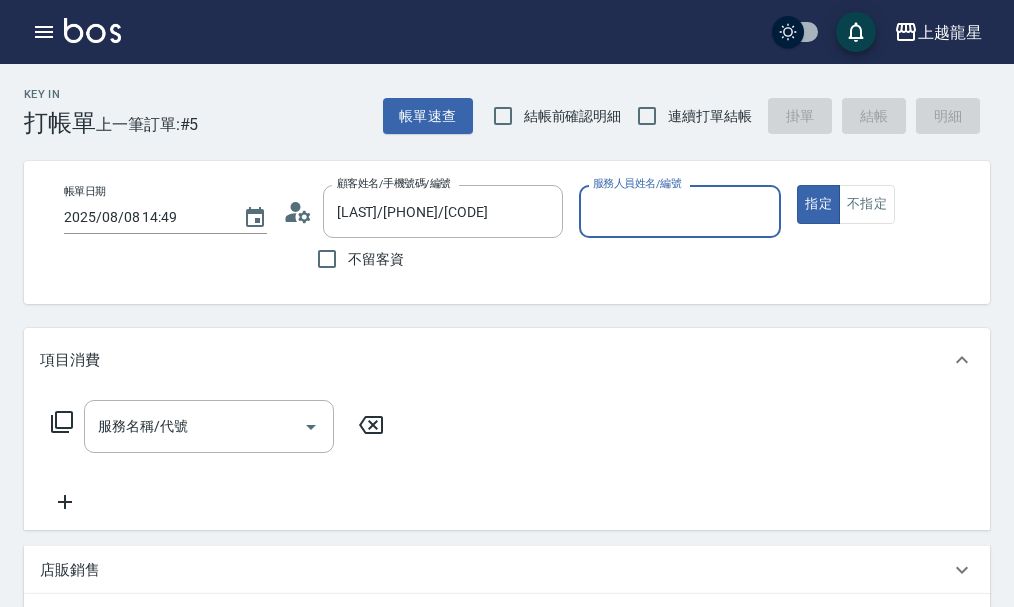 type on "馨華-6" 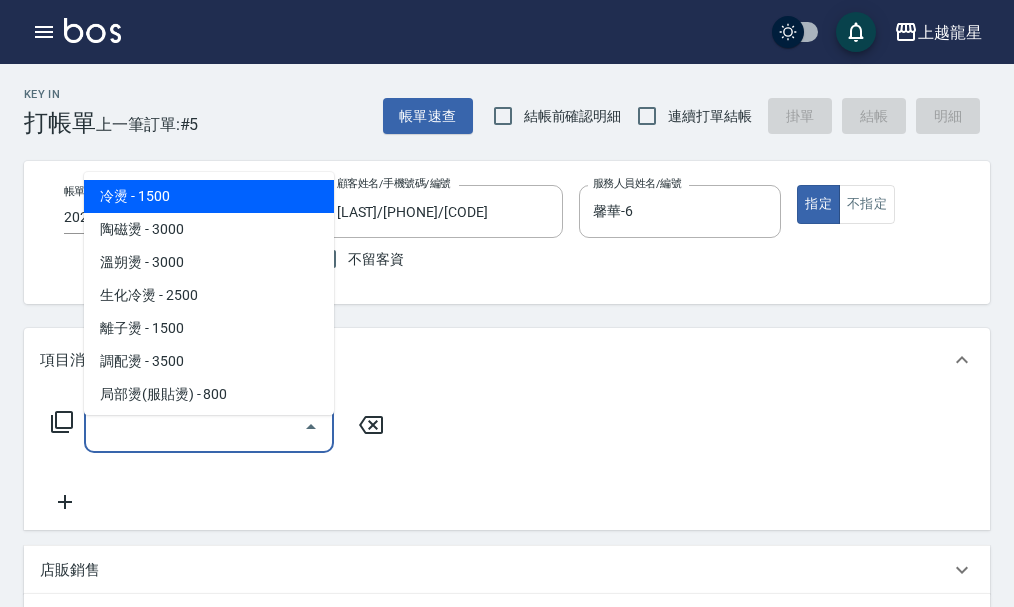 click on "服務名稱/代號 服務名稱/代號" at bounding box center (209, 426) 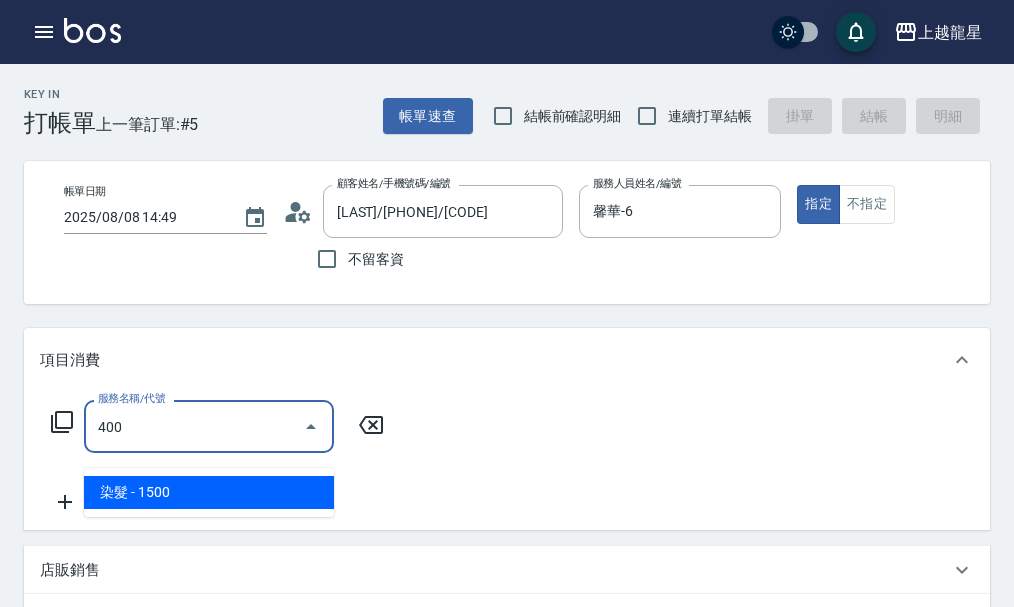 click on "染髮 - 1500" at bounding box center (209, 492) 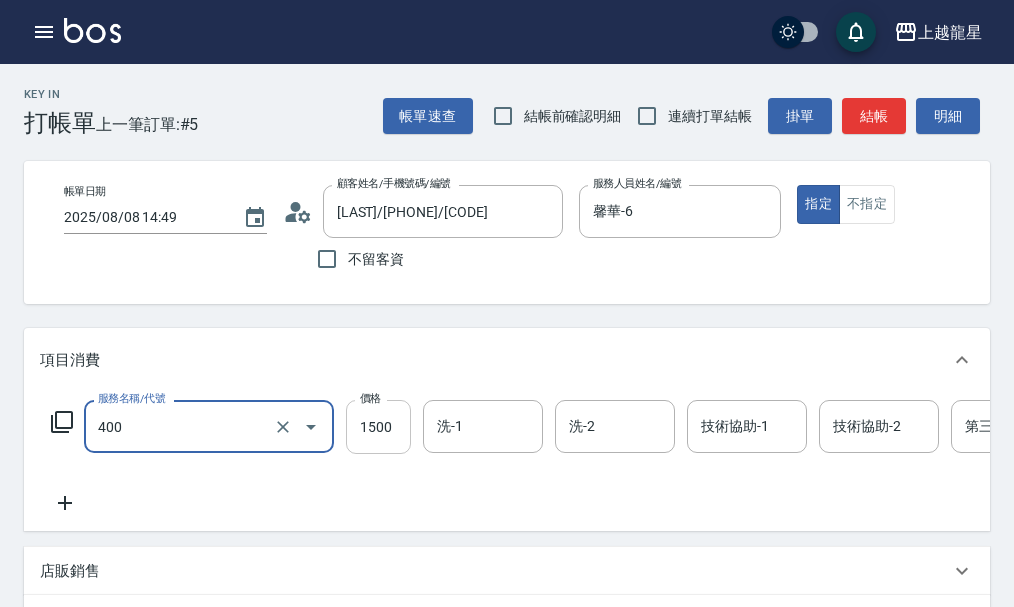 type on "染髮(400)" 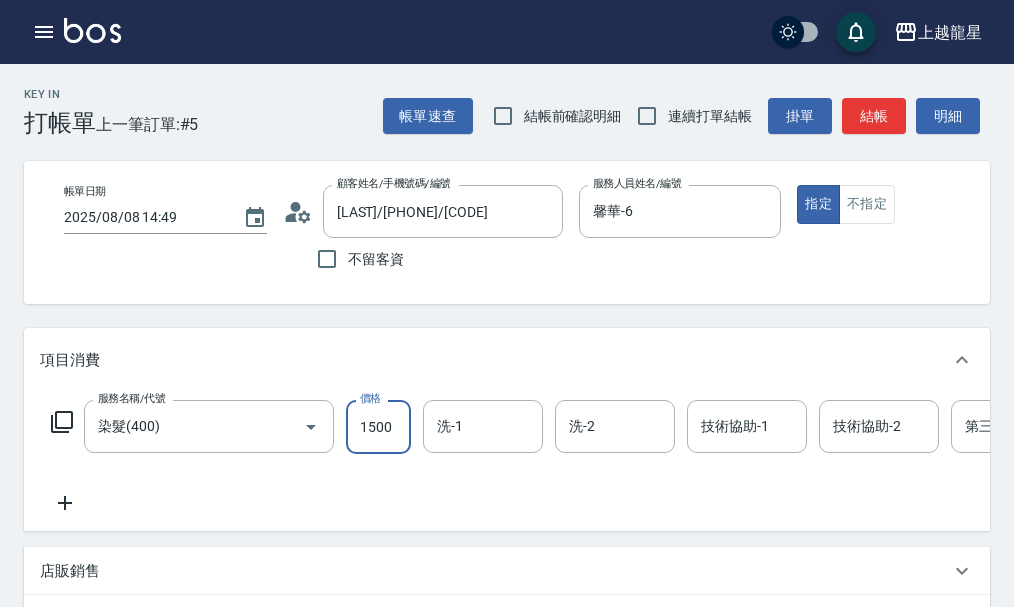 click on "1500" at bounding box center [378, 427] 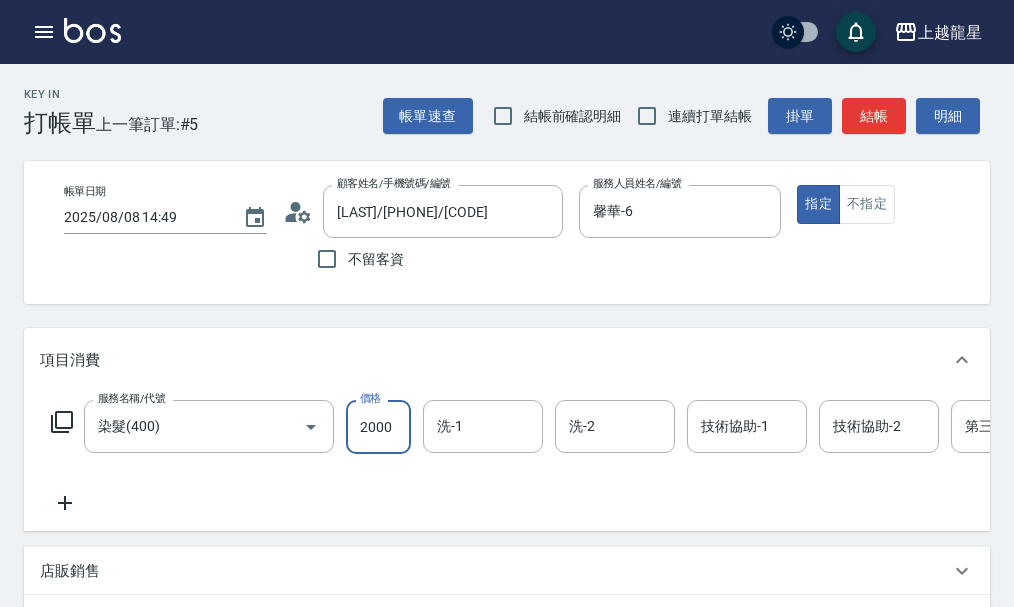 type on "2000" 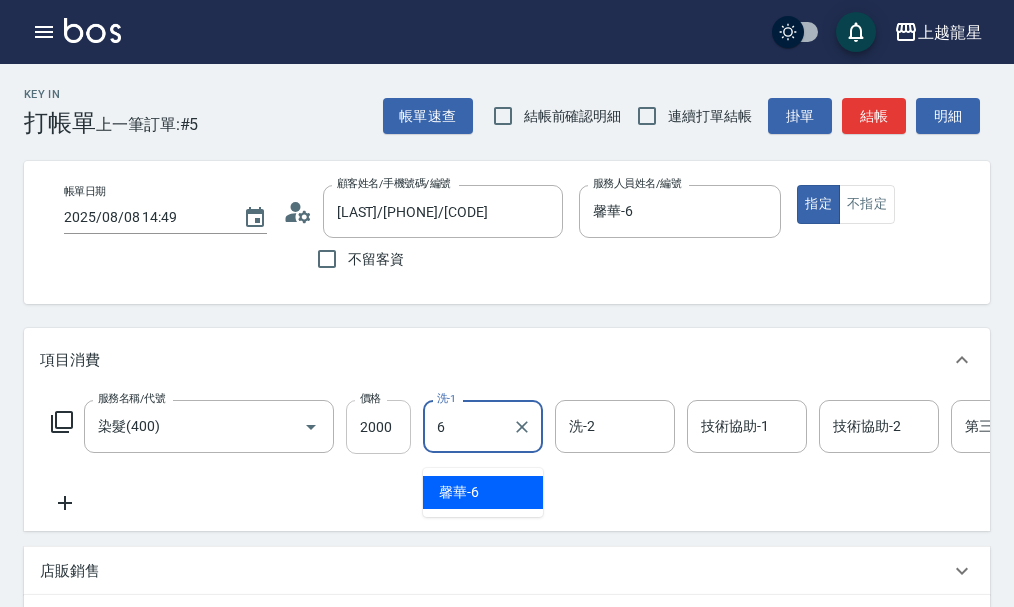 type on "馨華-6" 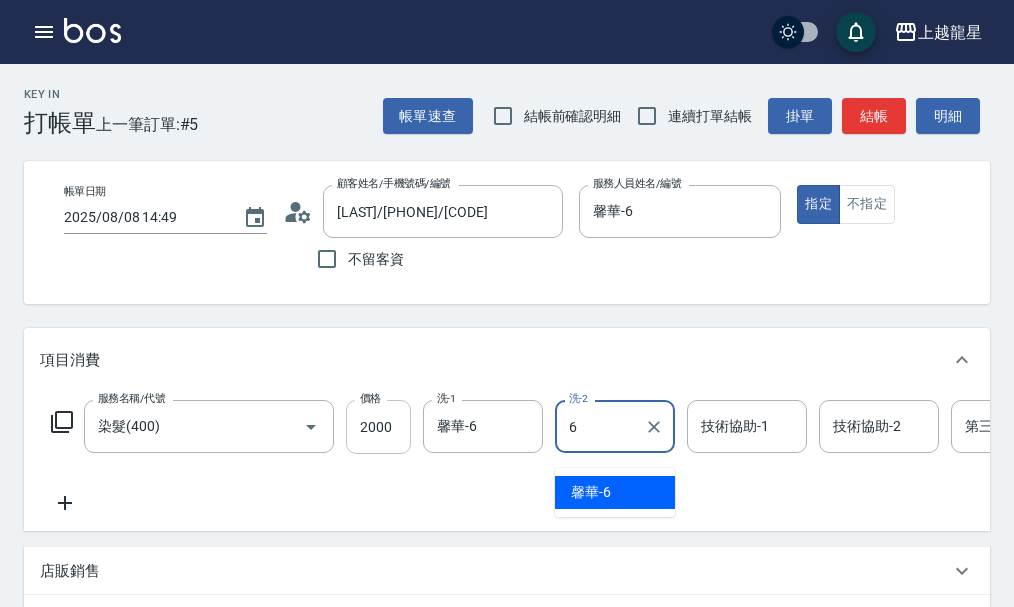 type on "馨華-6" 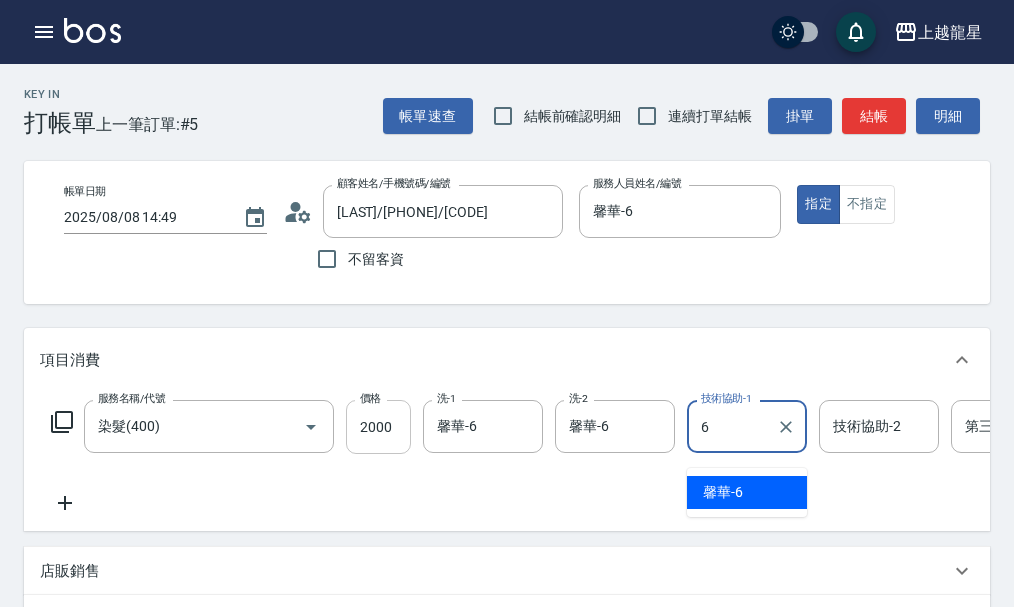 type on "馨華-6" 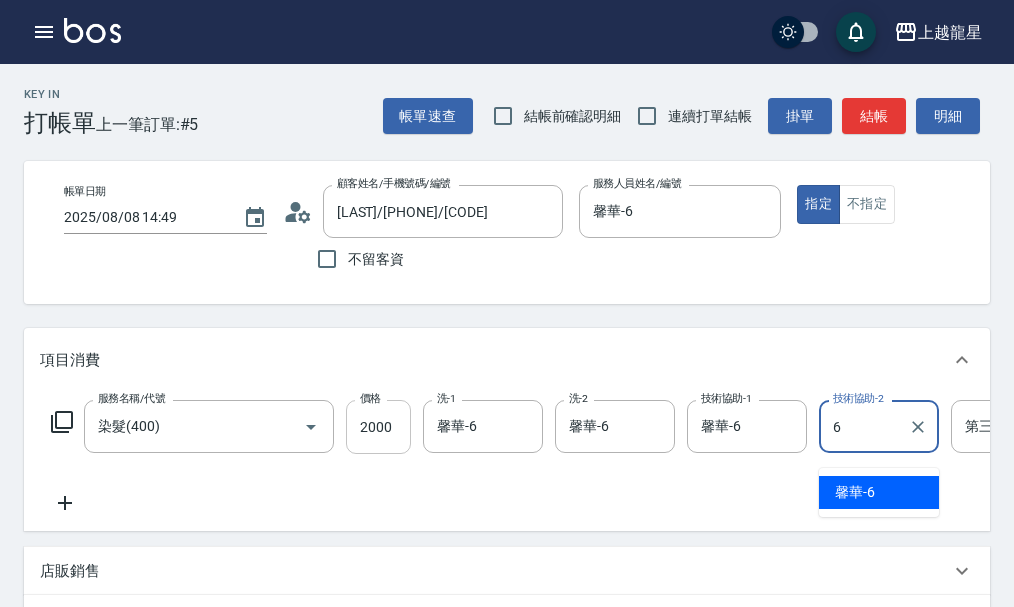 type on "馨華-6" 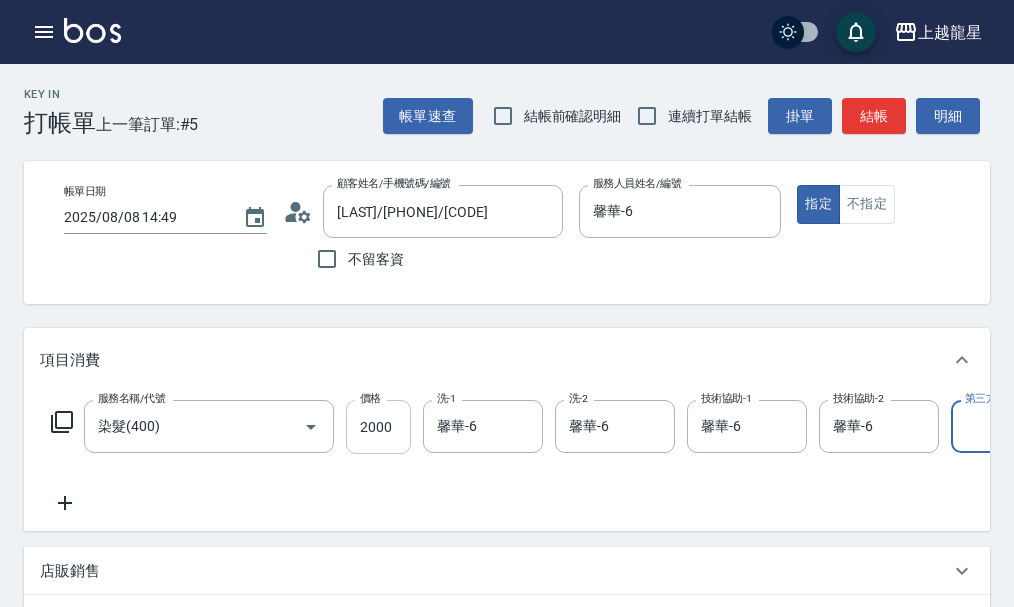 scroll, scrollTop: 0, scrollLeft: 72, axis: horizontal 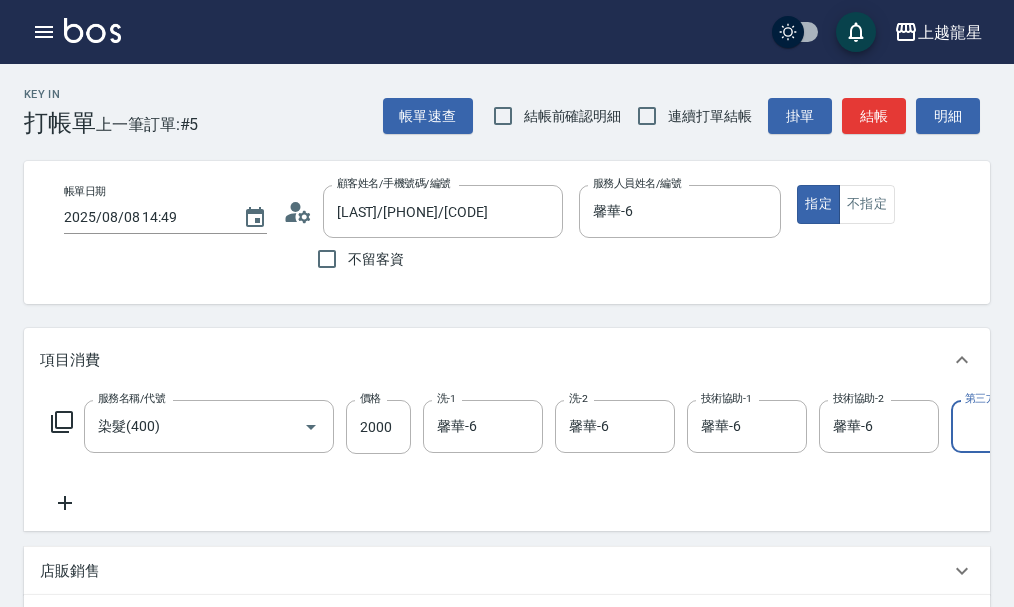 click on "服務名稱/代號 染髮(400) 服務名稱/代號 價格 2000 價格 洗-1 馨華-6 洗-1 洗-2 馨華-6 洗-2 技術協助-1 馨華-6 技術協助-1 技術協助-2 馨華-6 技術協助-2 第三方卡券 第三方卡券" at bounding box center (601, 427) 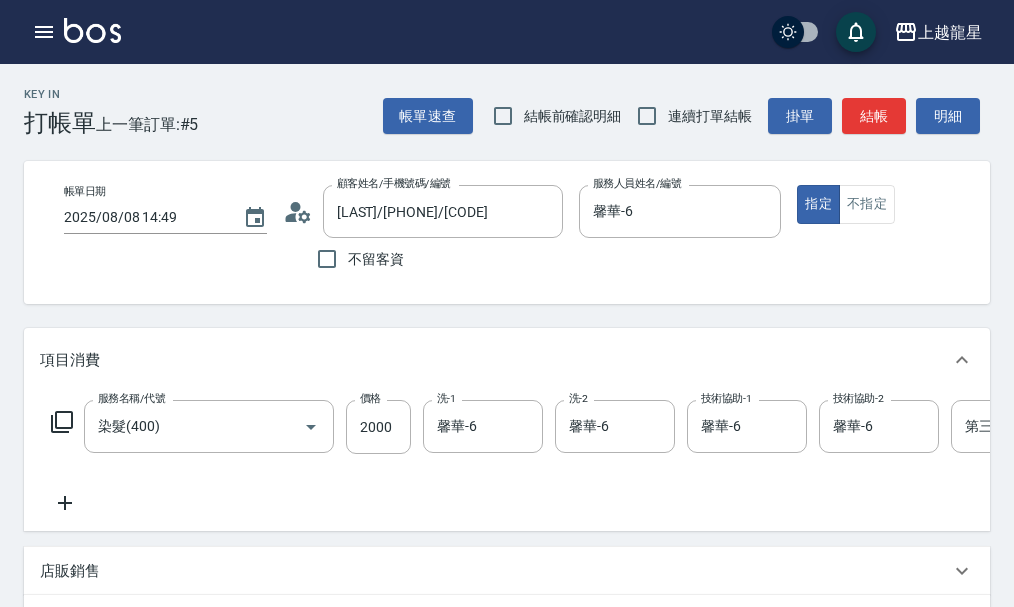 click 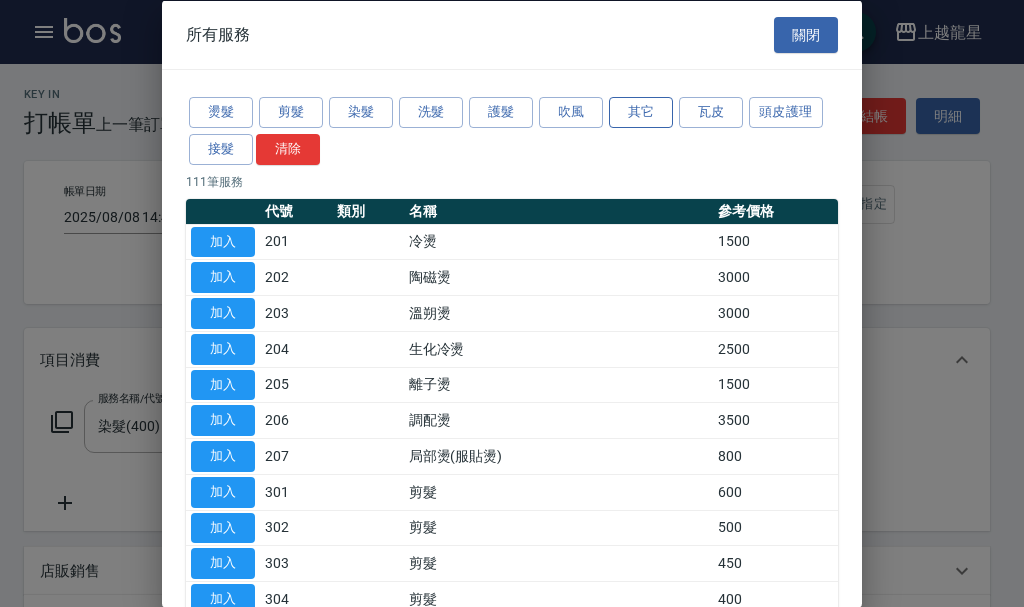 click on "其它" at bounding box center (641, 112) 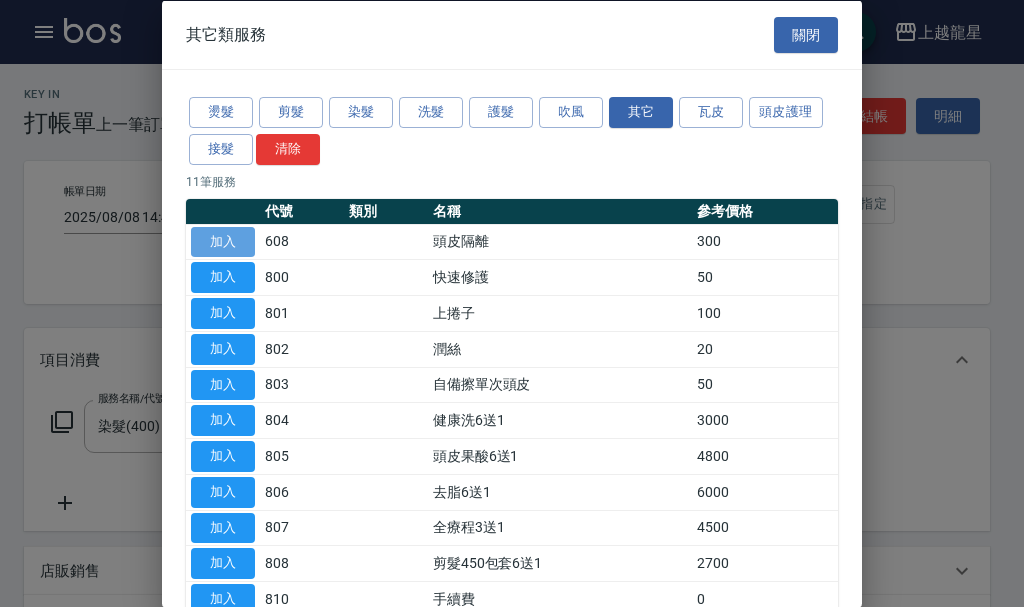 click on "加入" at bounding box center (223, 241) 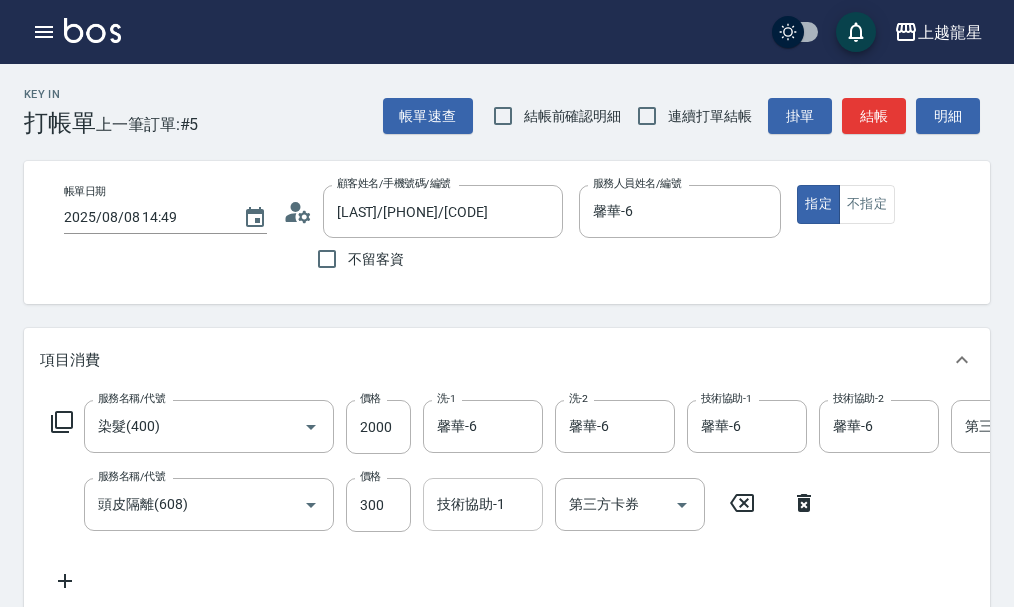click on "技術協助-1 技術協助-1" at bounding box center [483, 504] 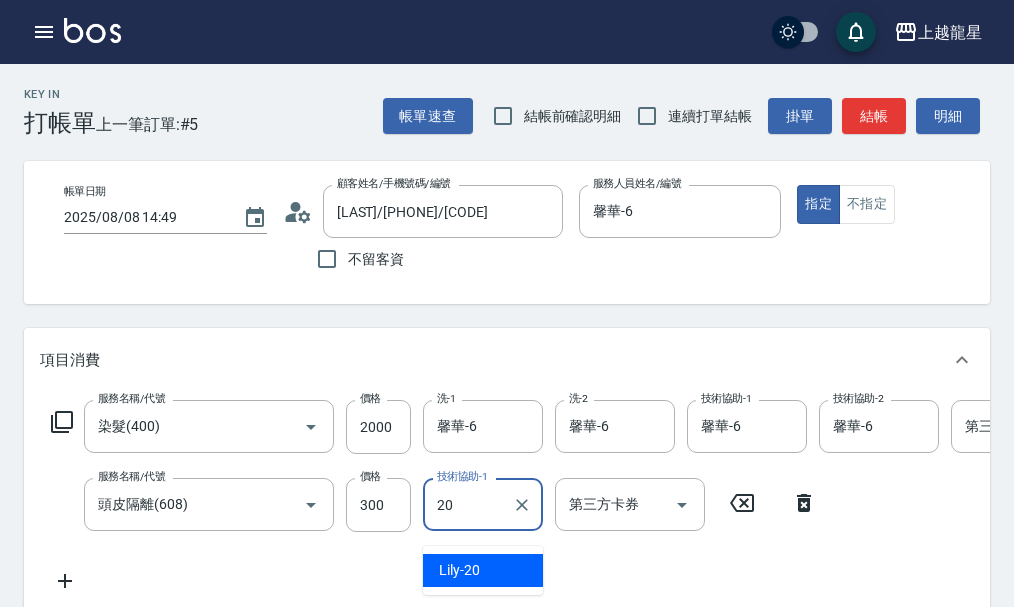type on "Lily-20" 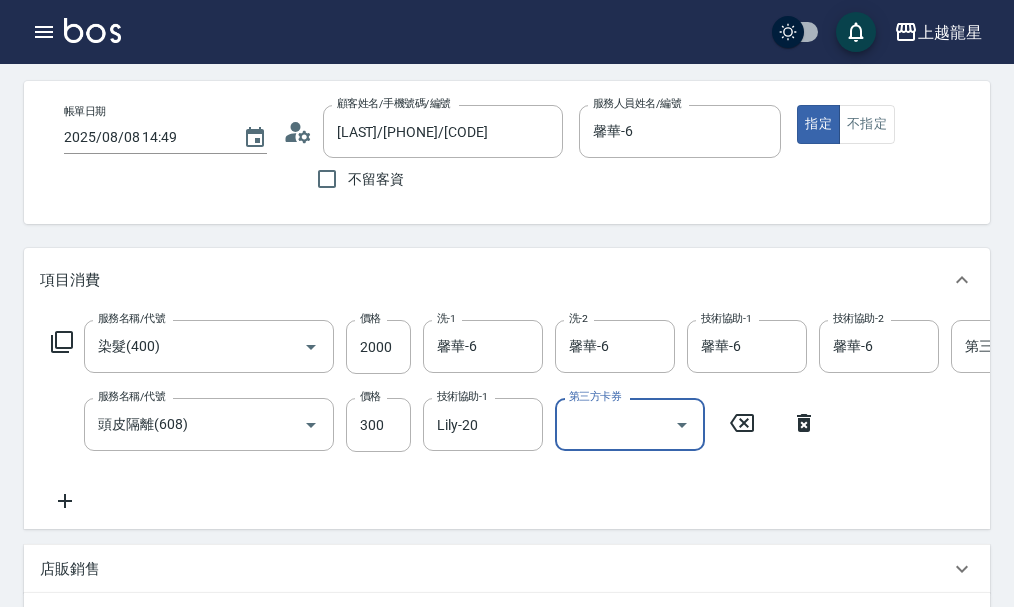 scroll, scrollTop: 200, scrollLeft: 0, axis: vertical 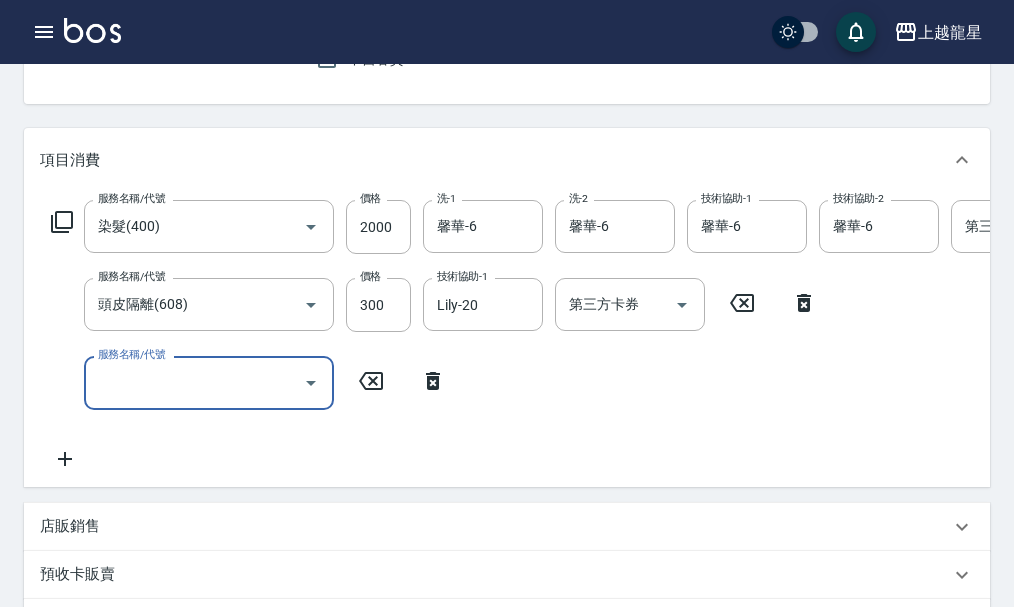 click 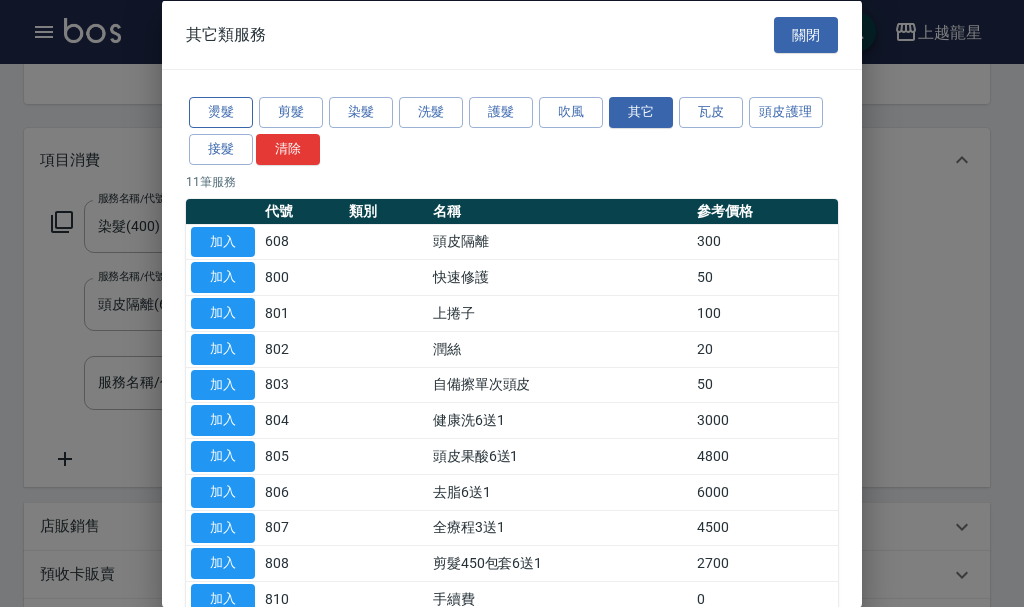 click on "燙髮" at bounding box center [221, 112] 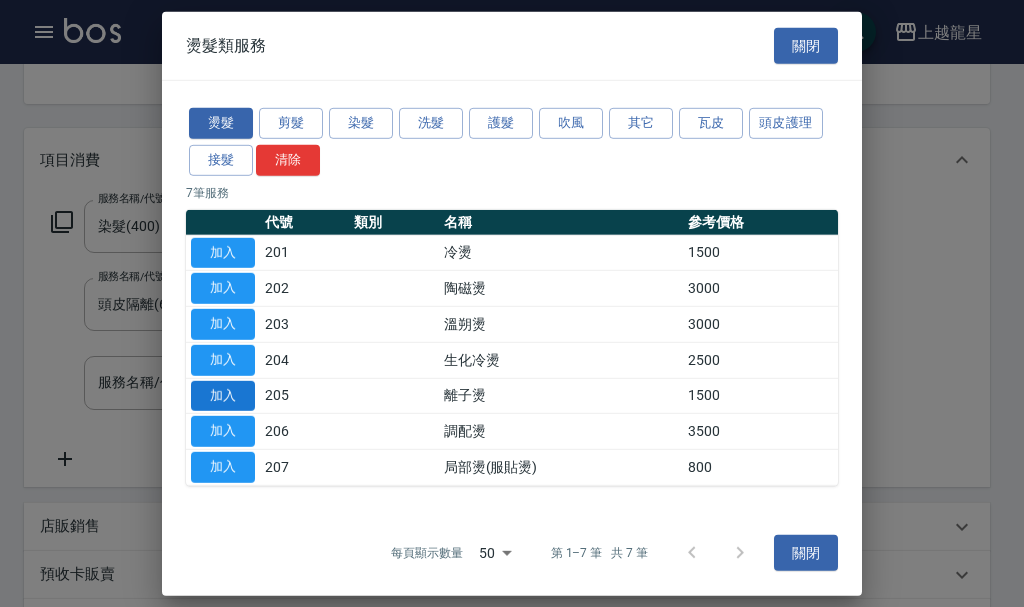click on "加入" at bounding box center [223, 395] 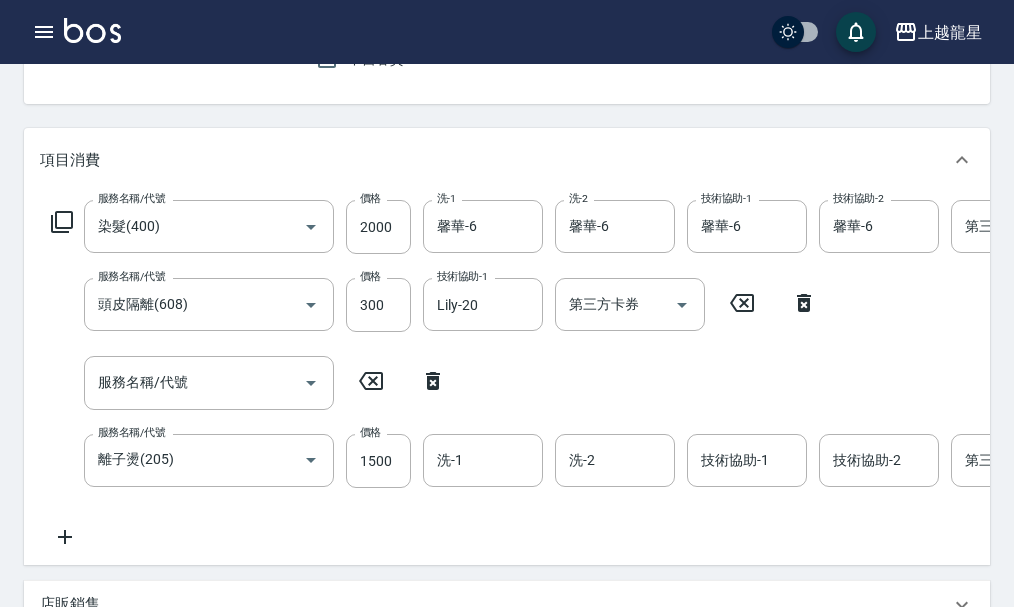 click 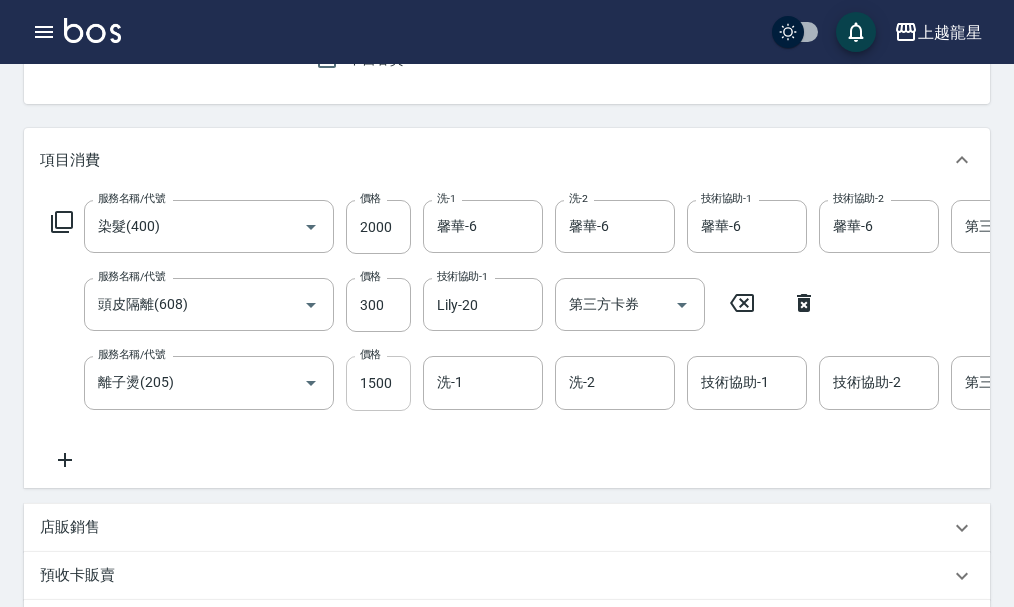 click on "1500" at bounding box center (378, 383) 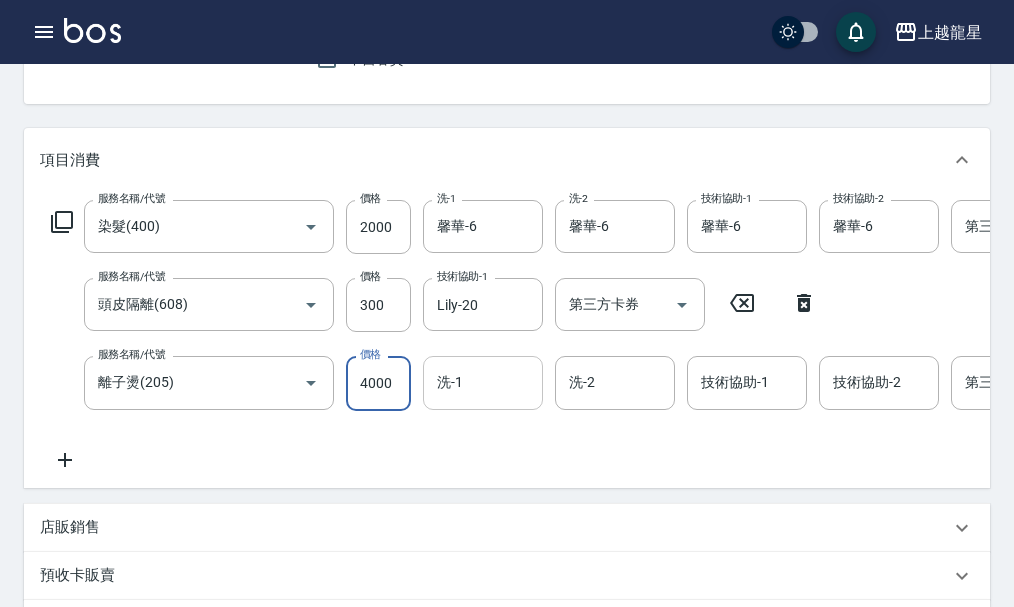 type on "4000" 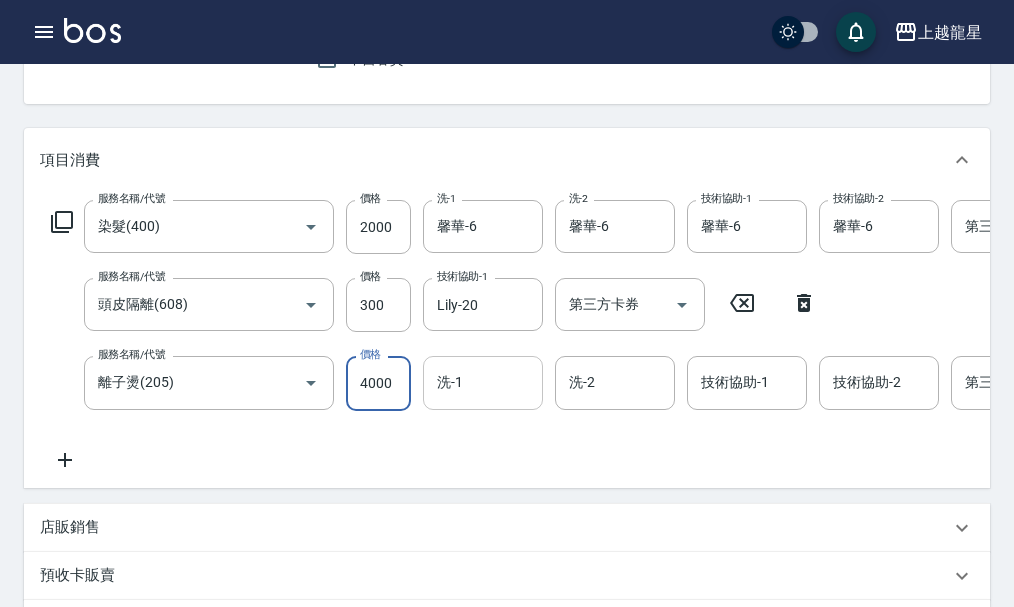 click on "洗-1" at bounding box center [483, 382] 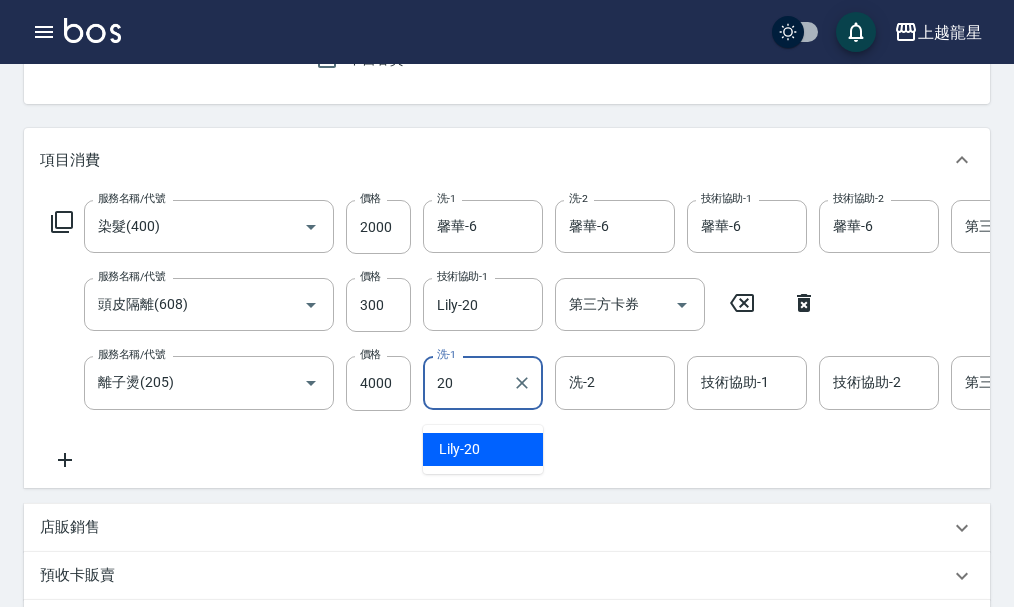 type on "Lily-20" 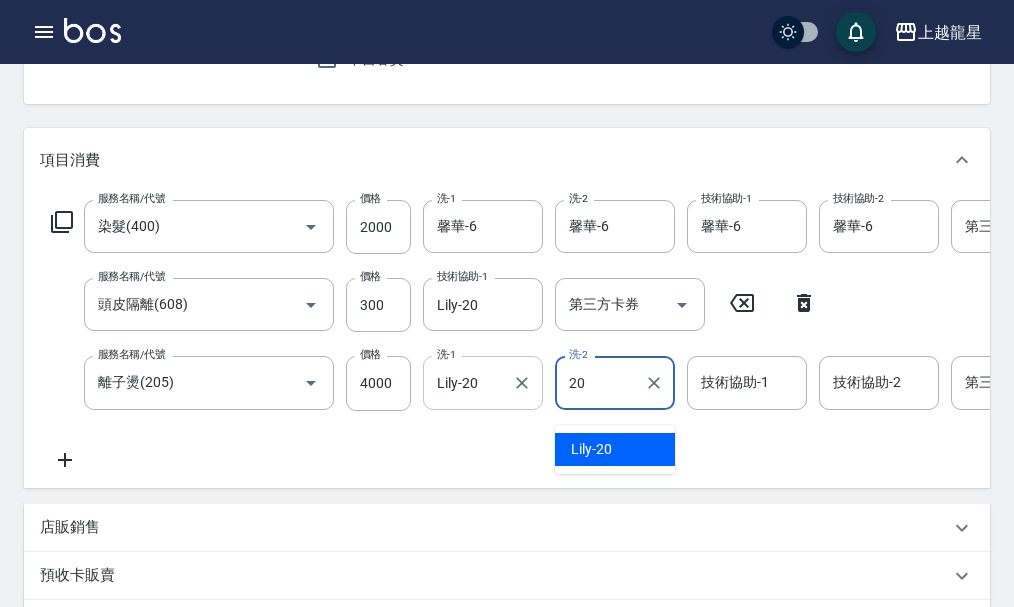 type on "Lily-20" 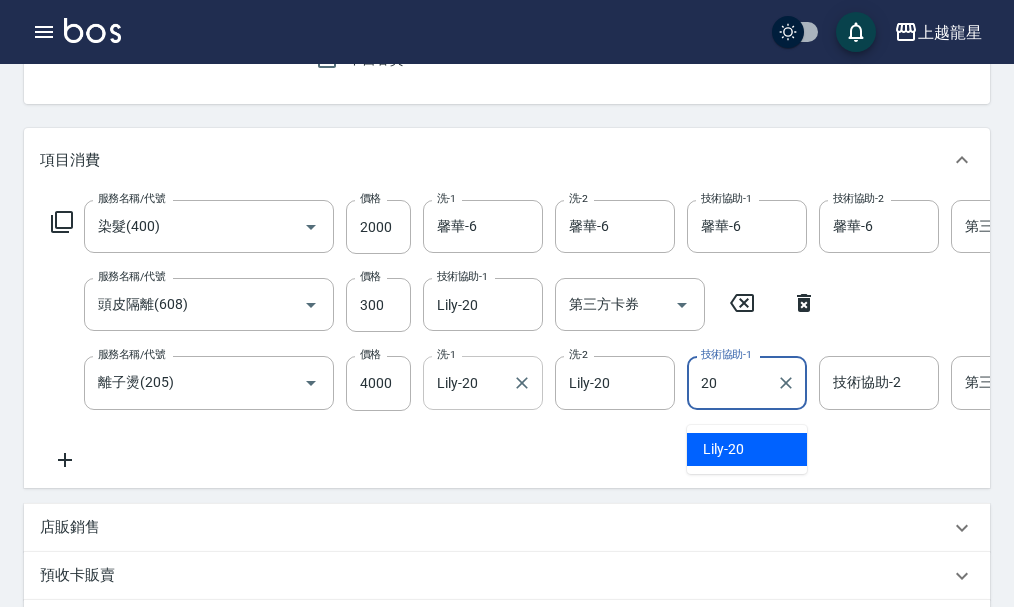 type on "Lily-20" 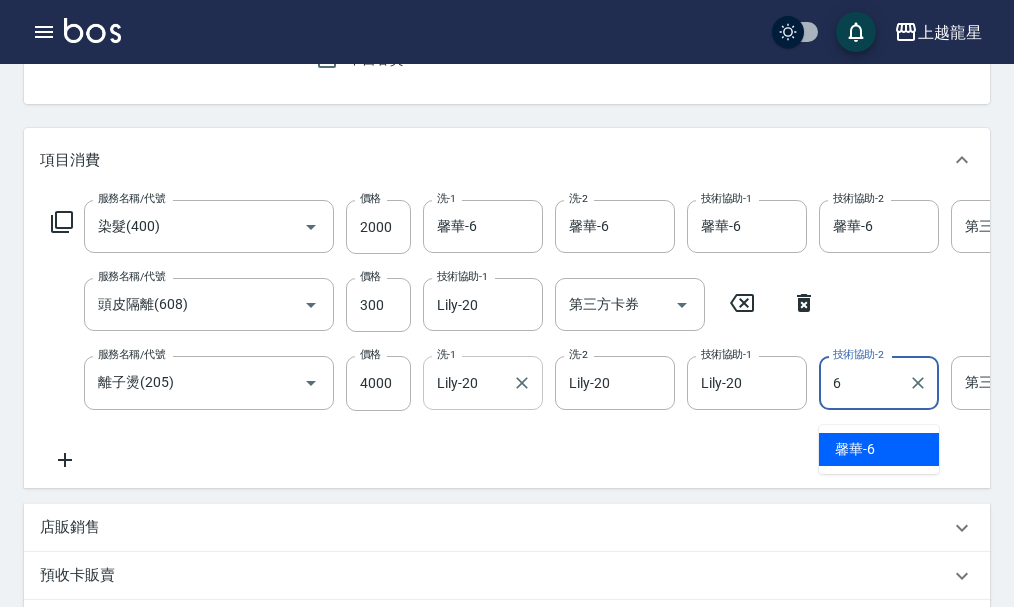 type on "馨華-6" 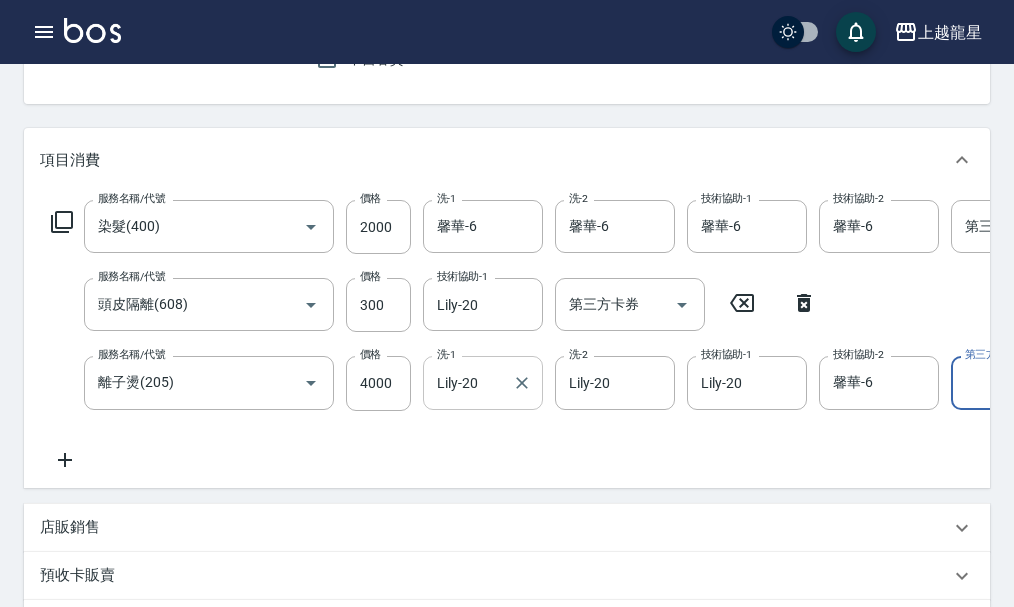 scroll, scrollTop: 0, scrollLeft: 72, axis: horizontal 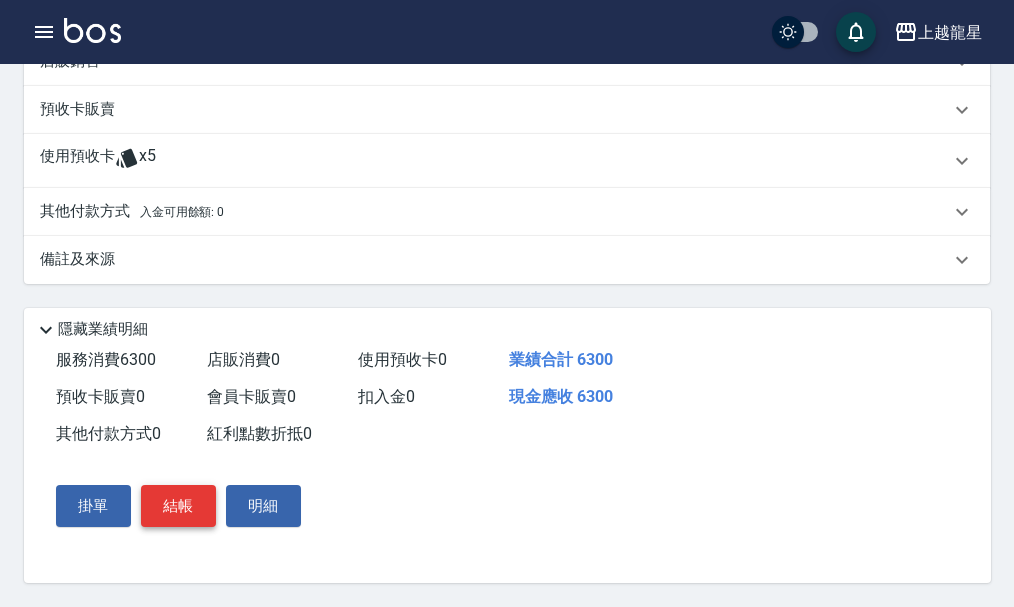 click on "結帳" at bounding box center [178, 506] 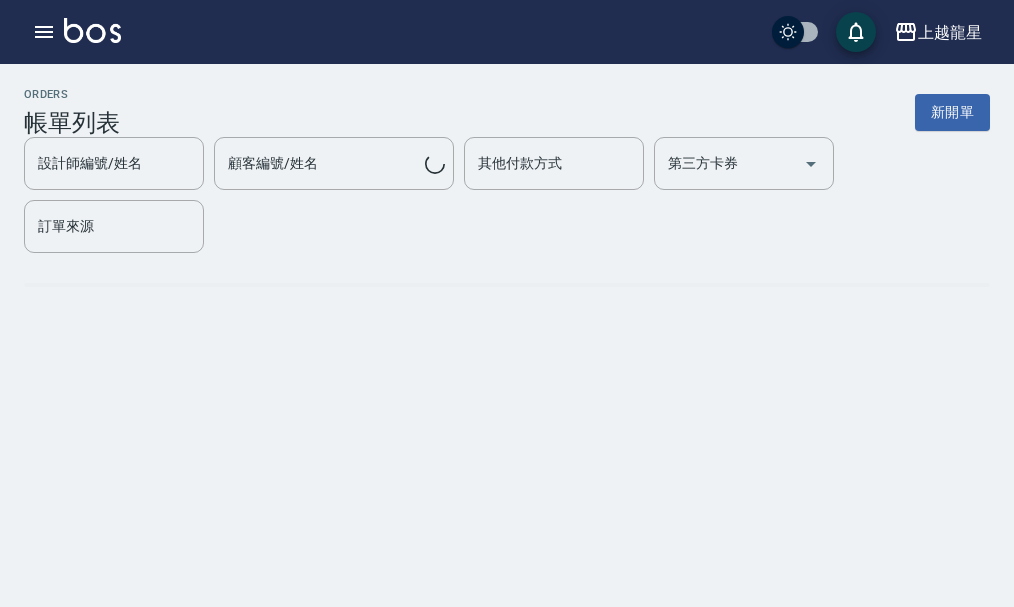 scroll, scrollTop: 0, scrollLeft: 0, axis: both 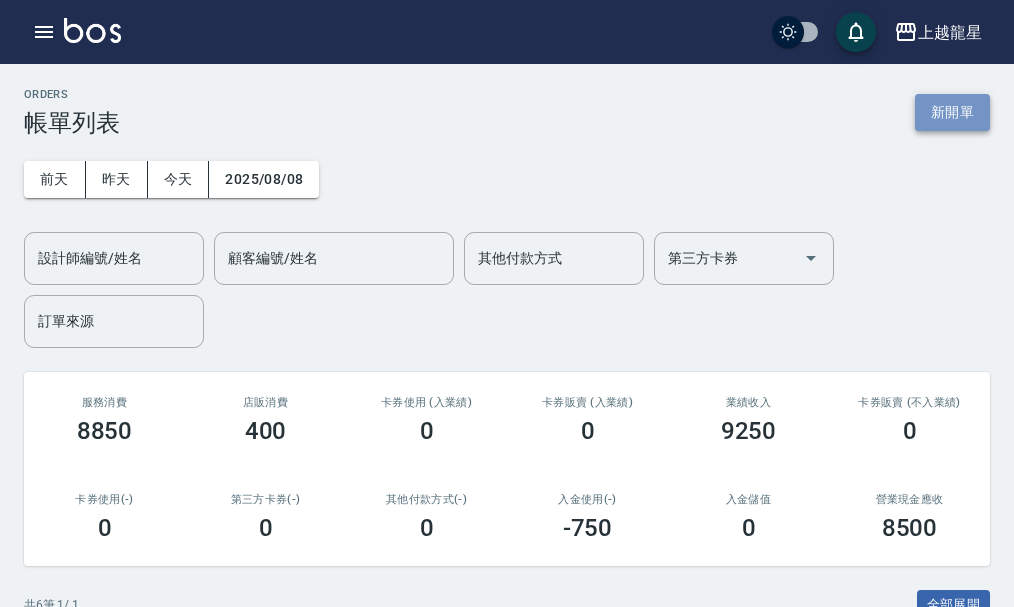 click on "新開單" at bounding box center (952, 112) 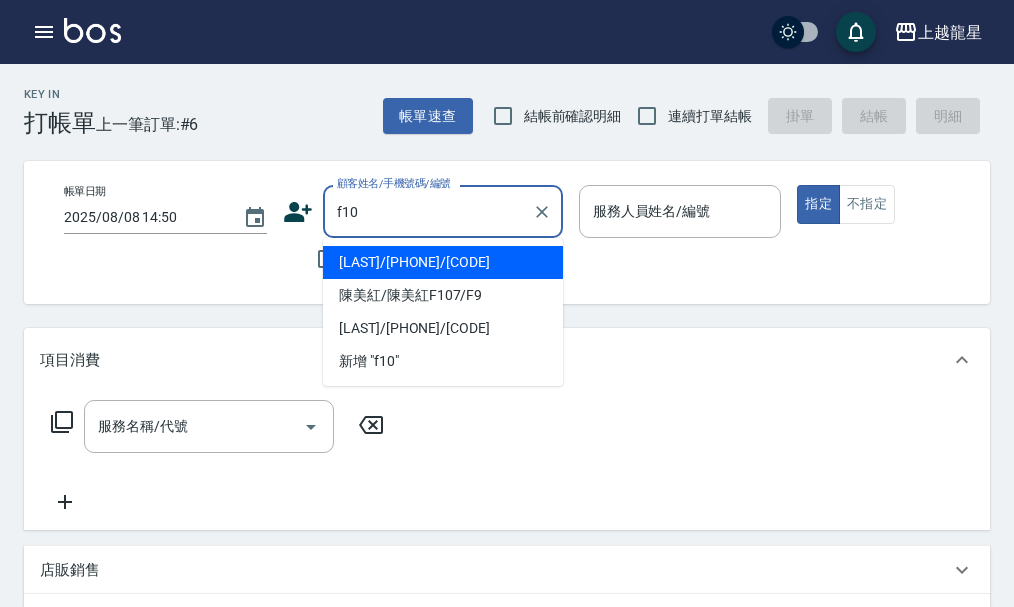 click on "謝雅玲/0932198237/F10" at bounding box center (443, 262) 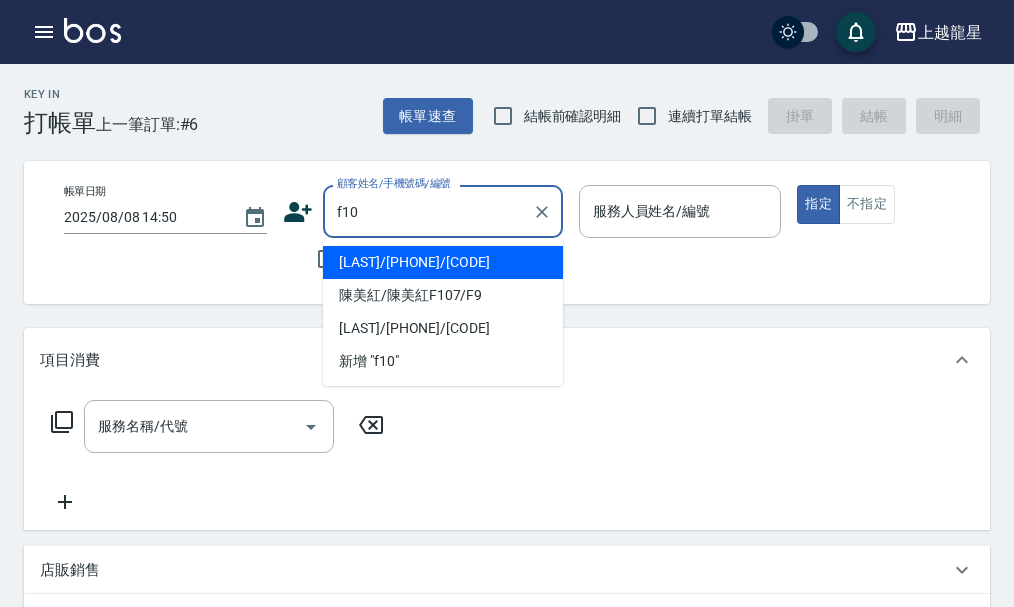 type on "謝雅玲/0932198237/F10" 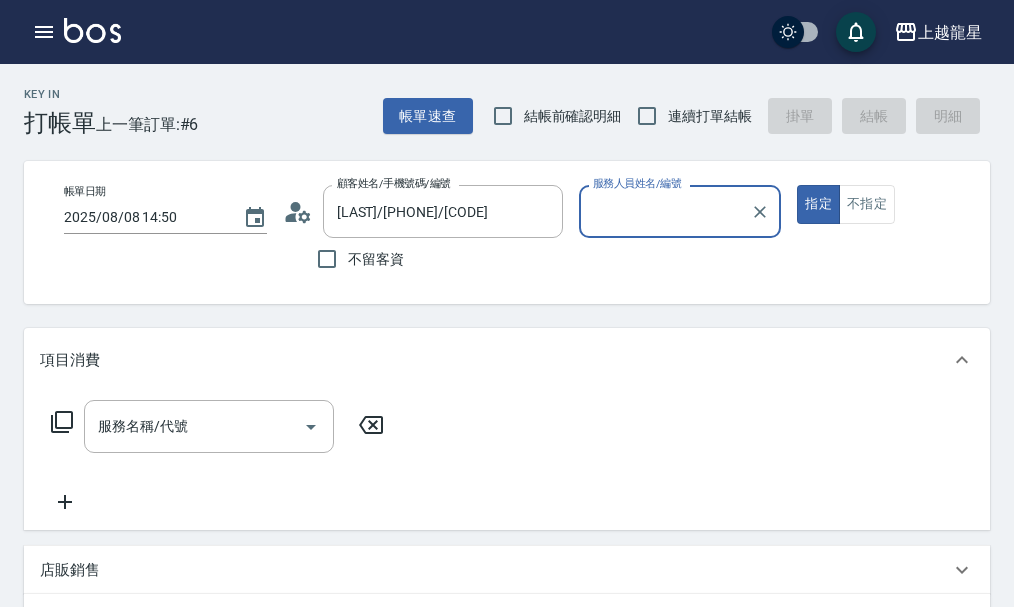type on "馨華-6" 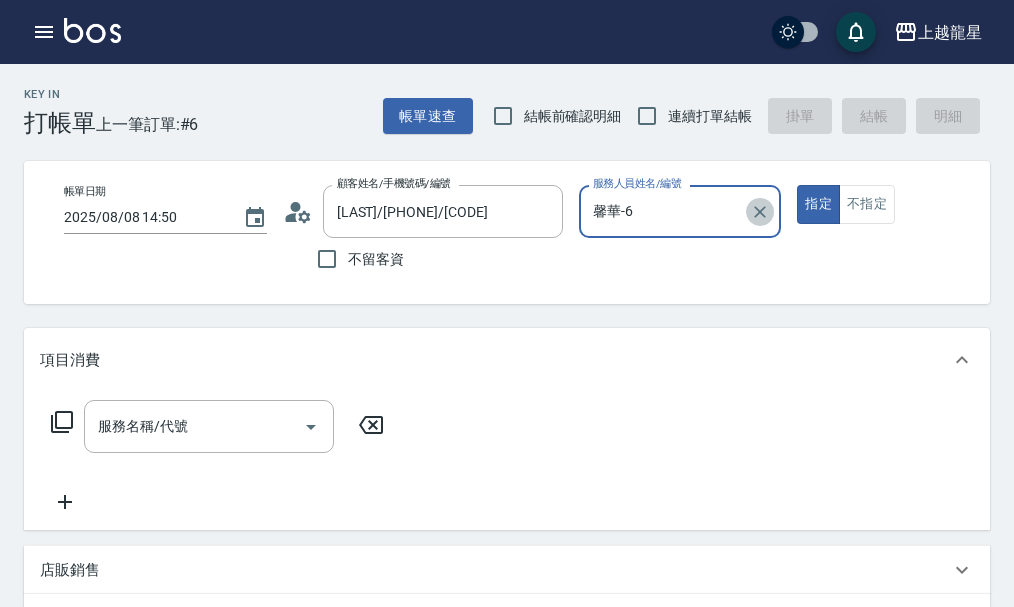 click at bounding box center [760, 212] 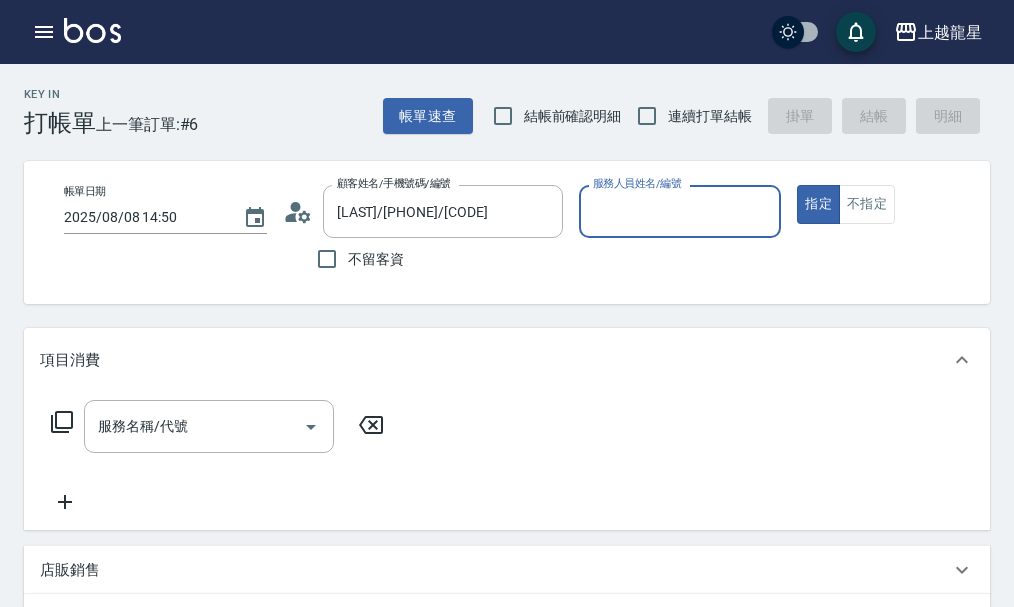 click on "帳單日期 2025/08/08 14:50 顧客姓名/手機號碼/編號 謝雅玲/0932198237/F10 顧客姓名/手機號碼/編號 不留客資 服務人員姓名/編號 服務人員姓名/編號 指定 不指定" at bounding box center [524, 232] 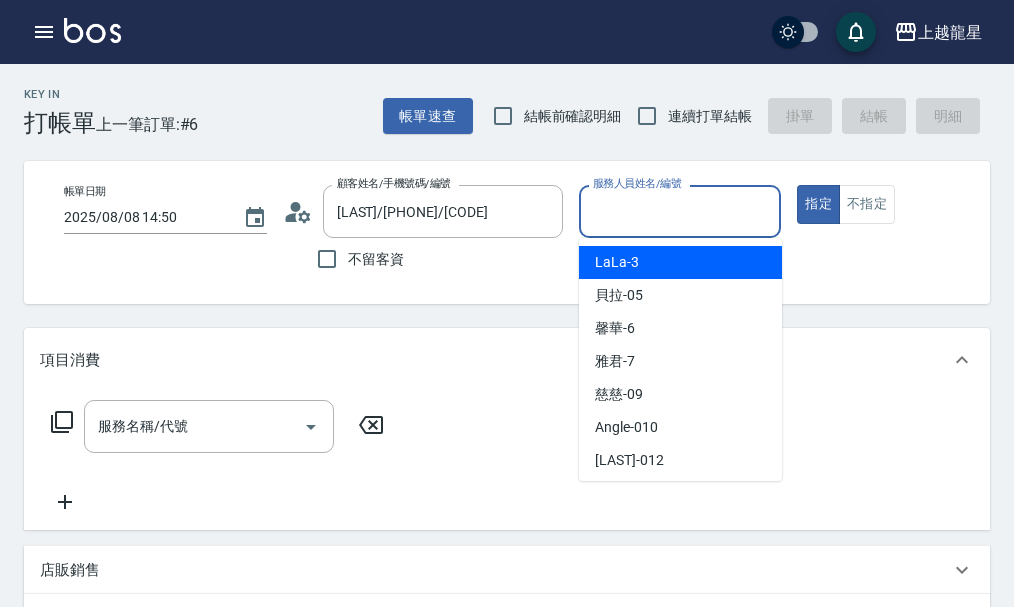 click on "服務人員姓名/編號" at bounding box center (680, 211) 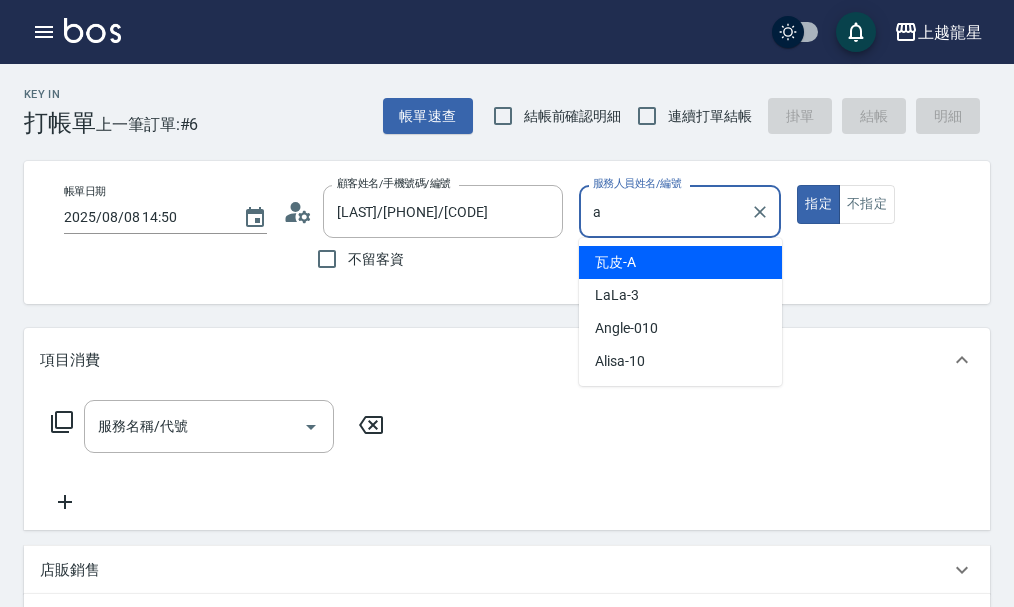 click on "瓦皮 -A" at bounding box center [615, 262] 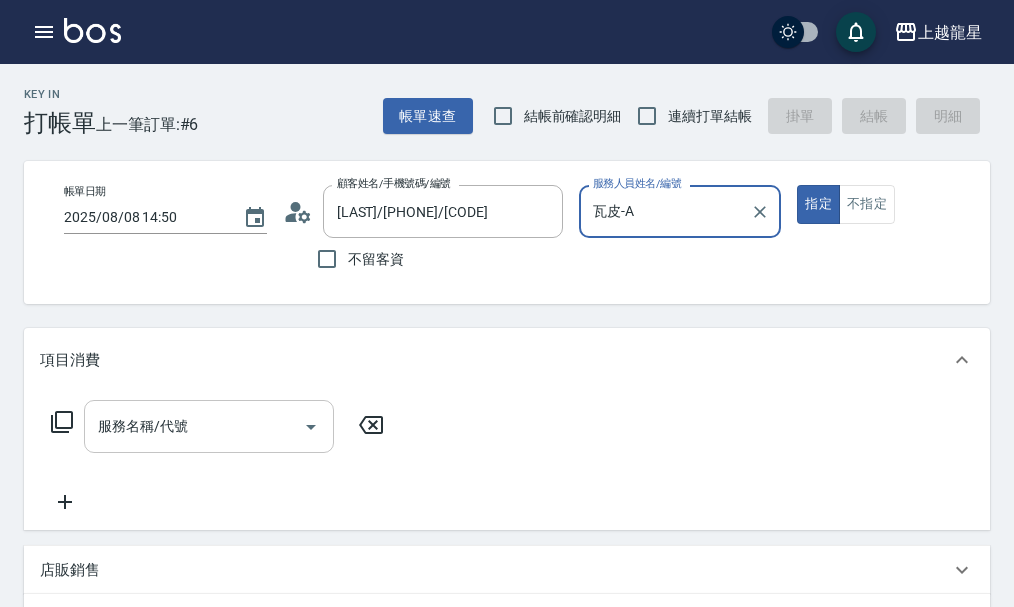 type on "瓦皮-A" 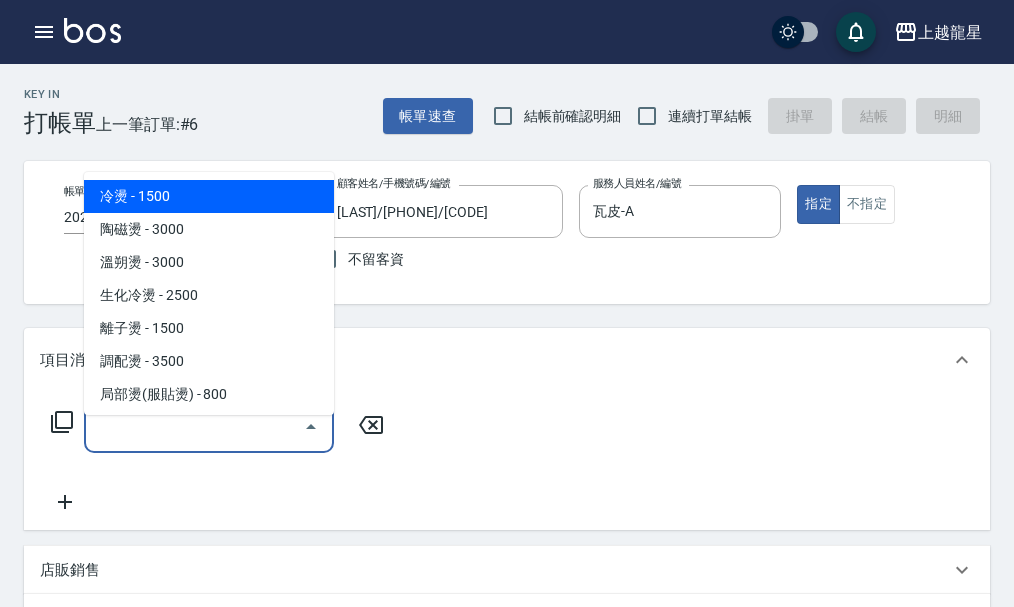click on "服務名稱/代號" at bounding box center [194, 426] 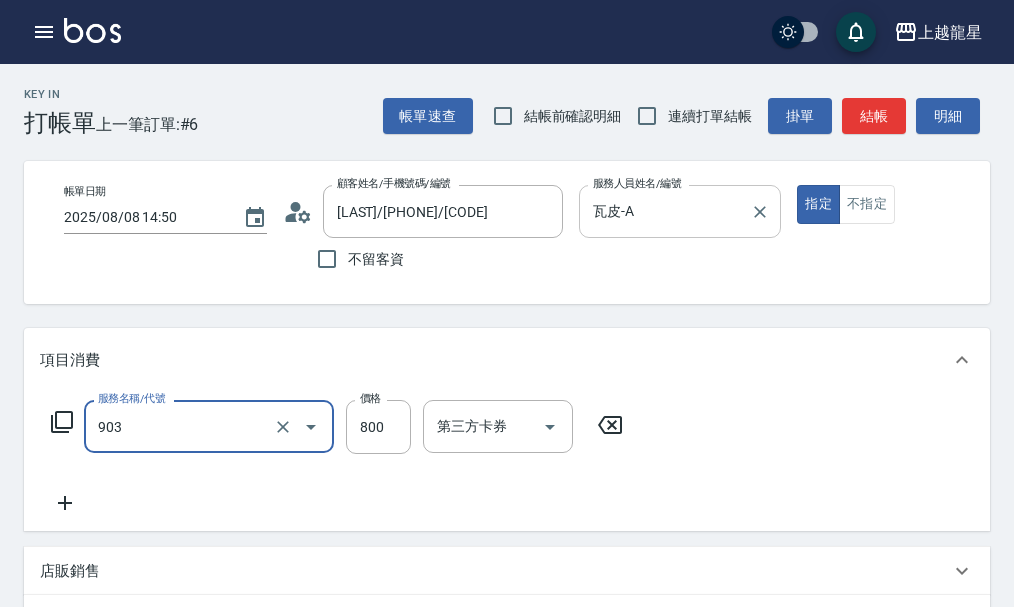 type on "修手+腳(903)" 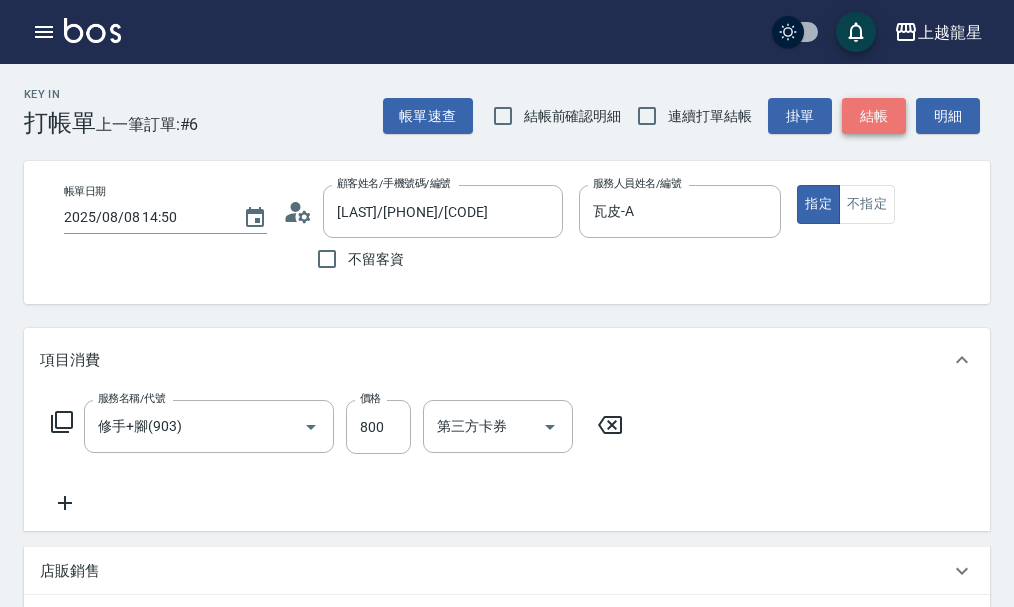 click on "結帳" at bounding box center [874, 116] 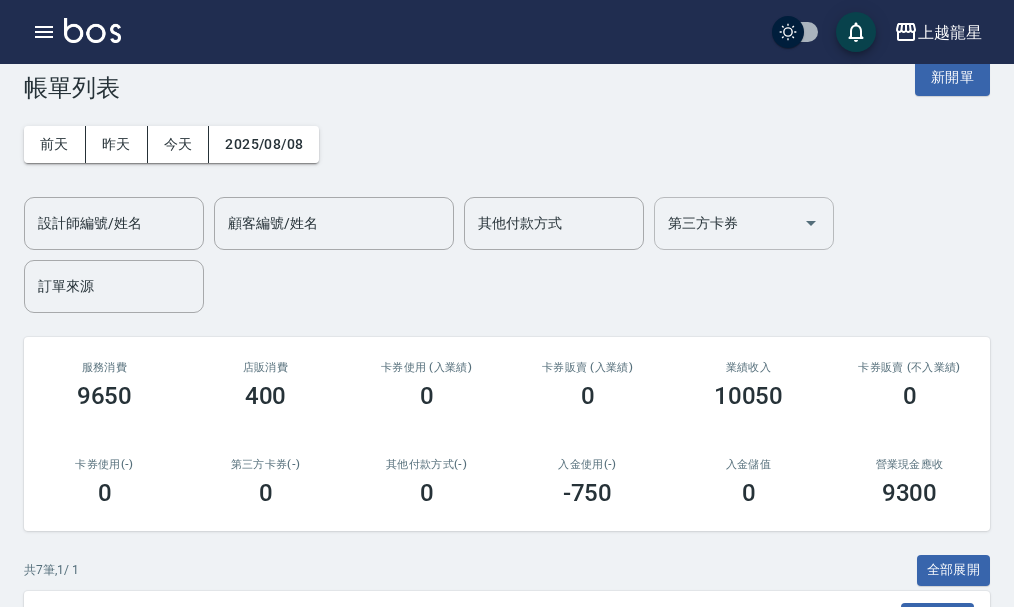 scroll, scrollTop: 0, scrollLeft: 0, axis: both 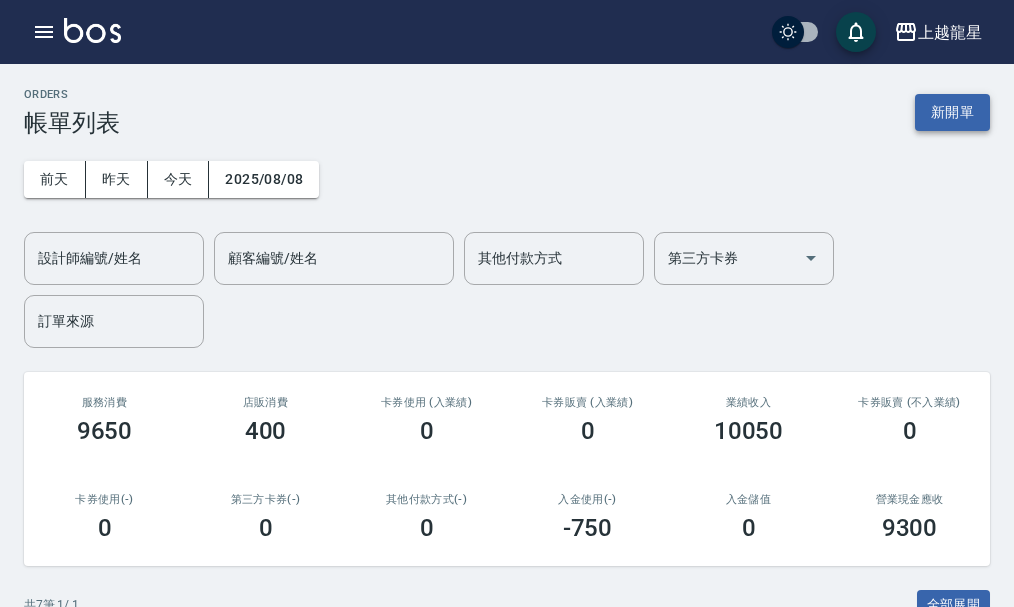 click on "新開單" at bounding box center [952, 112] 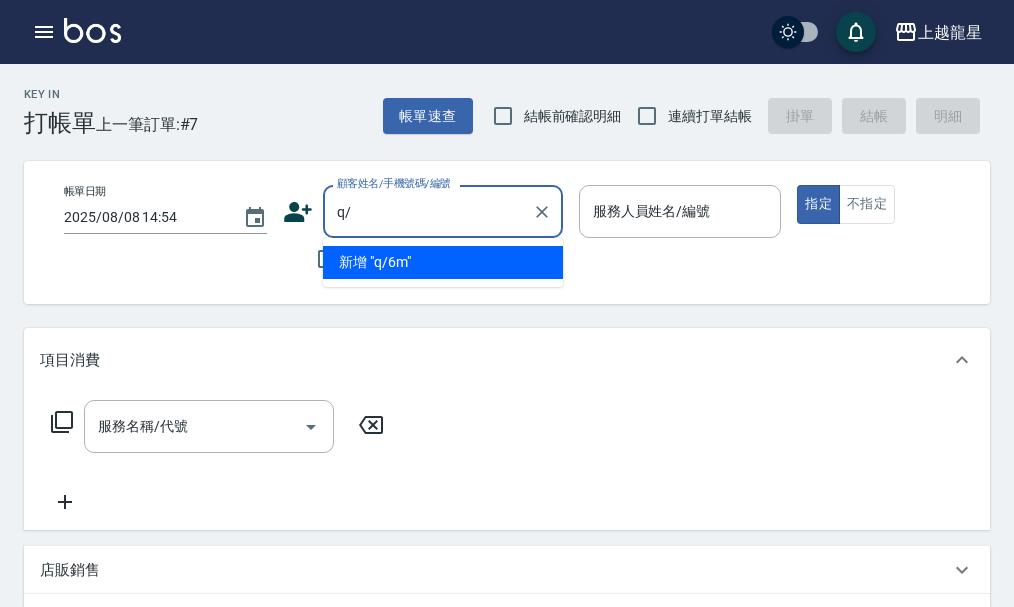 type on "q" 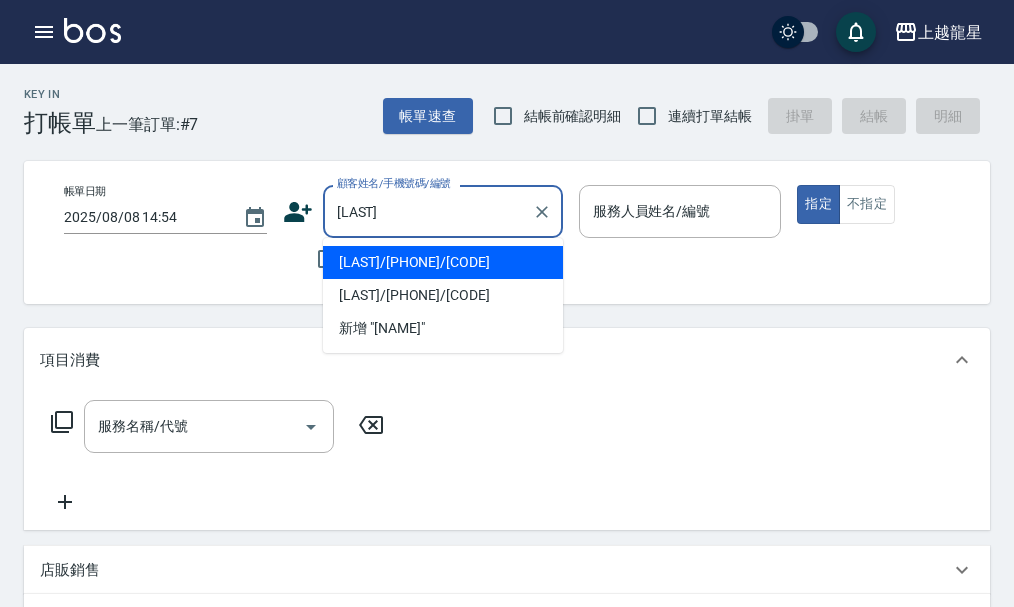 click on "彭竣暉/0970829568/10-210" at bounding box center (443, 262) 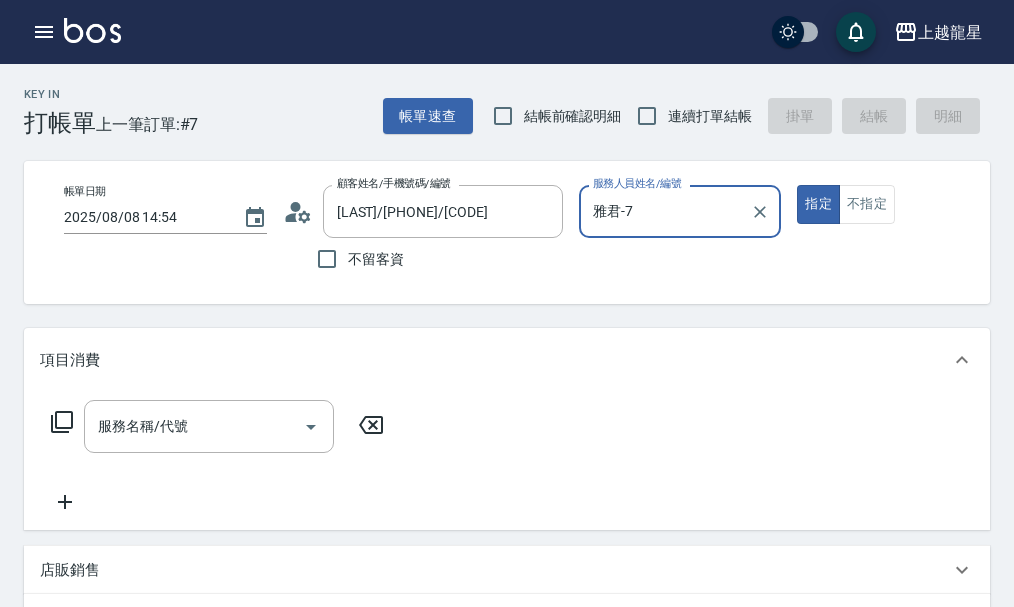 type on "雅君-7" 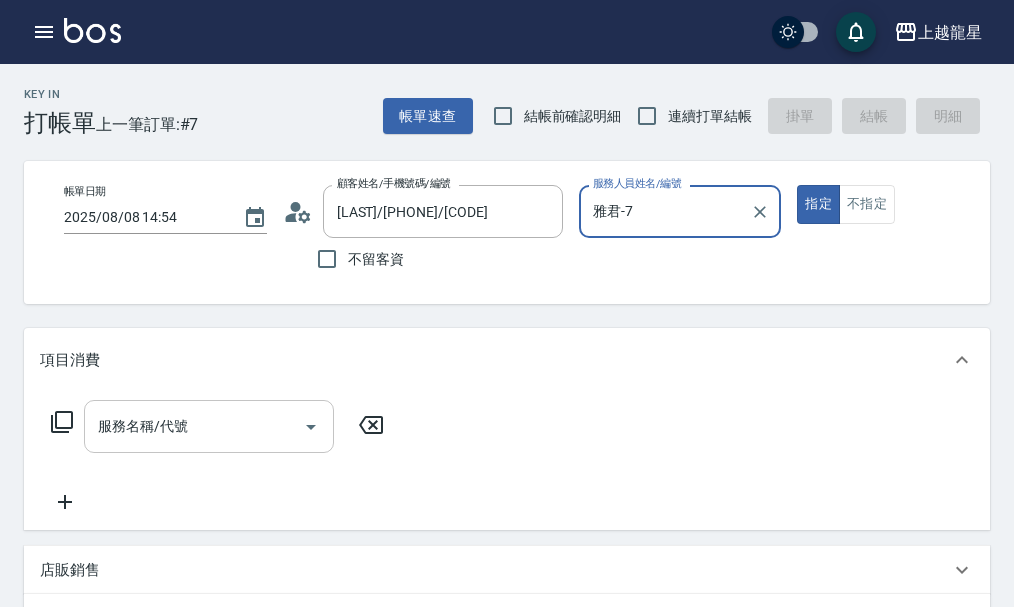 click on "服務名稱/代號" at bounding box center [194, 426] 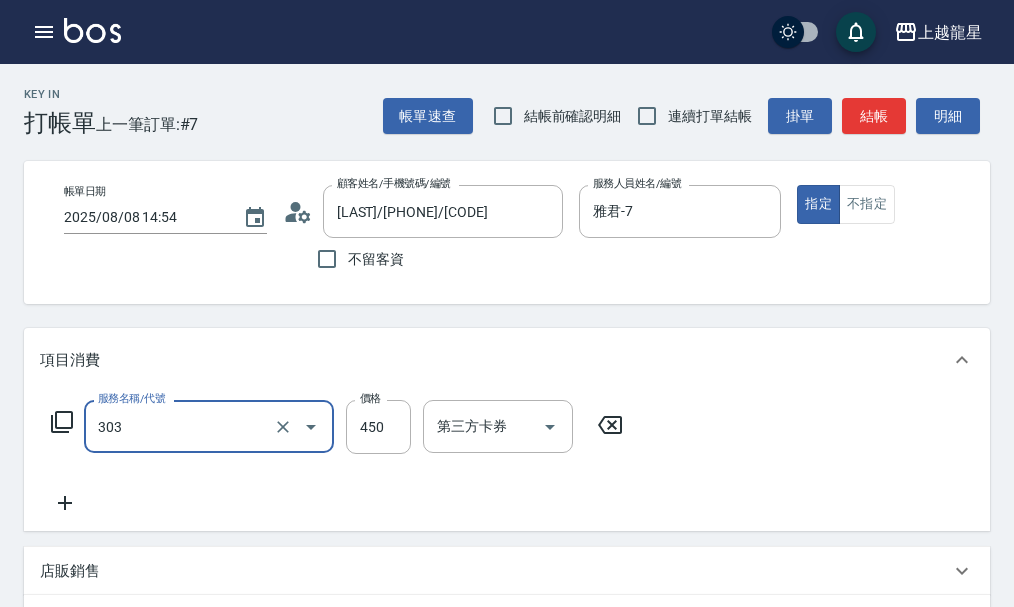 type on "剪髮(303)" 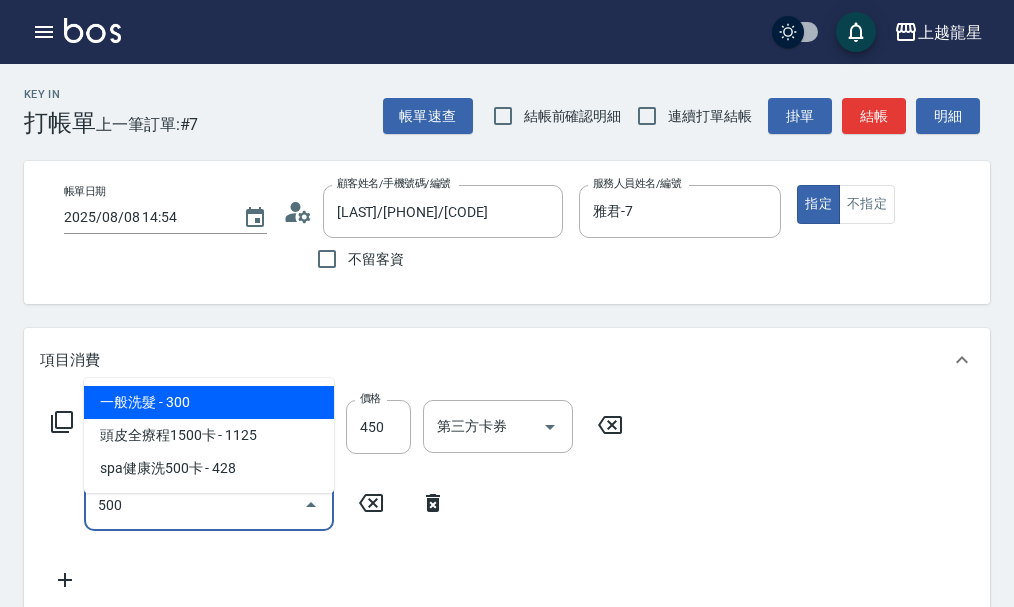 type on "一般洗髮(500)" 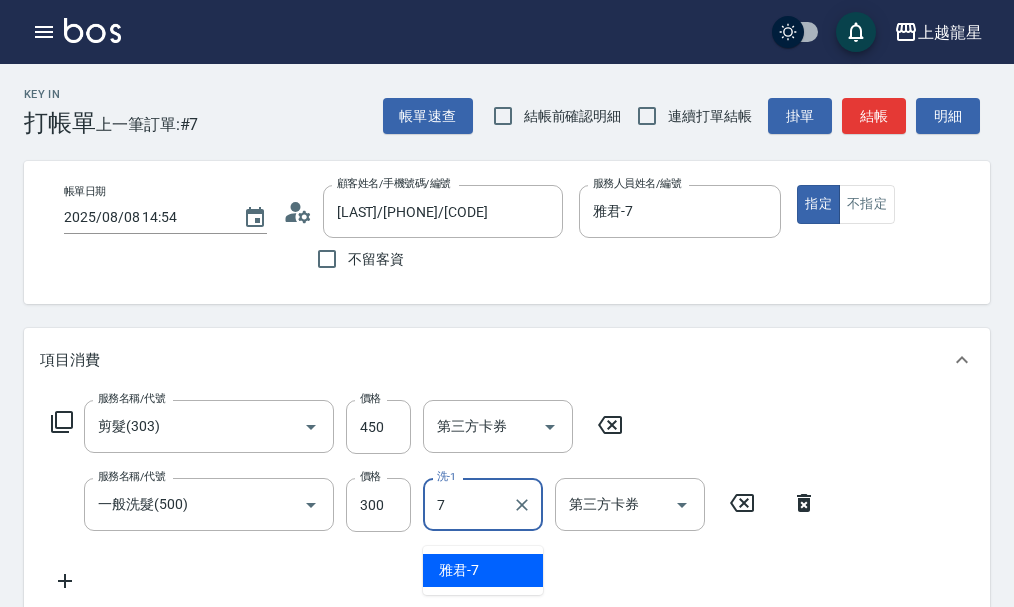 type on "雅君-7" 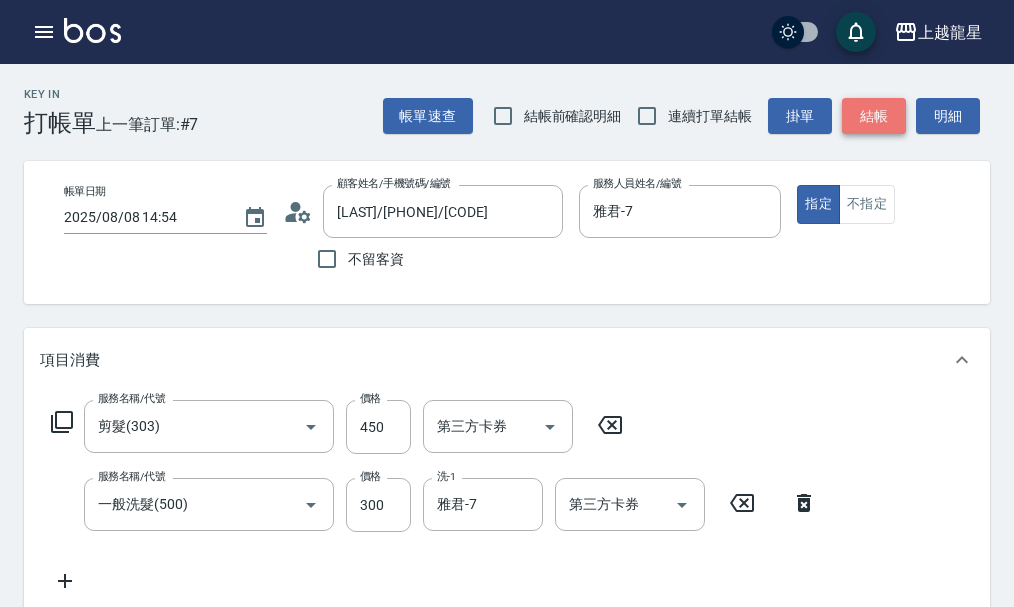 click on "結帳" at bounding box center (874, 116) 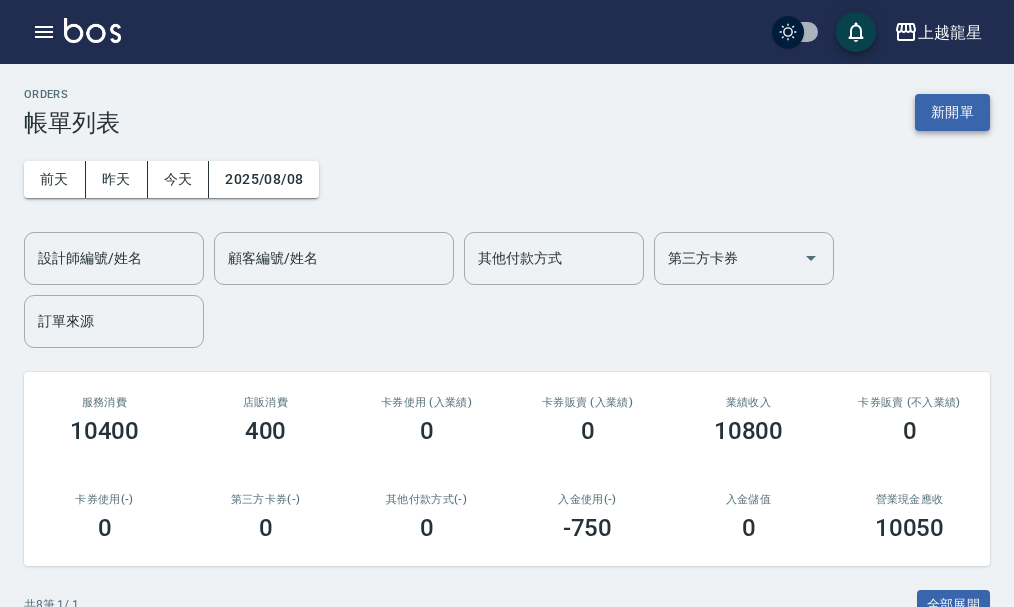 click on "新開單" at bounding box center (952, 112) 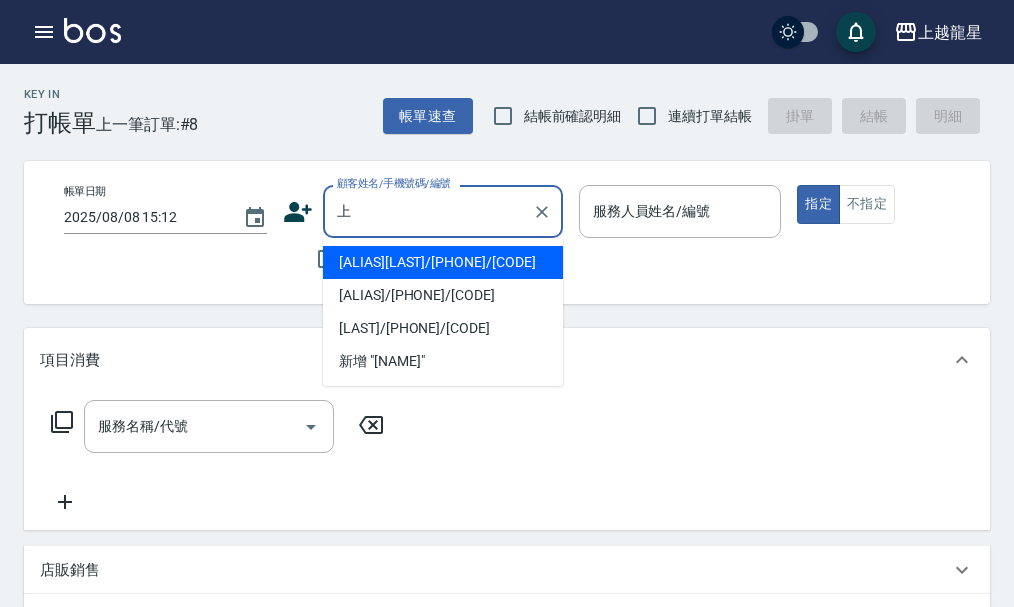 click on "[LAST]/090000/Y90" at bounding box center (443, 262) 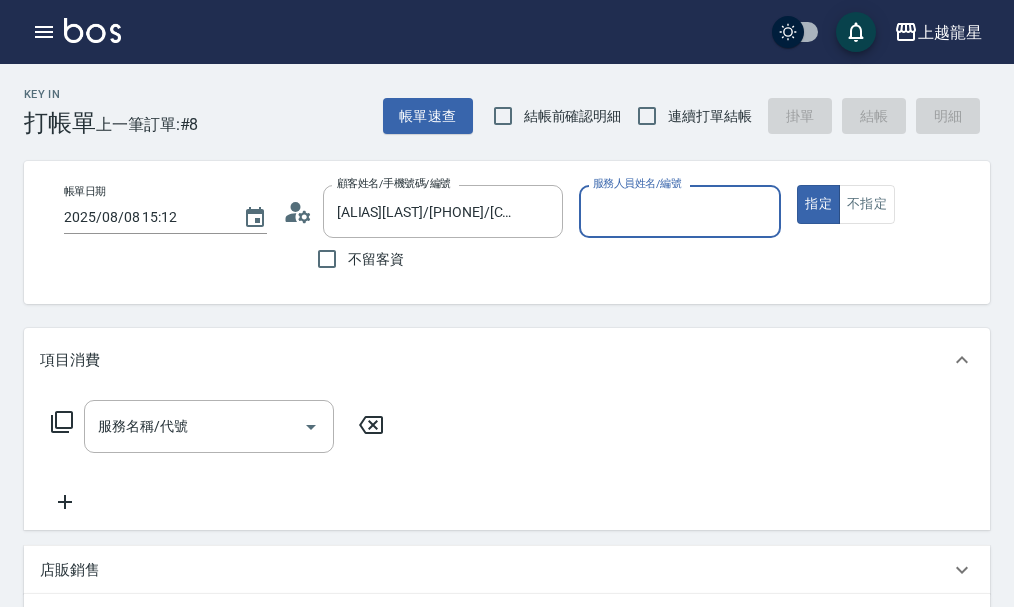 type on "淑雲-25" 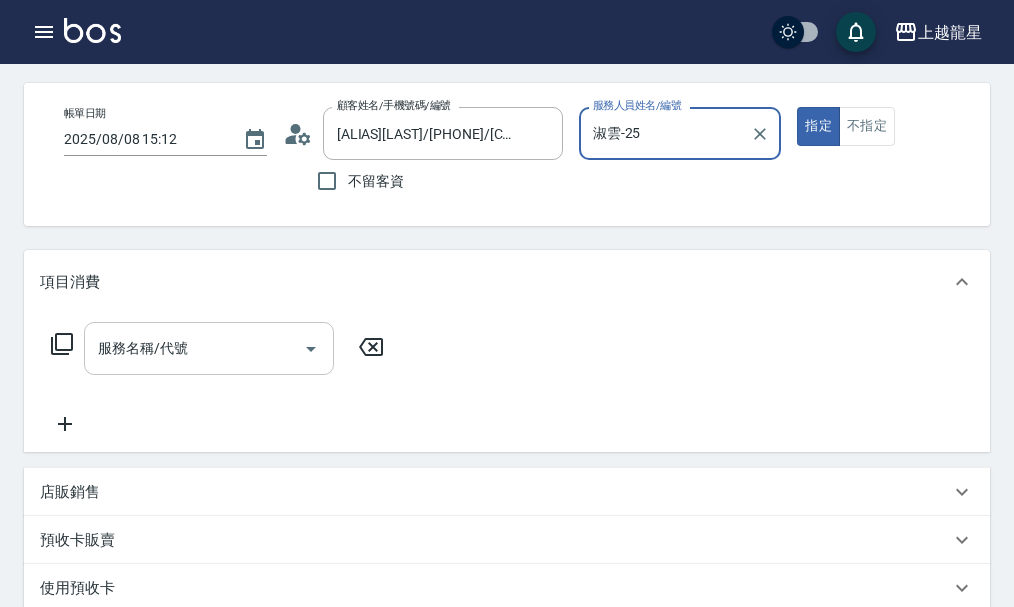 scroll, scrollTop: 200, scrollLeft: 0, axis: vertical 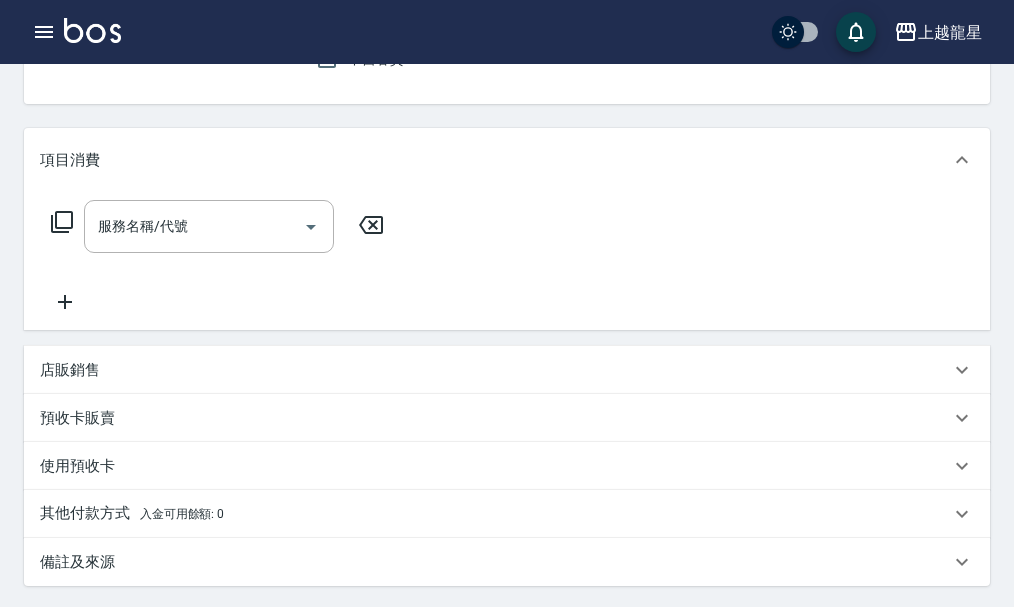 click on "店販銷售" at bounding box center [70, 370] 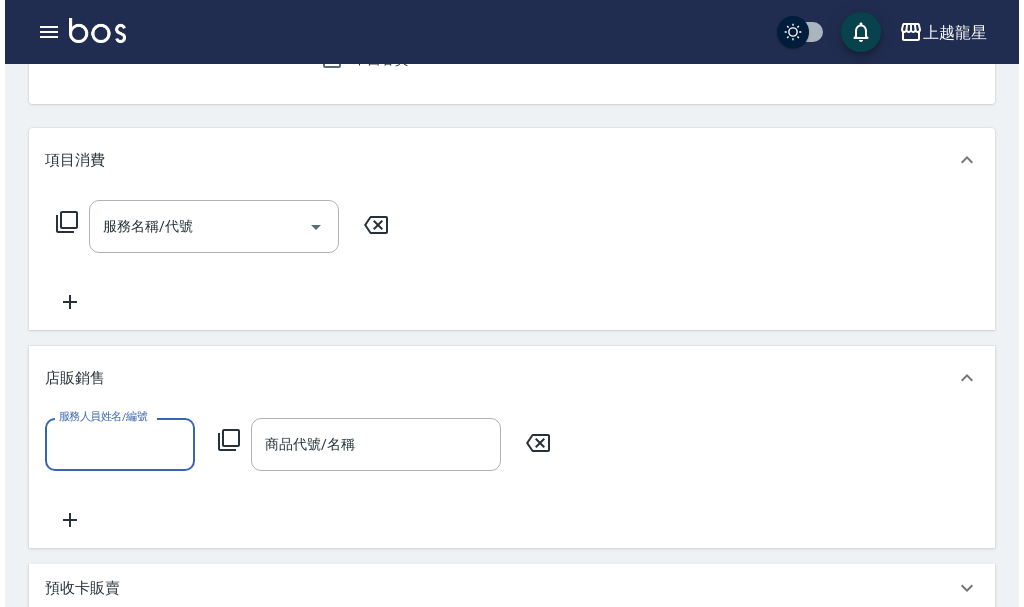 scroll, scrollTop: 0, scrollLeft: 0, axis: both 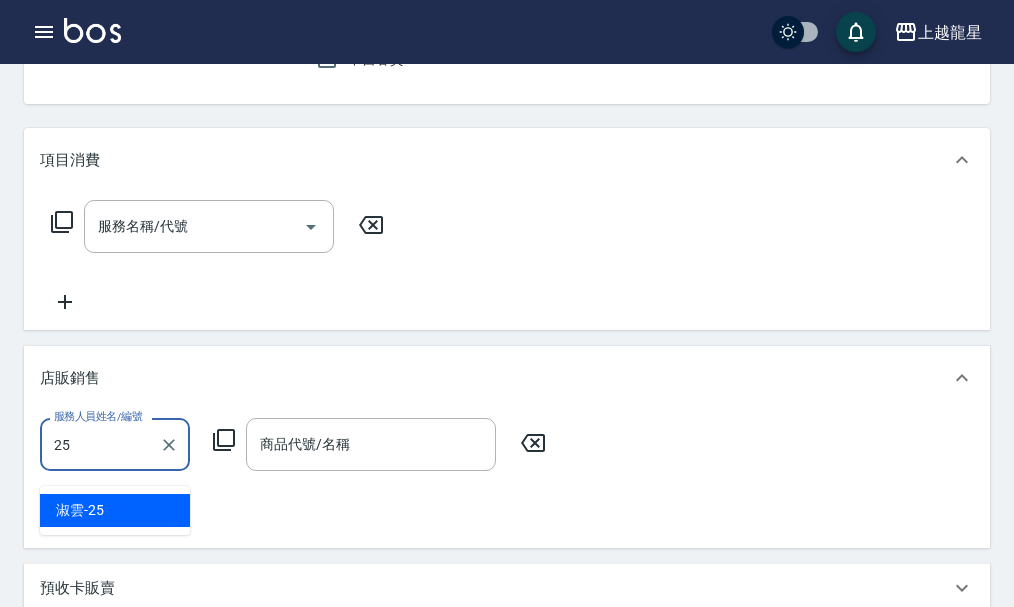 click on "淑雲 -25" at bounding box center (115, 510) 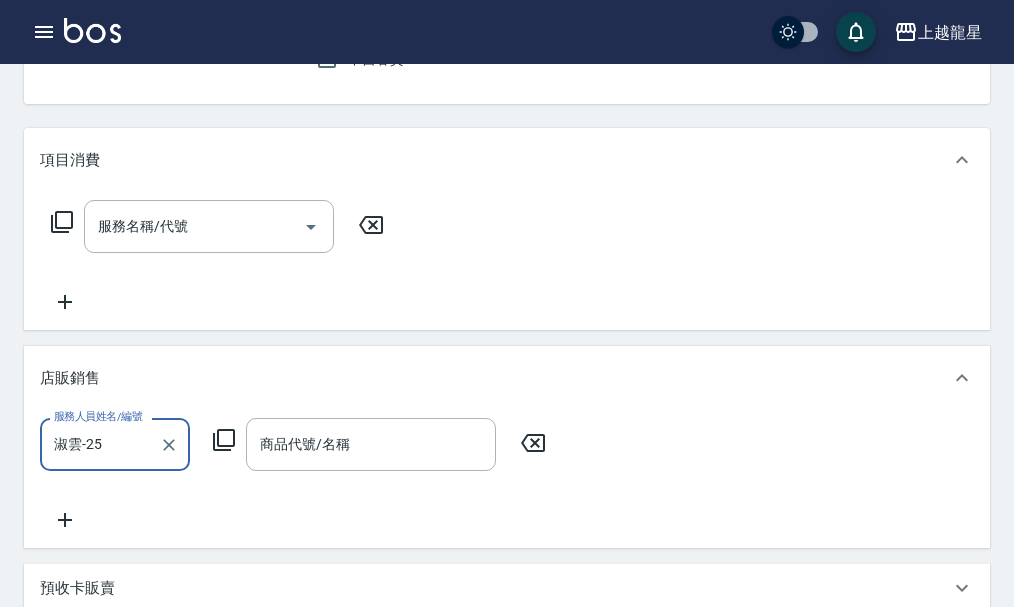 type on "淑雲-25" 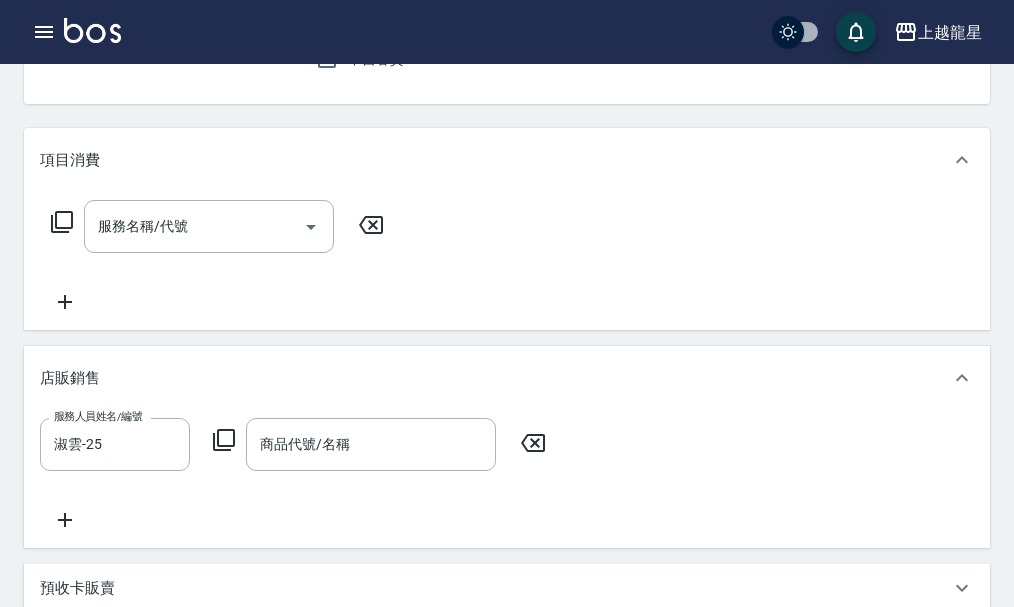 click 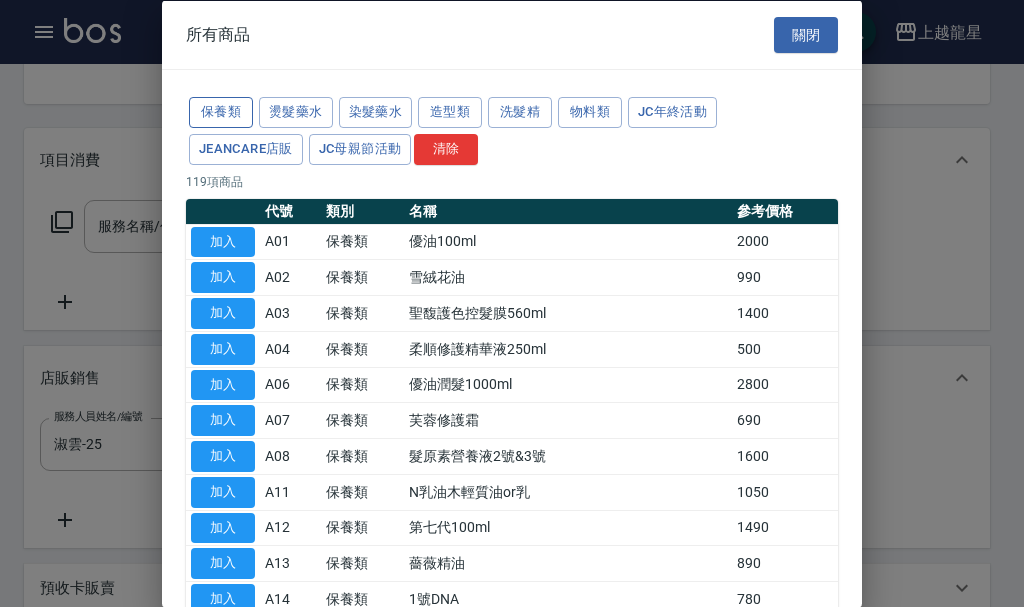 click on "保養類" at bounding box center [221, 112] 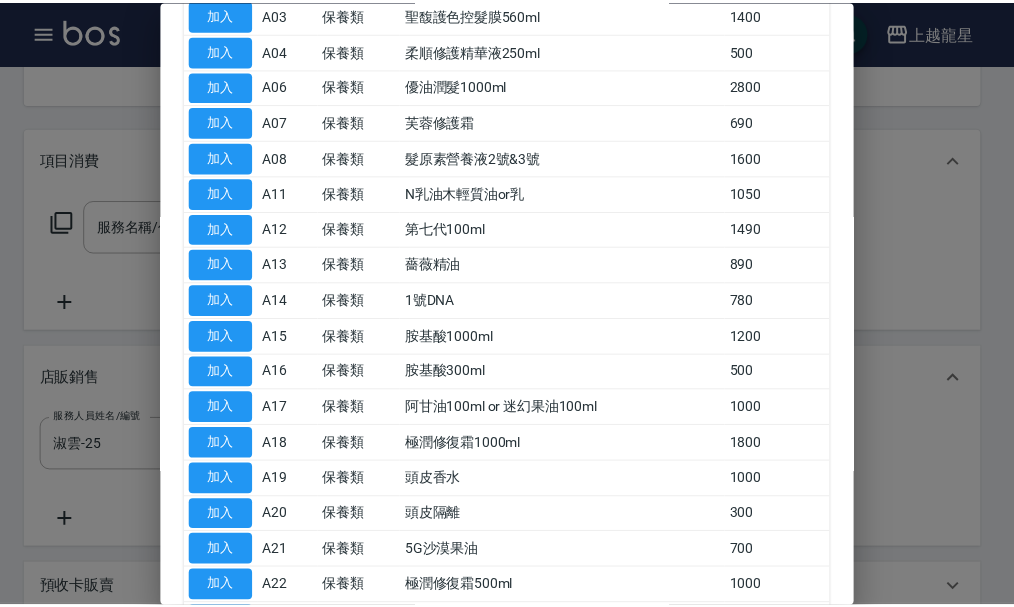 scroll, scrollTop: 300, scrollLeft: 0, axis: vertical 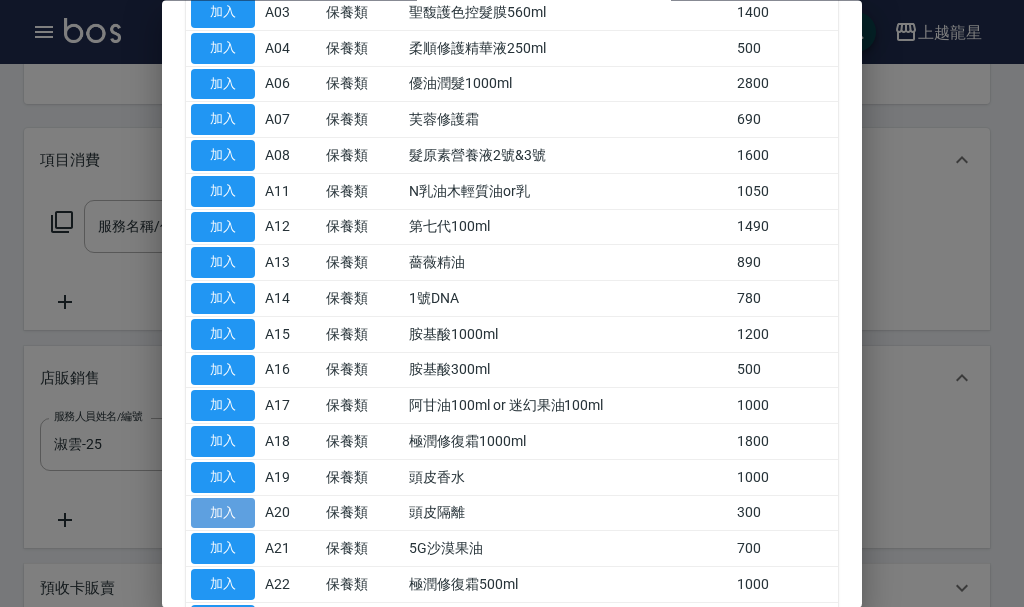 click on "加入" at bounding box center (223, 513) 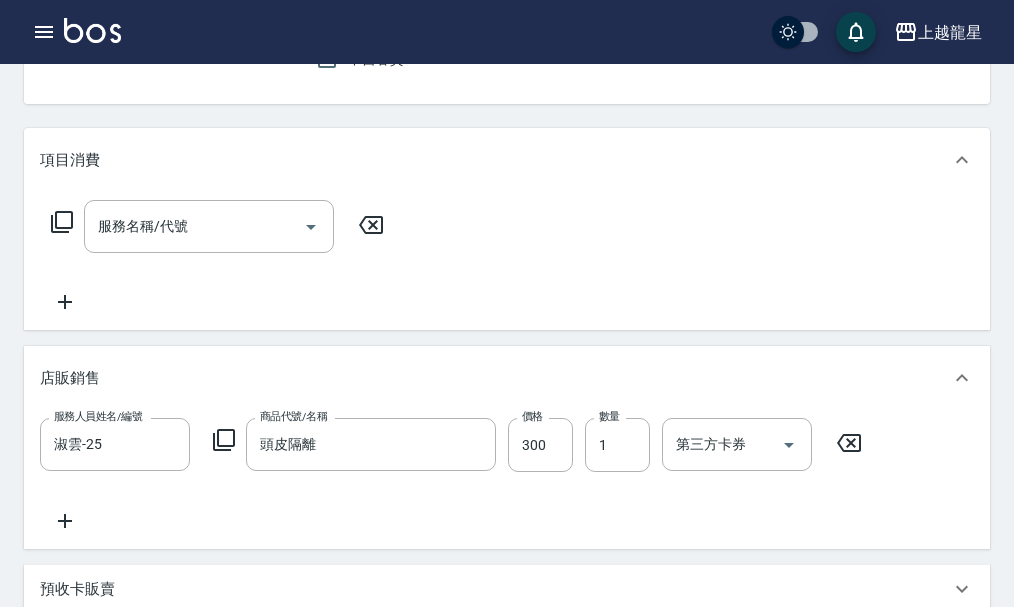 click 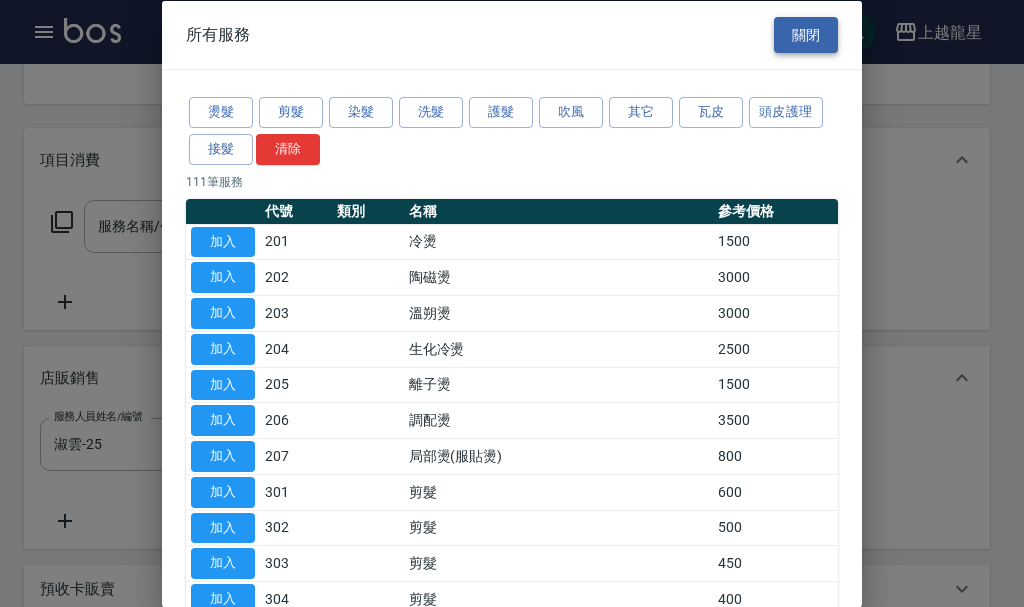 click on "關閉" at bounding box center [806, 34] 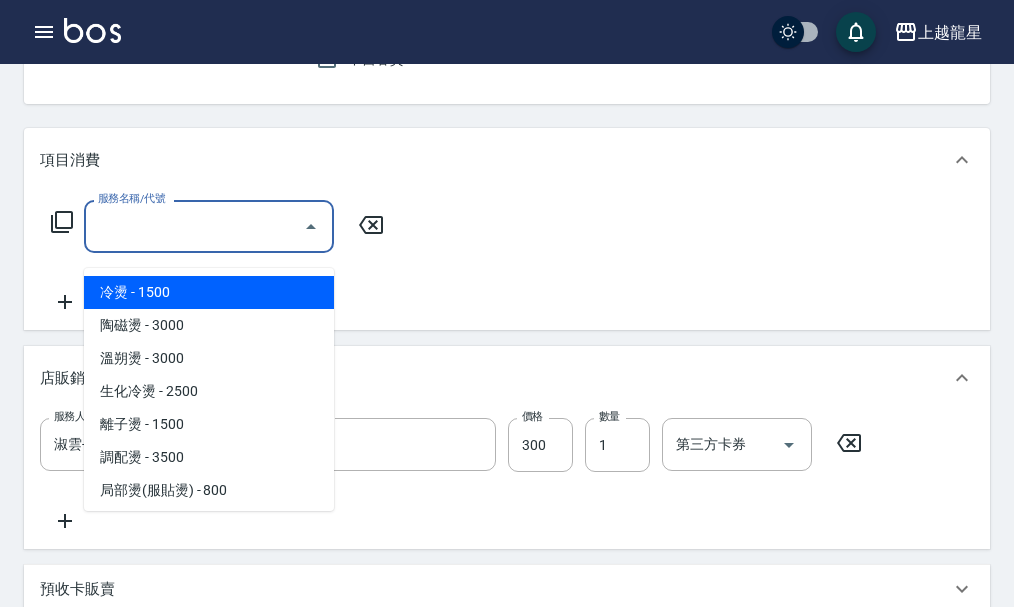 click on "服務名稱/代號" at bounding box center (194, 226) 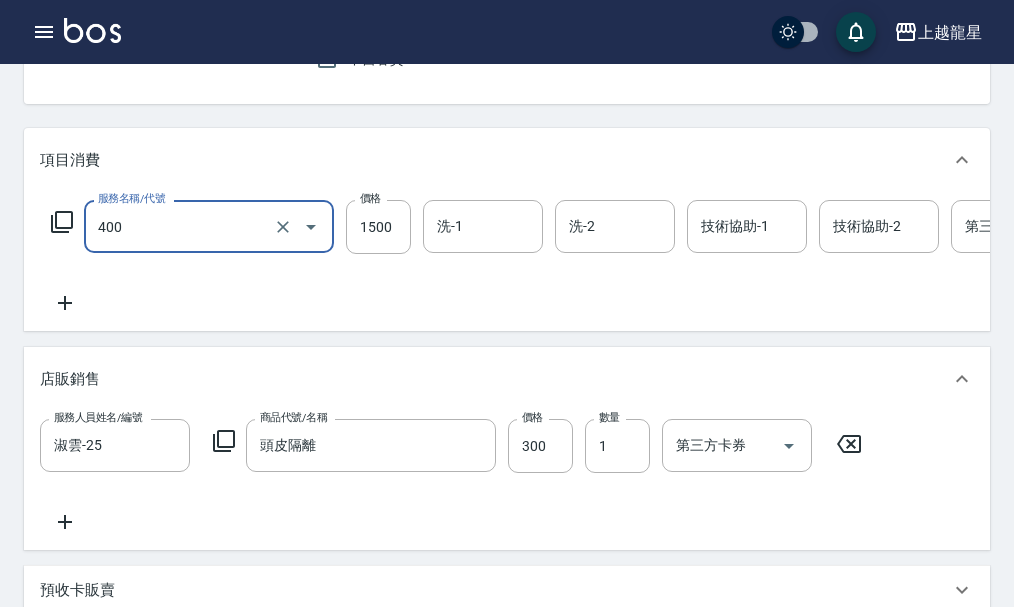 type on "染髮(400)" 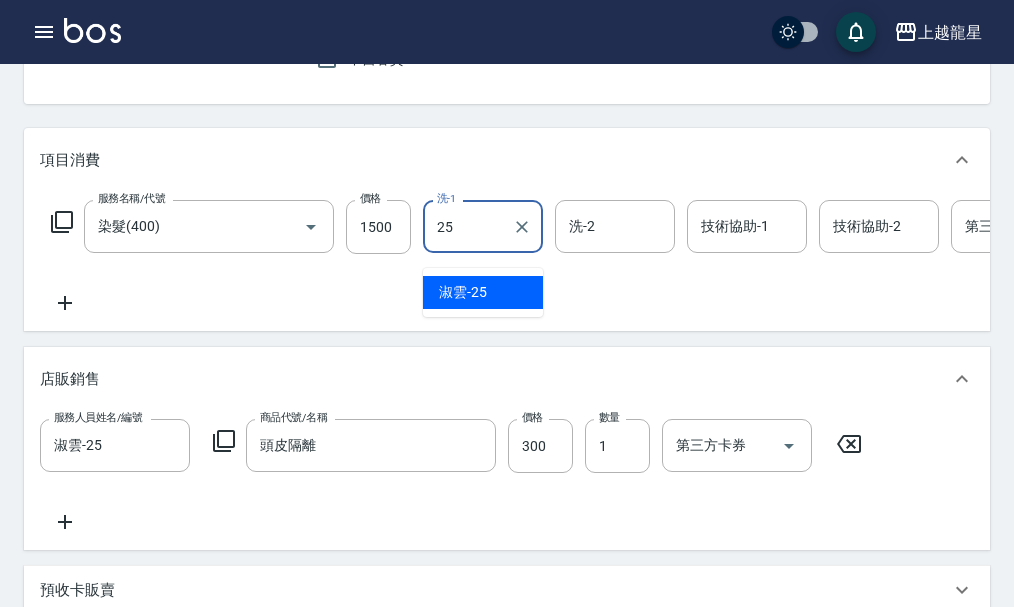 type on "淑雲-25" 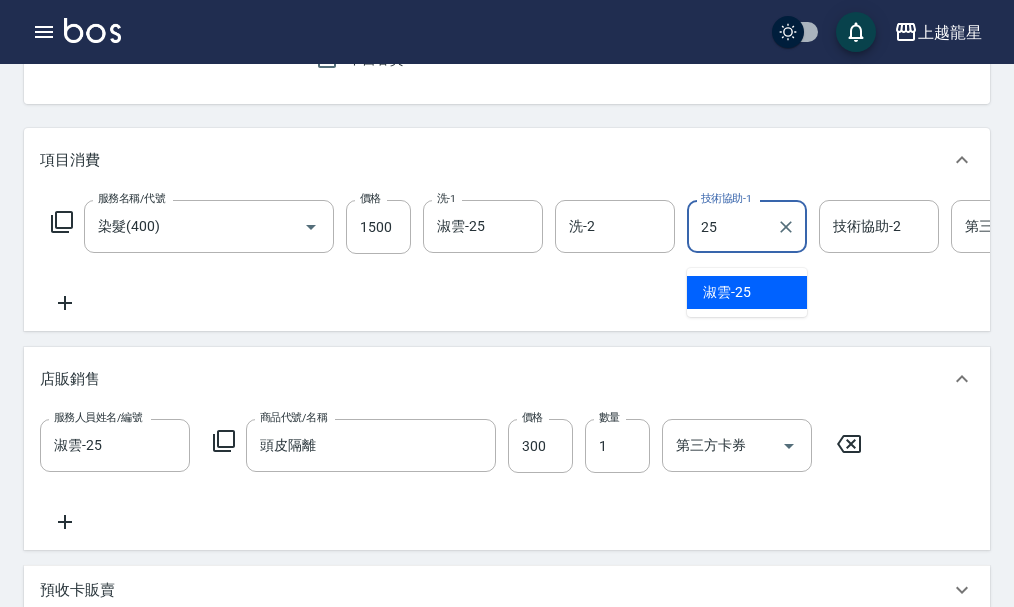 type on "淑雲-25" 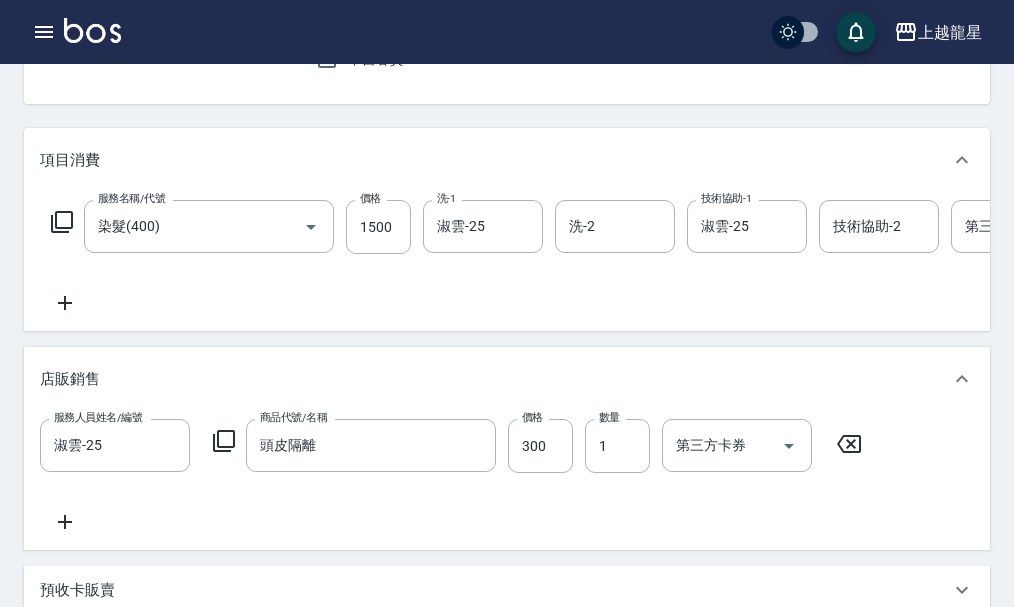 click 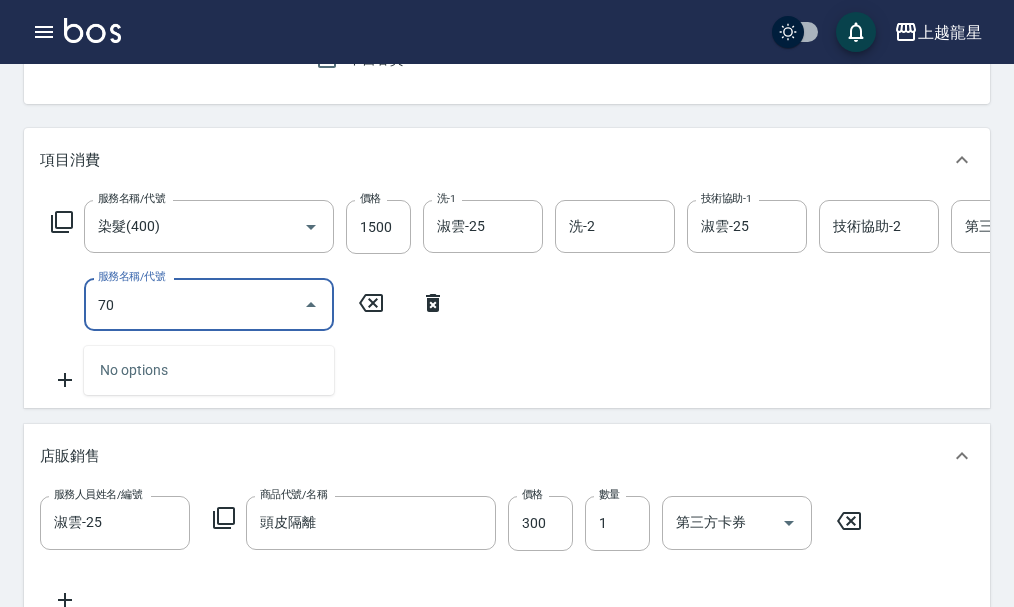 type on "7" 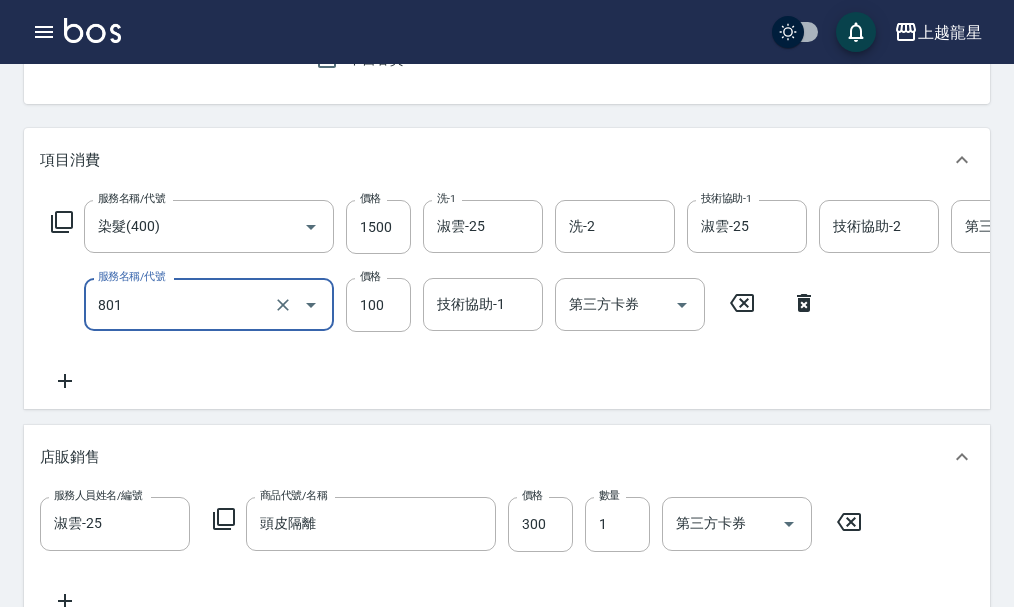 type on "上捲子(801)" 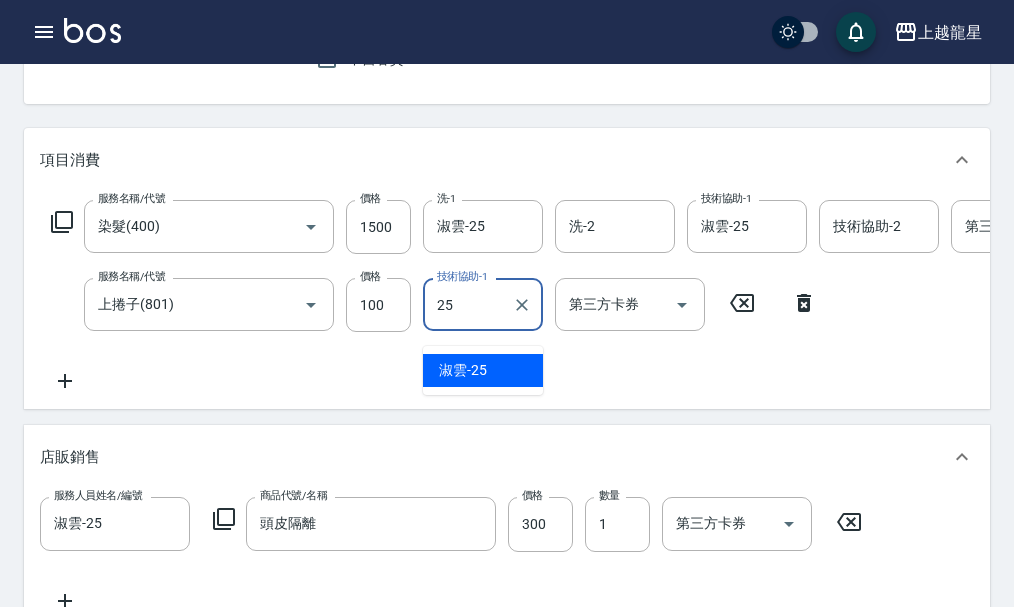 type on "淑雲-25" 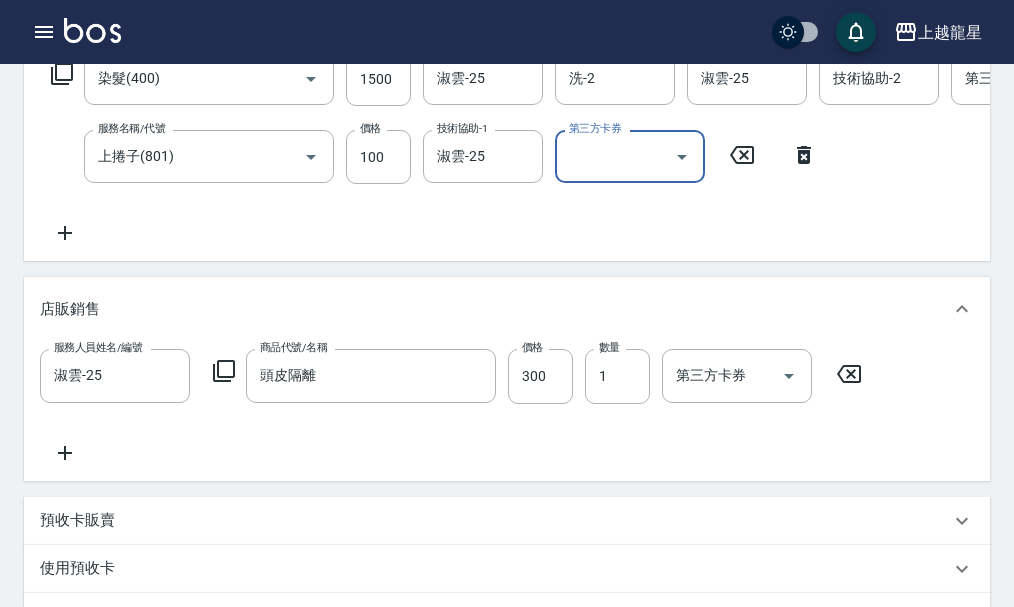 scroll, scrollTop: 292, scrollLeft: 0, axis: vertical 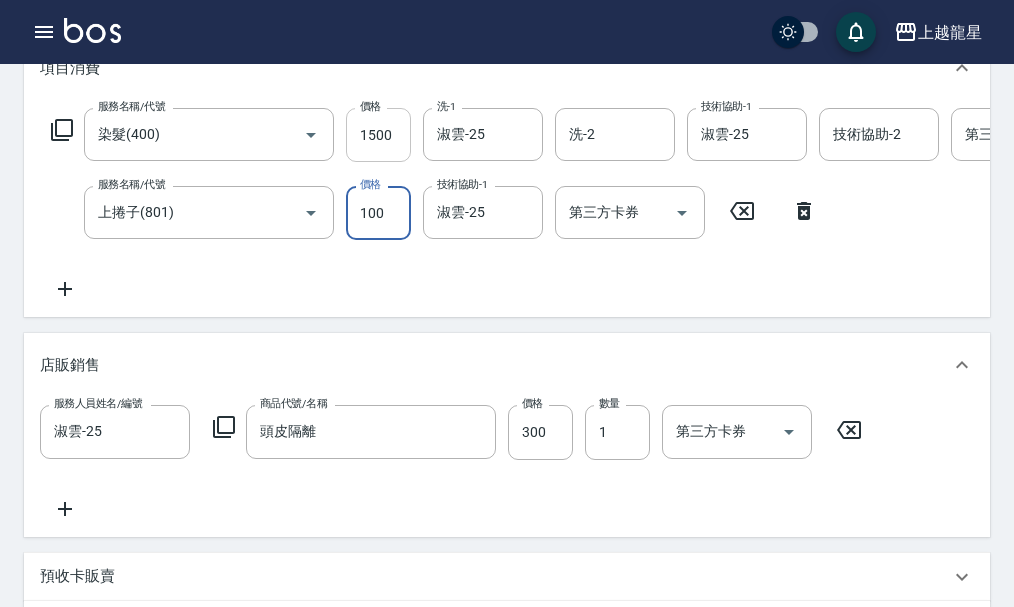 click on "1500" at bounding box center [378, 135] 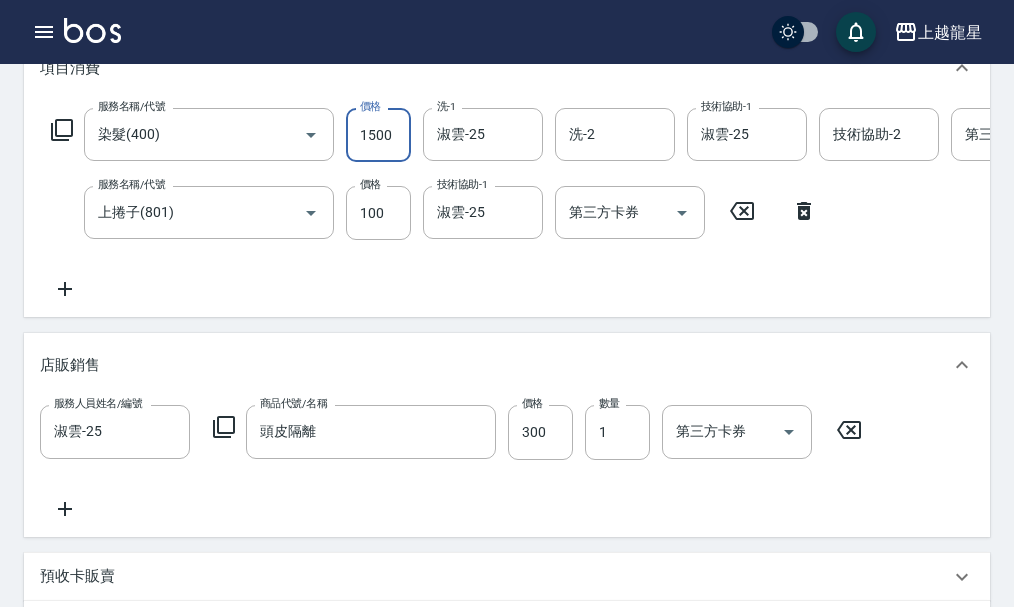 click on "1500" at bounding box center (378, 135) 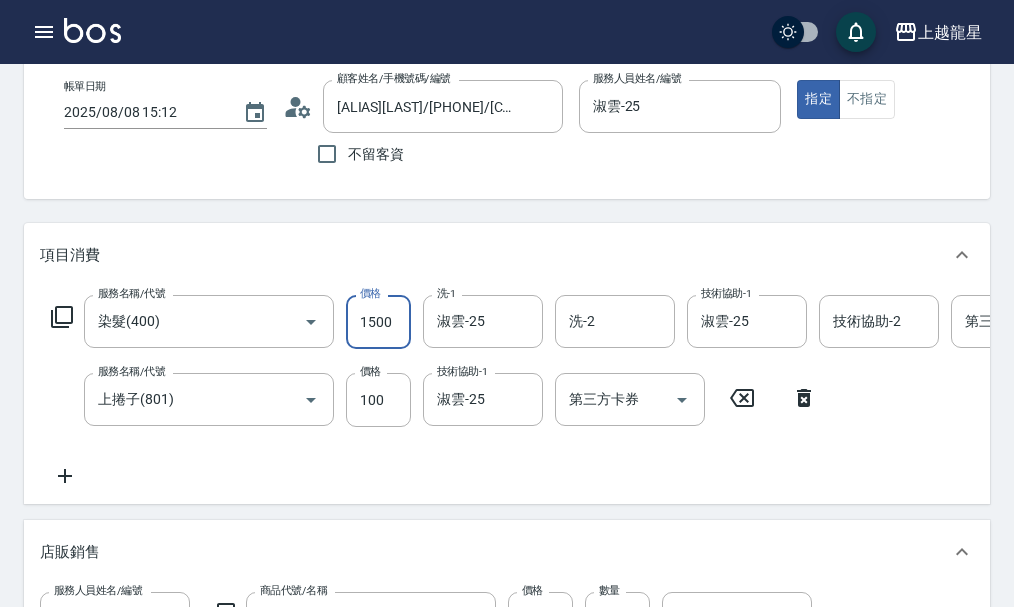 scroll, scrollTop: 92, scrollLeft: 0, axis: vertical 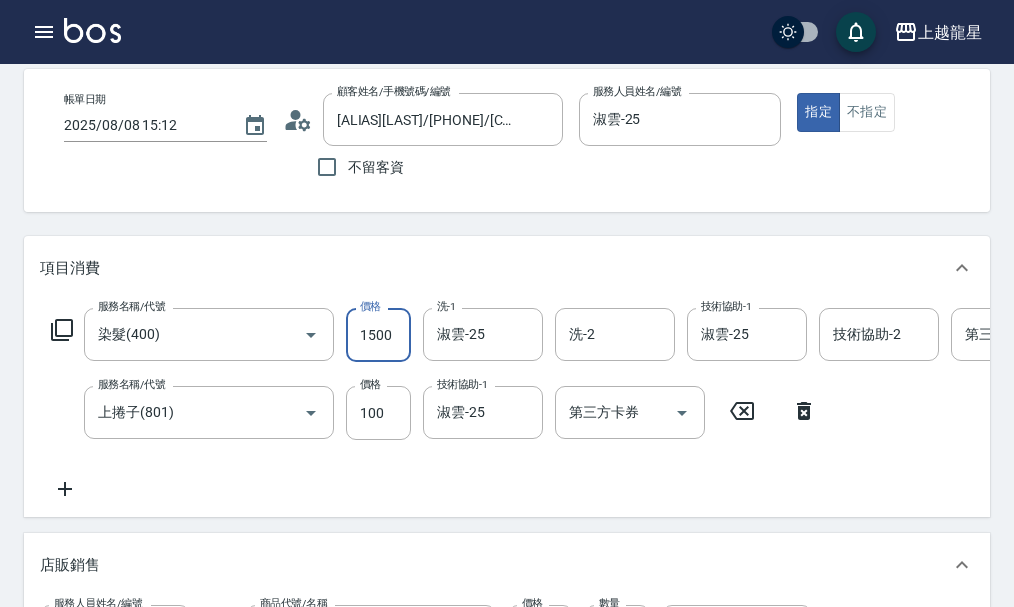 click on "1500" at bounding box center [378, 335] 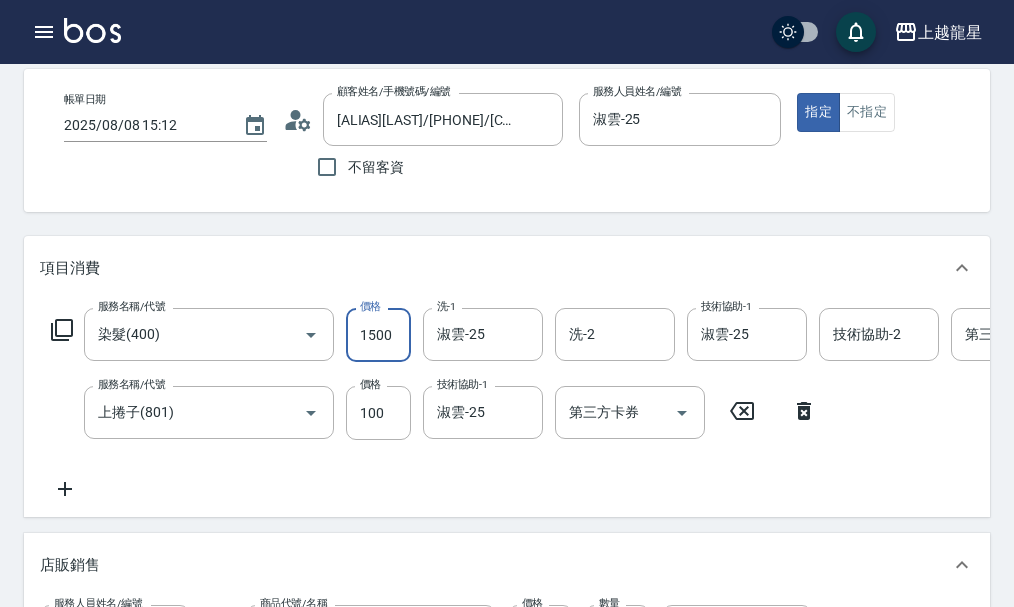 click on "1500" at bounding box center [378, 335] 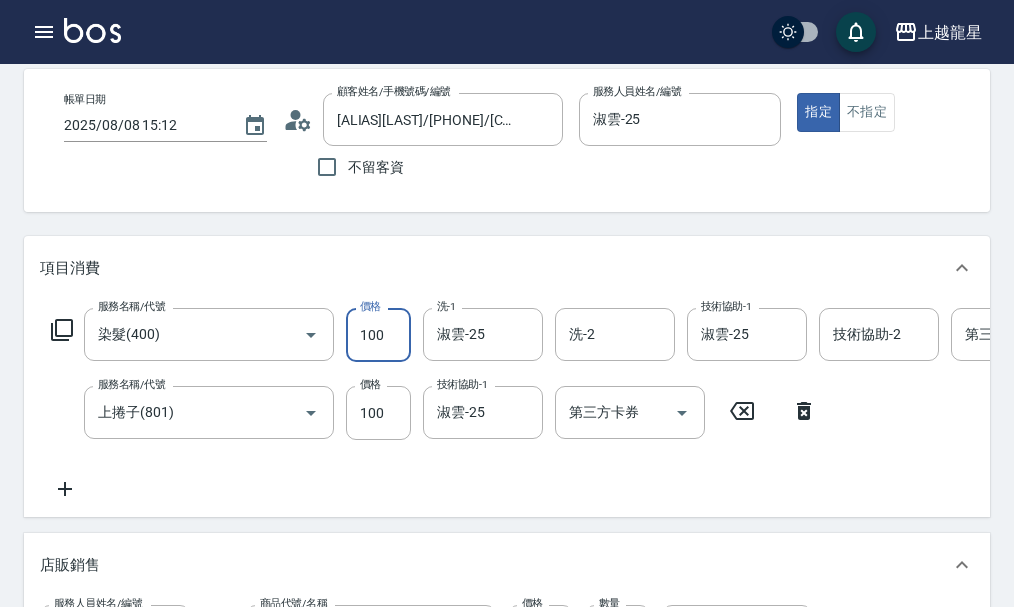 click on "100" at bounding box center [378, 335] 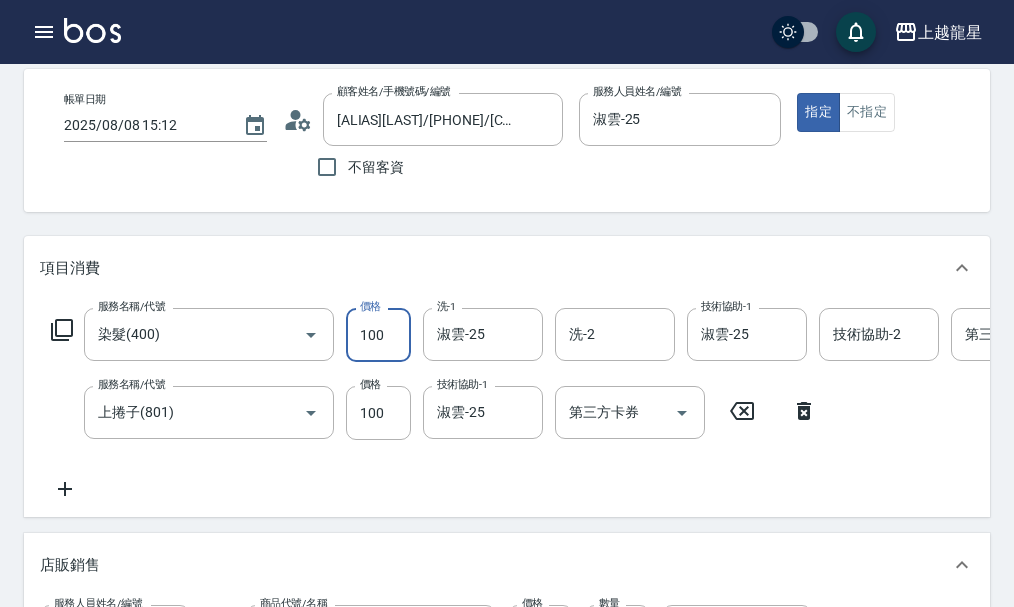 type on "2100" 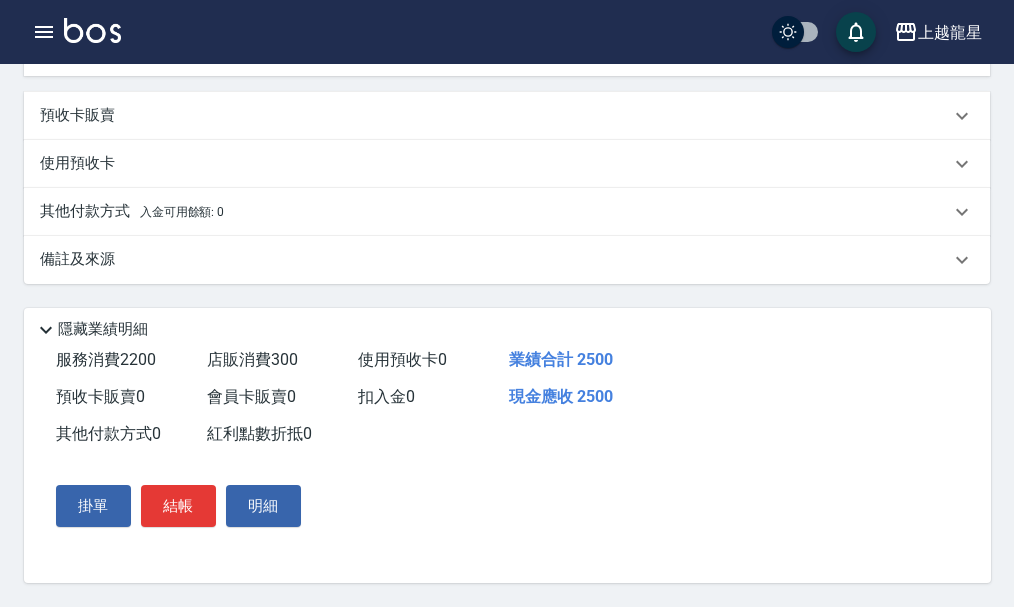 scroll, scrollTop: 792, scrollLeft: 0, axis: vertical 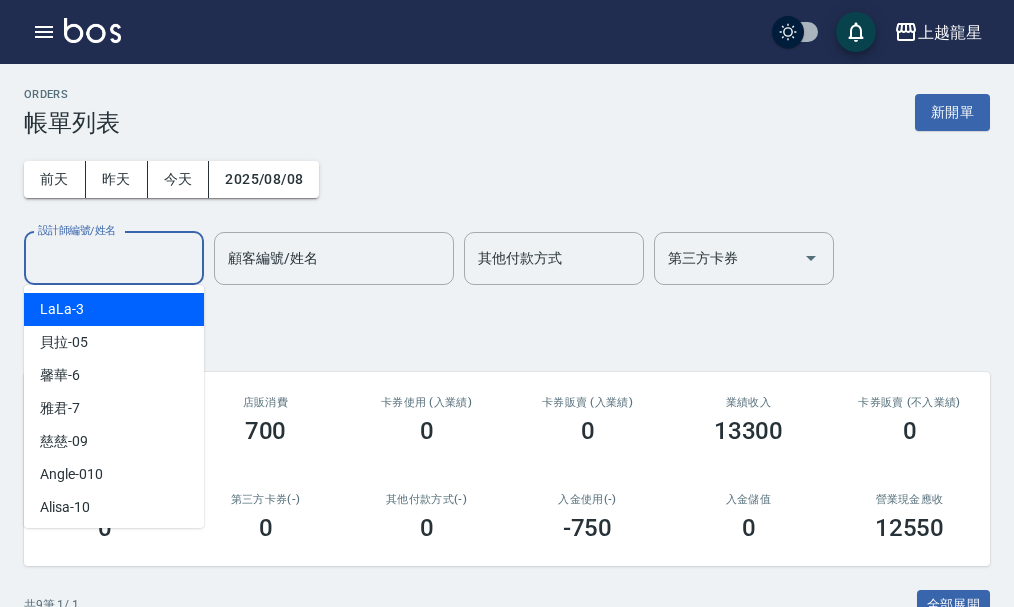 click on "設計師編號/姓名" at bounding box center (114, 258) 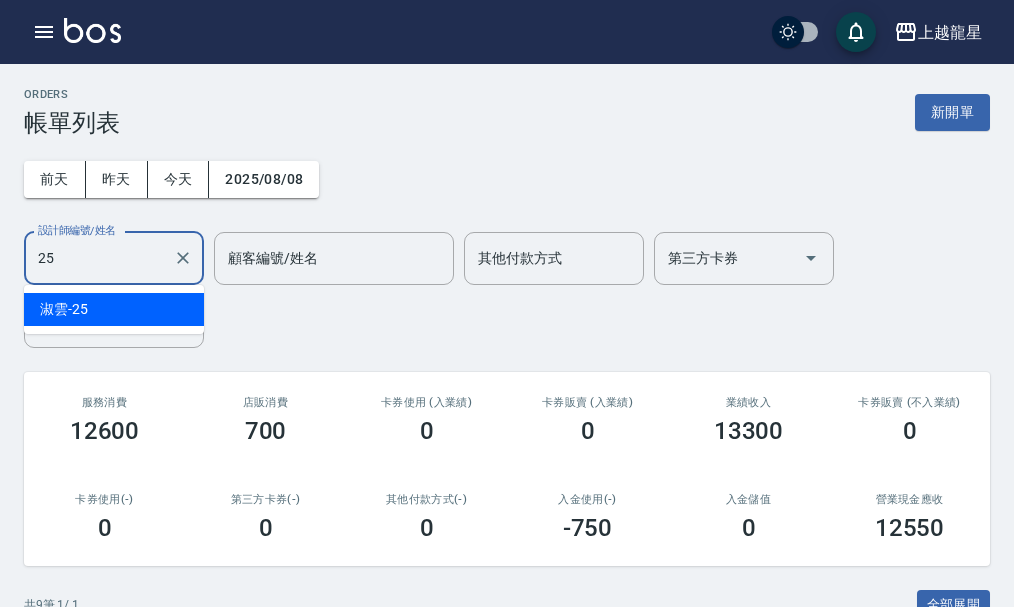 click on "淑雲 -25" at bounding box center (114, 309) 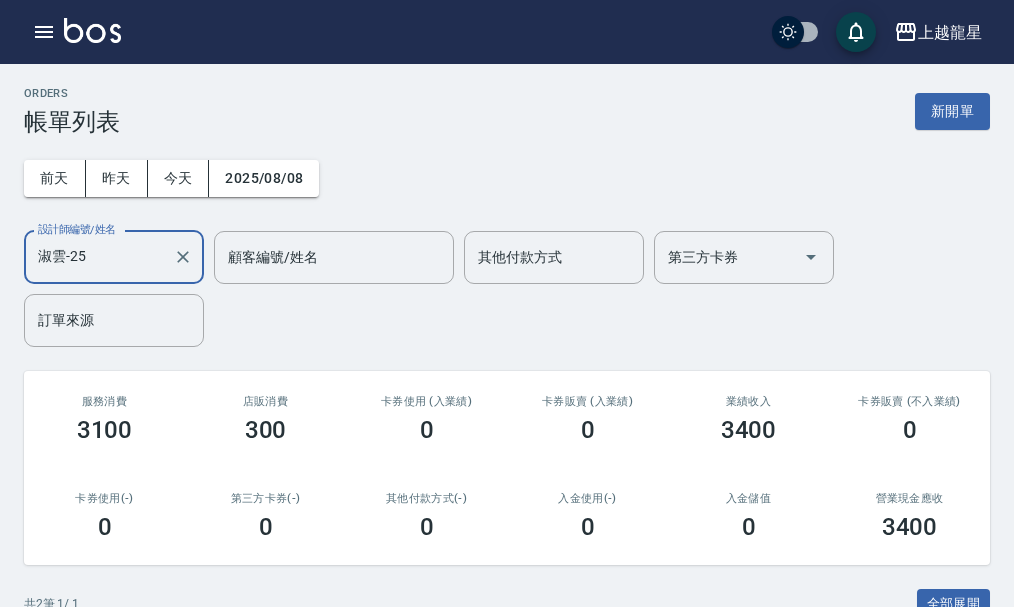 scroll, scrollTop: 0, scrollLeft: 0, axis: both 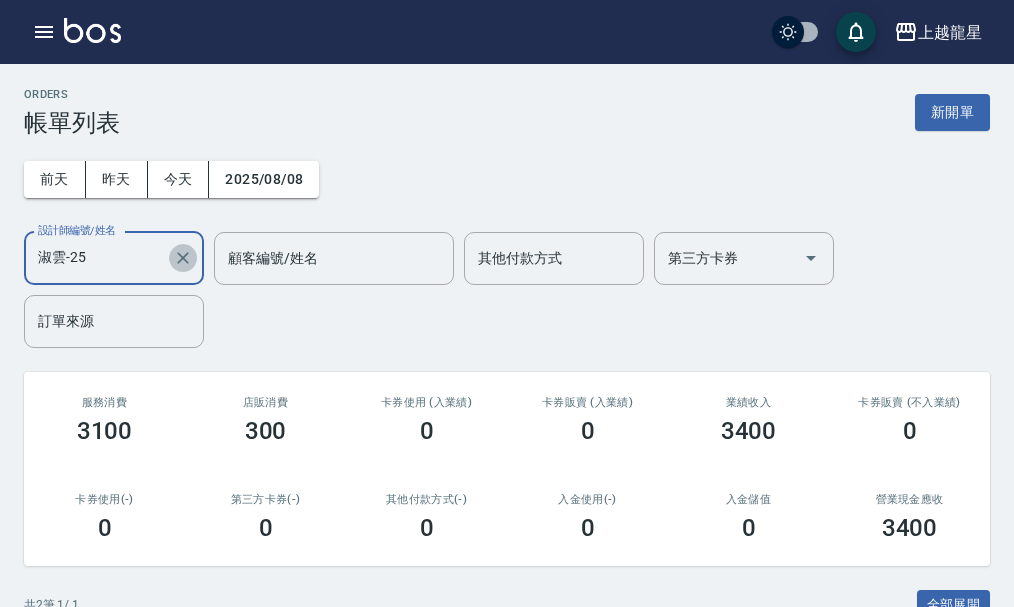 click 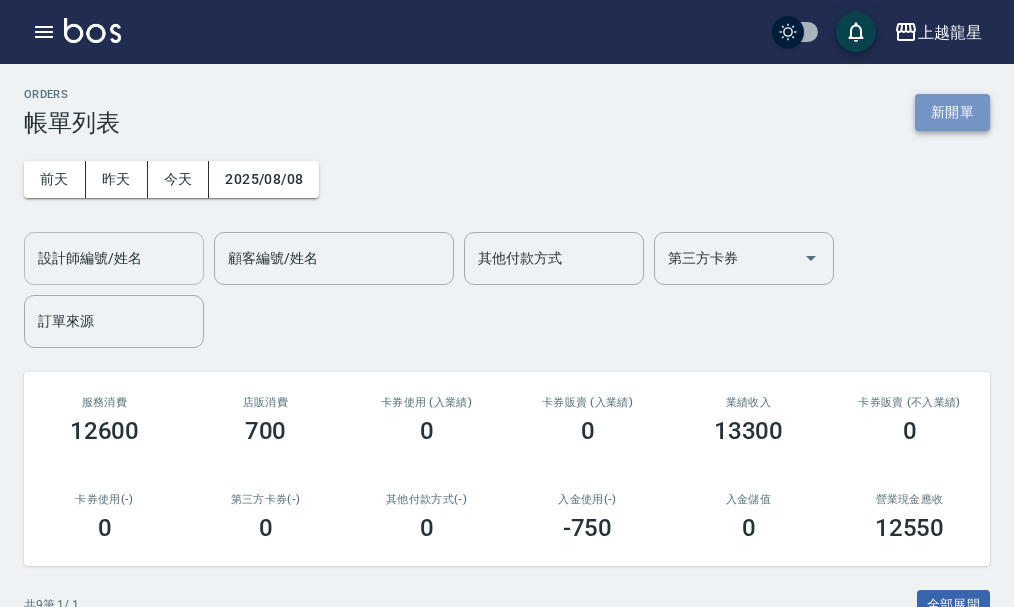 click on "新開單" at bounding box center [952, 112] 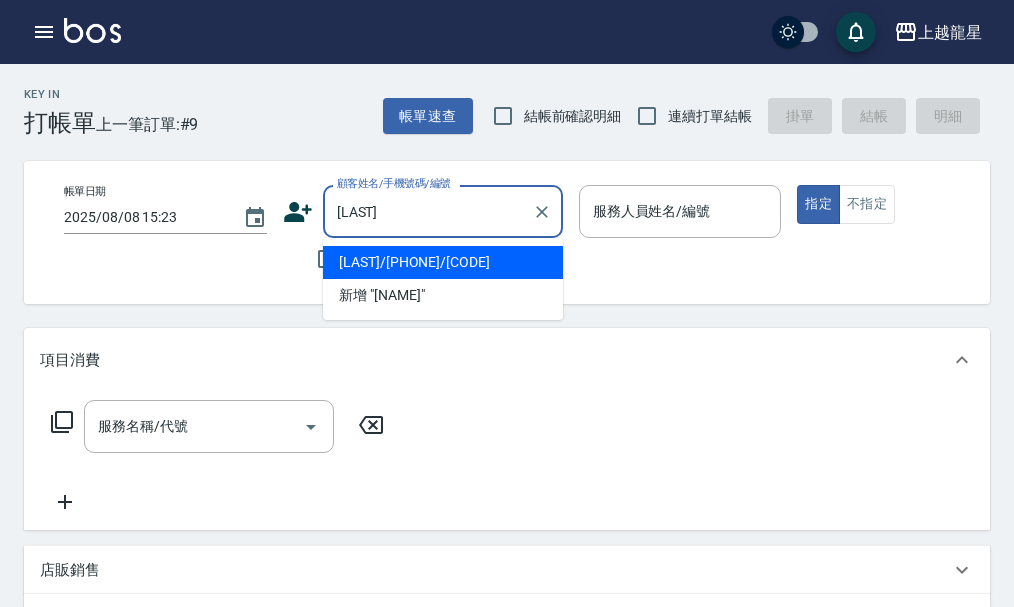 click on "陳勁翰/0929321573/6-292" at bounding box center [443, 262] 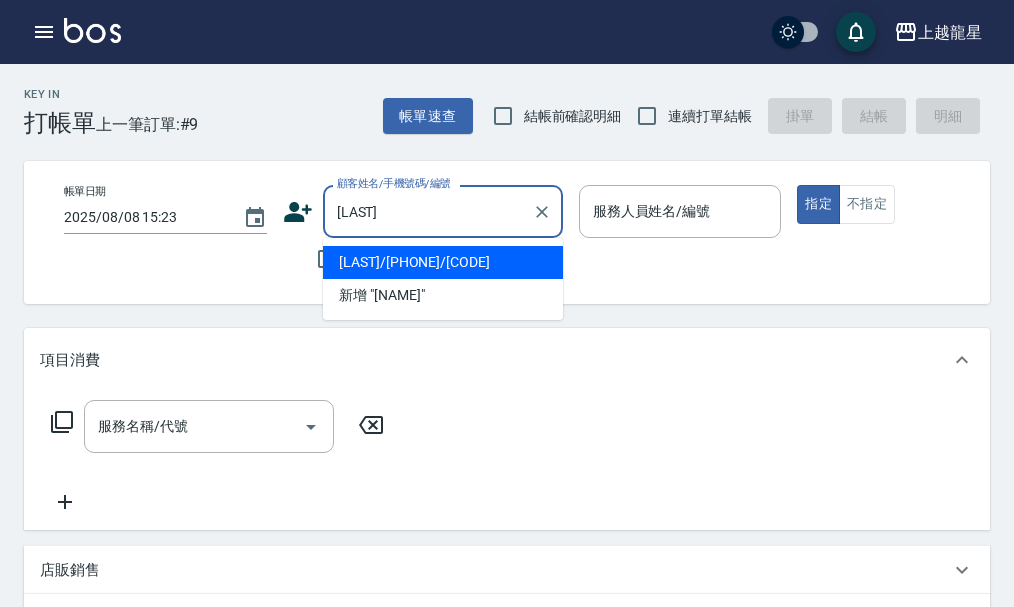 type on "陳勁翰/0929321573/6-292" 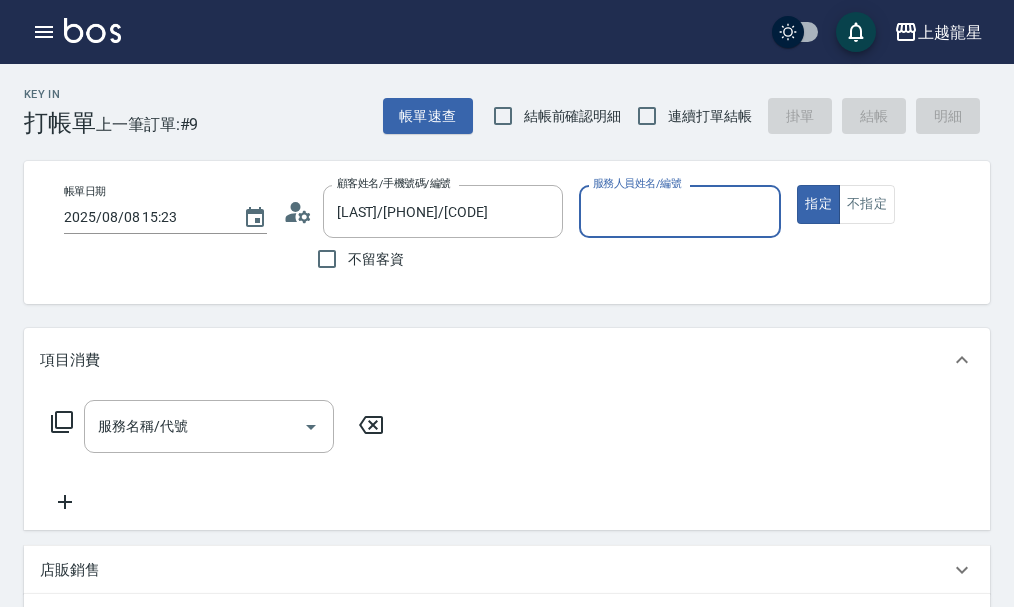 type on "雅君-7" 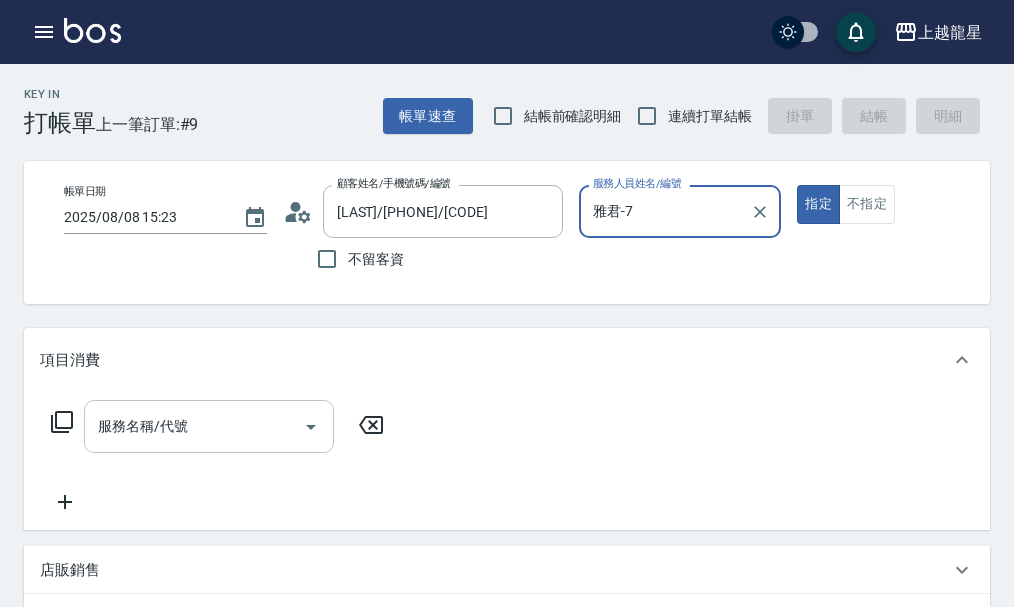 click on "服務名稱/代號" at bounding box center (194, 426) 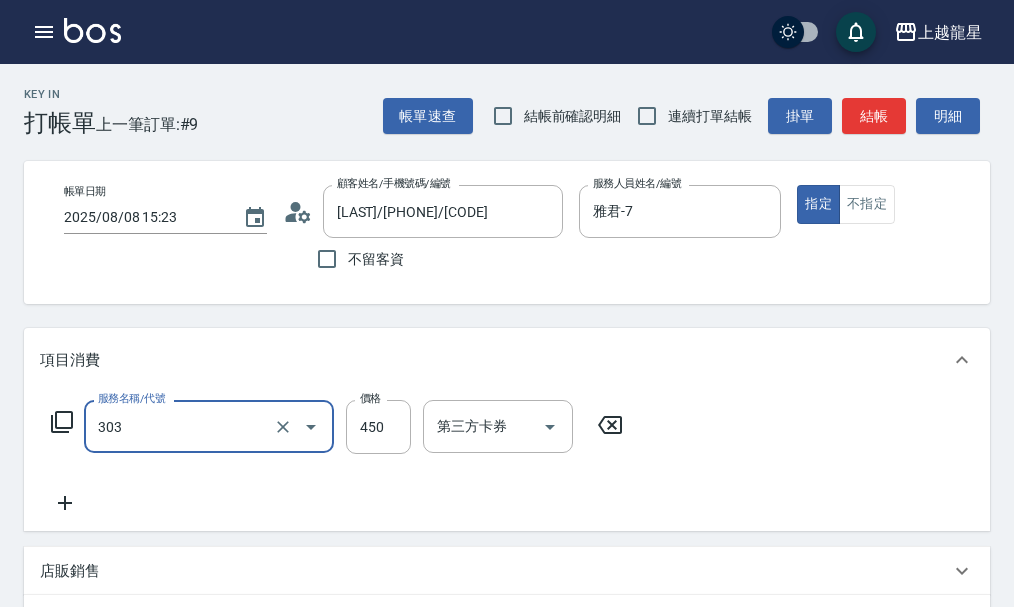 type on "剪髮(303)" 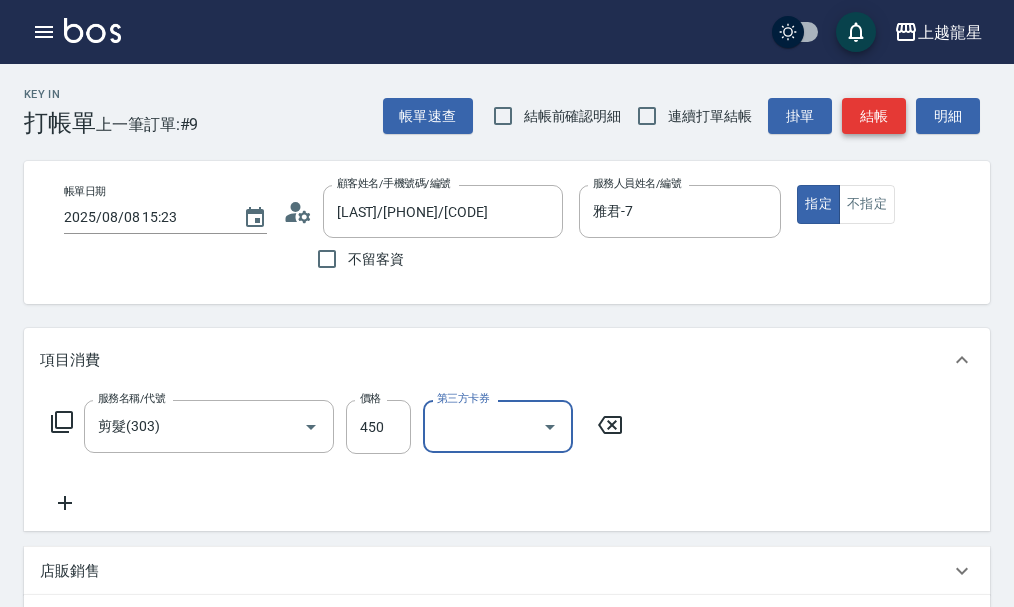 click on "結帳" at bounding box center (874, 116) 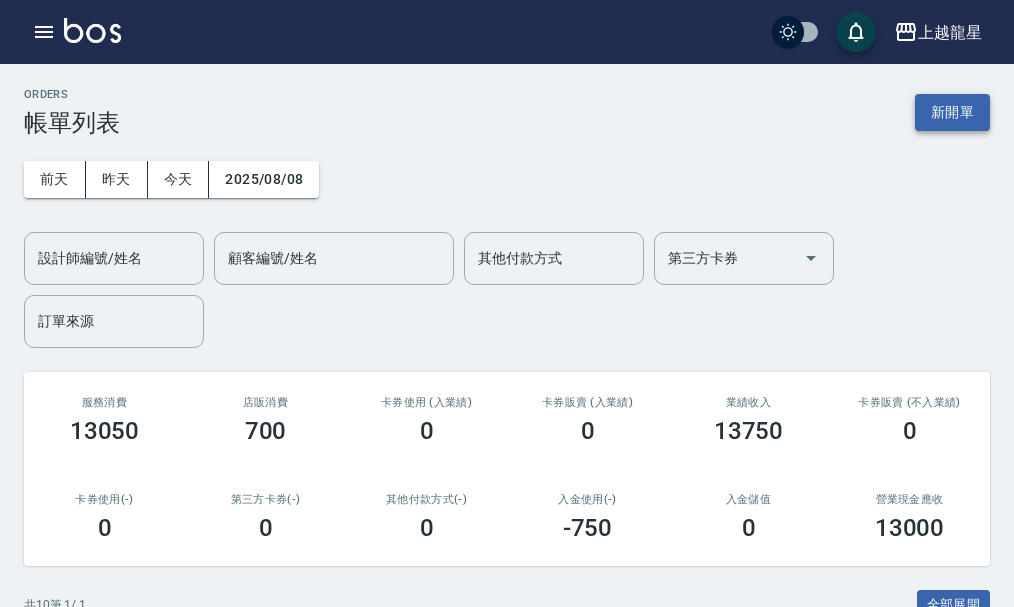 click on "新開單" at bounding box center (952, 112) 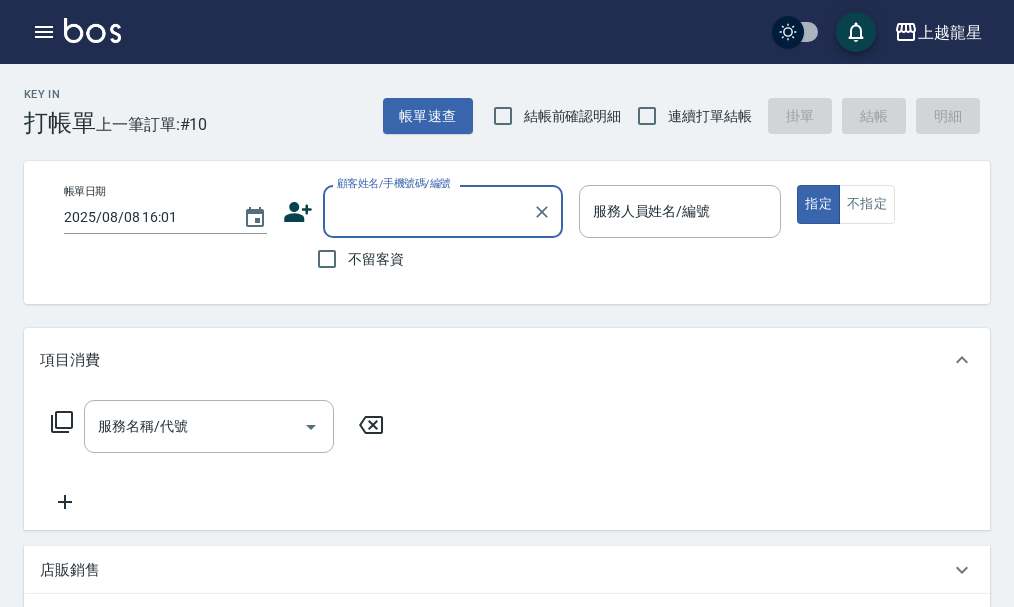 click on "顧客姓名/手機號碼/編號" at bounding box center [428, 211] 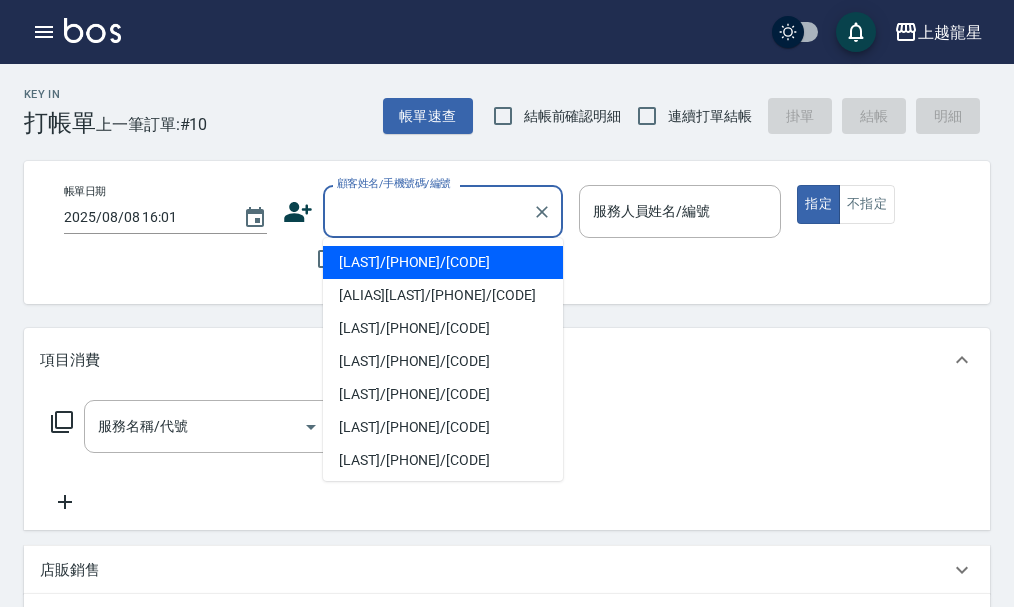 type on "ㄨ" 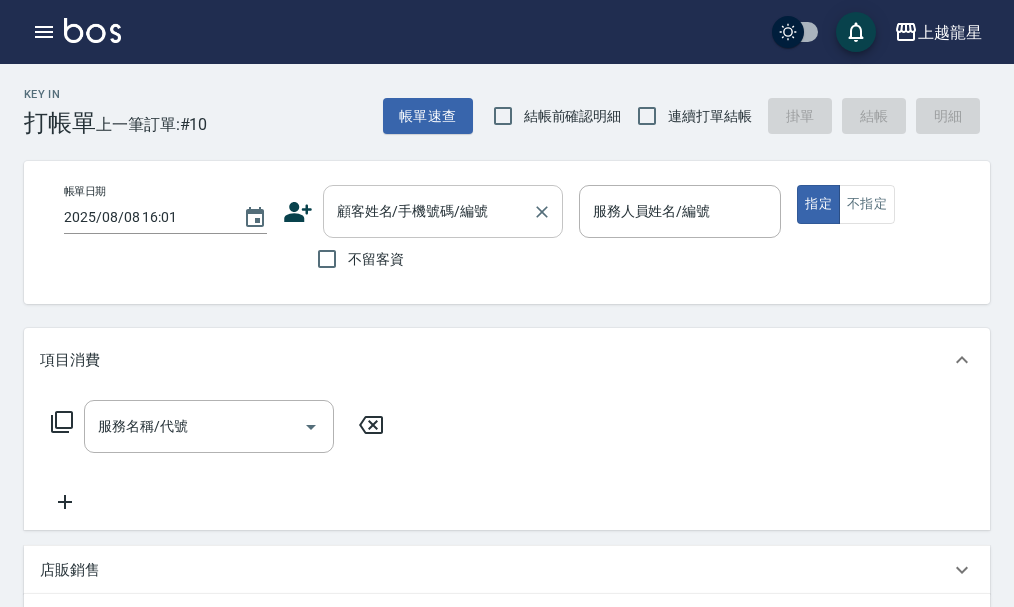 click on "顧客姓名/手機號碼/編號" at bounding box center [428, 211] 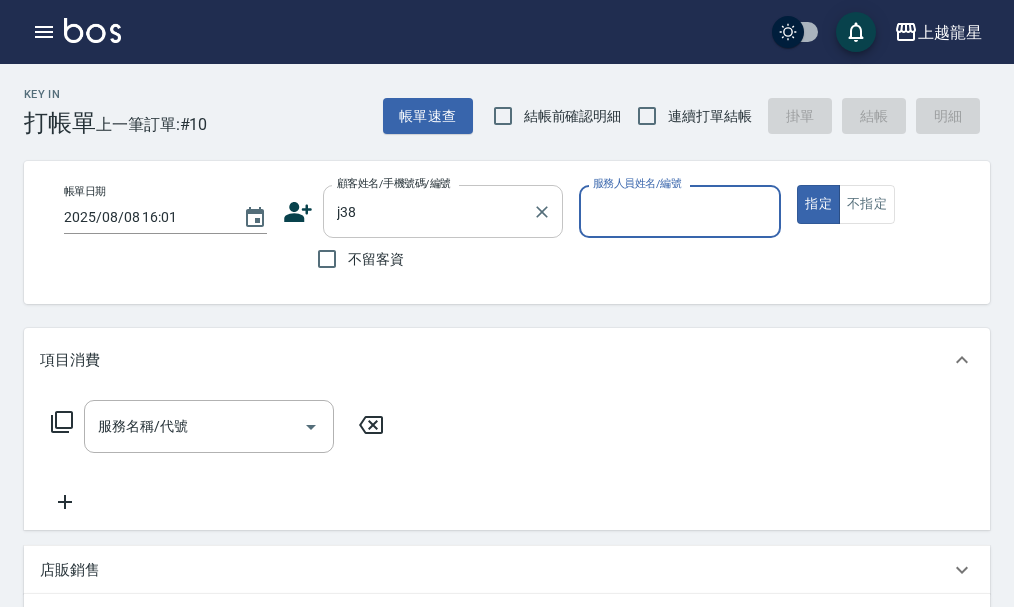 click on "j38" at bounding box center (428, 211) 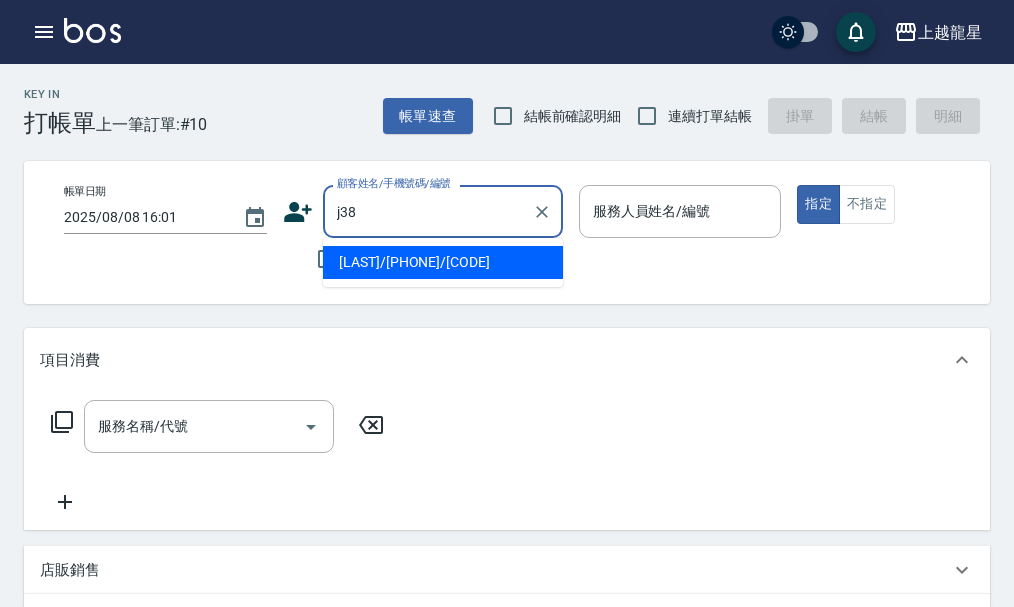 click on "林俁彤/0970011023/J38" at bounding box center (443, 262) 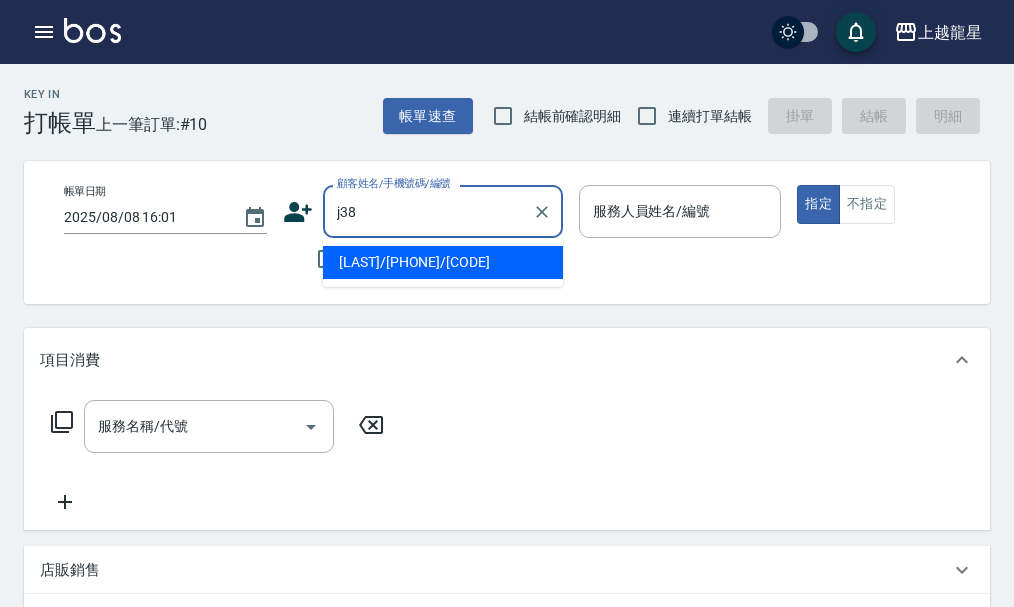 type on "林俁彤/0970011023/J38" 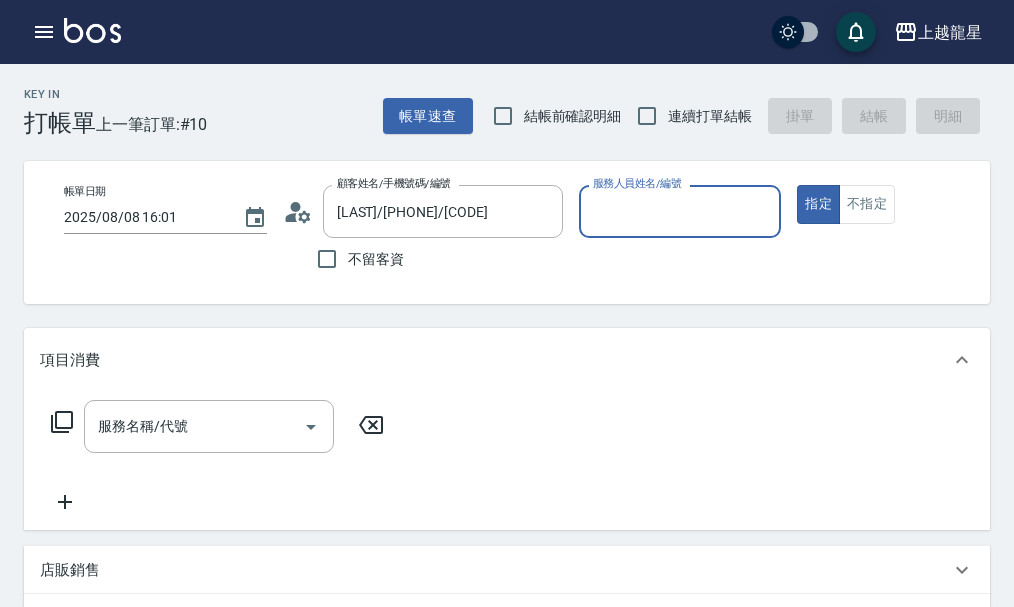type on "Alisa-10" 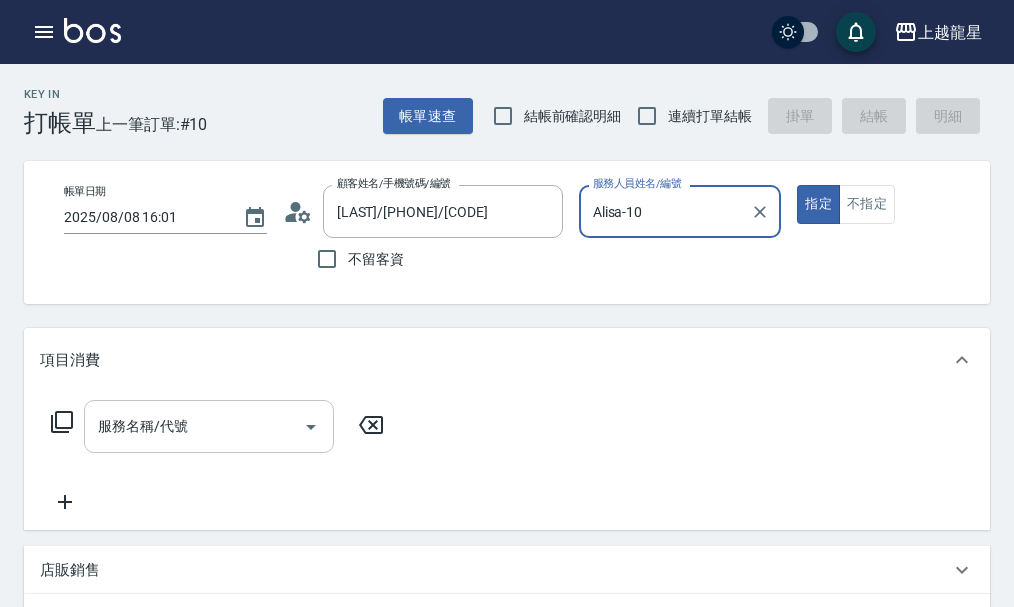 click on "服務名稱/代號" at bounding box center (194, 426) 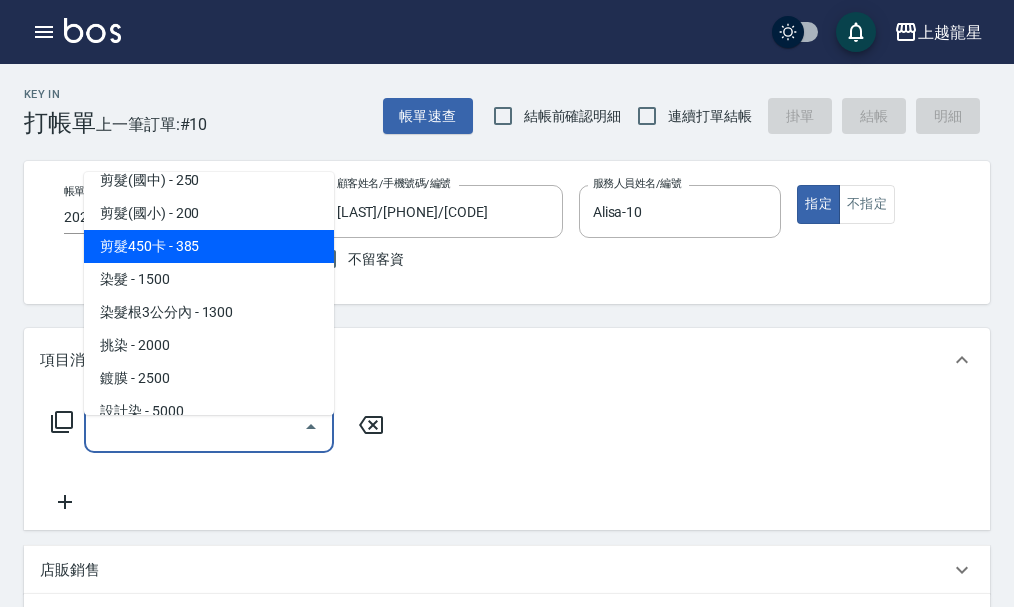 scroll, scrollTop: 500, scrollLeft: 0, axis: vertical 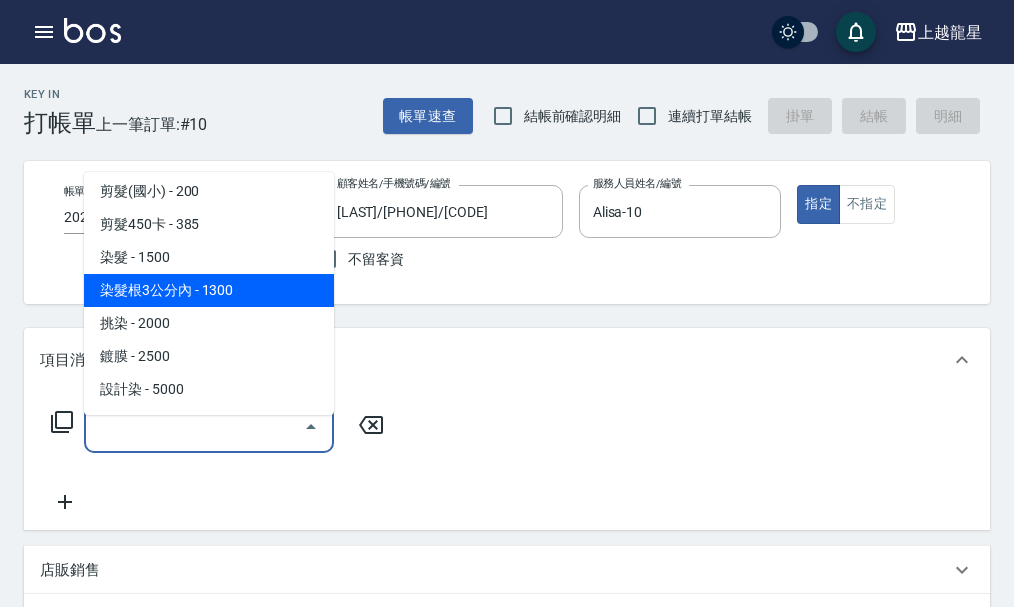 click on "染髮根3公分內 - 1300" at bounding box center (209, 290) 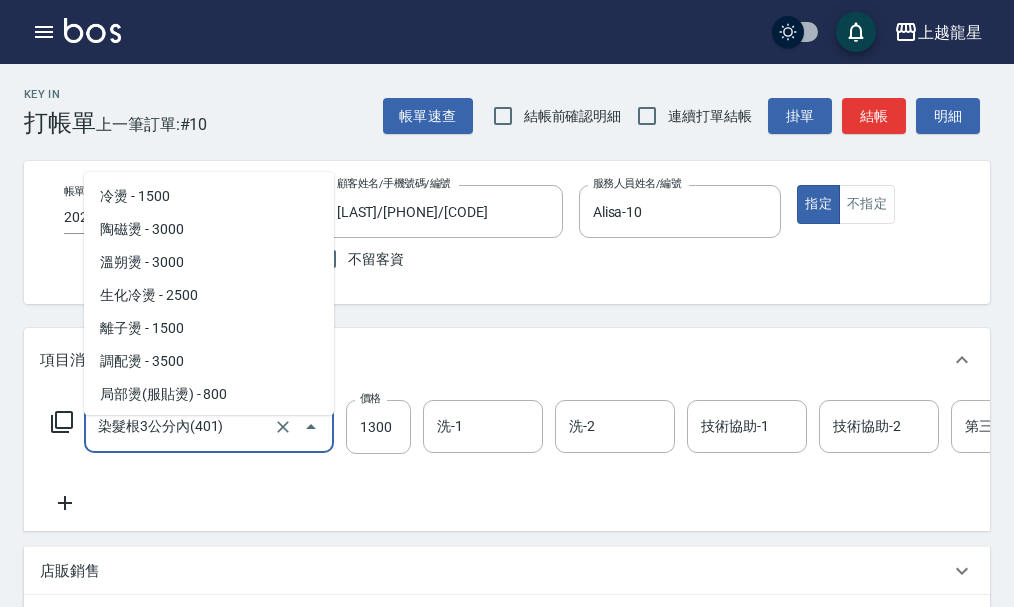 click on "染髮根3公分內(401)" at bounding box center (181, 426) 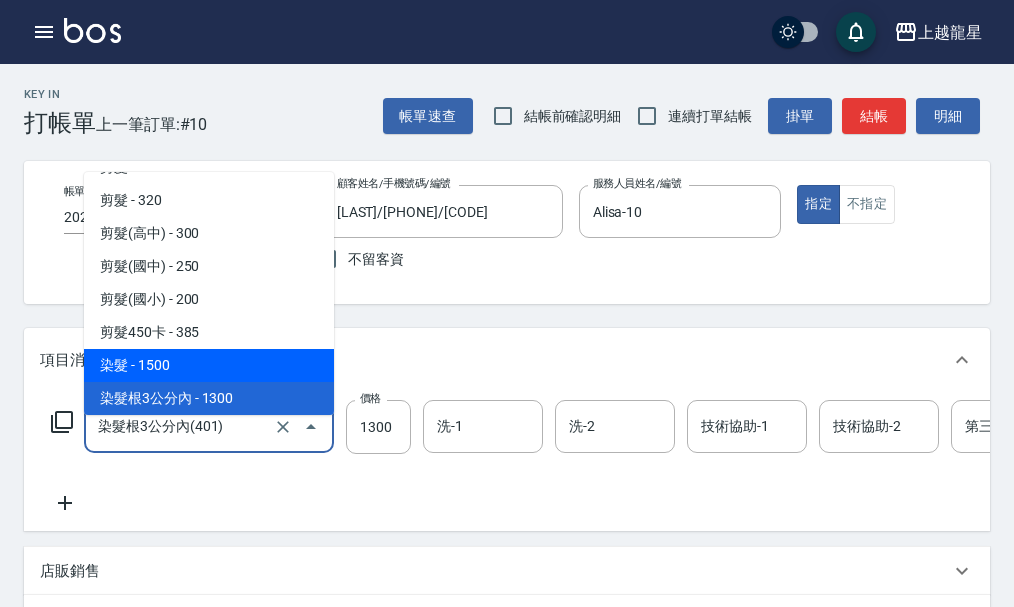 click on "染髮 - 1500" at bounding box center (209, 365) 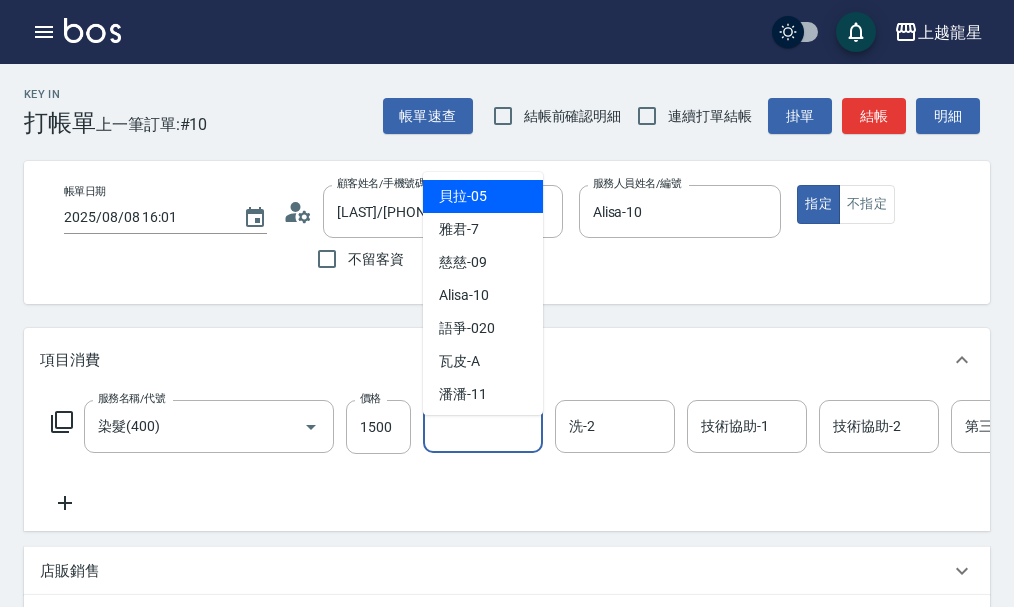 click on "洗-1" at bounding box center (483, 426) 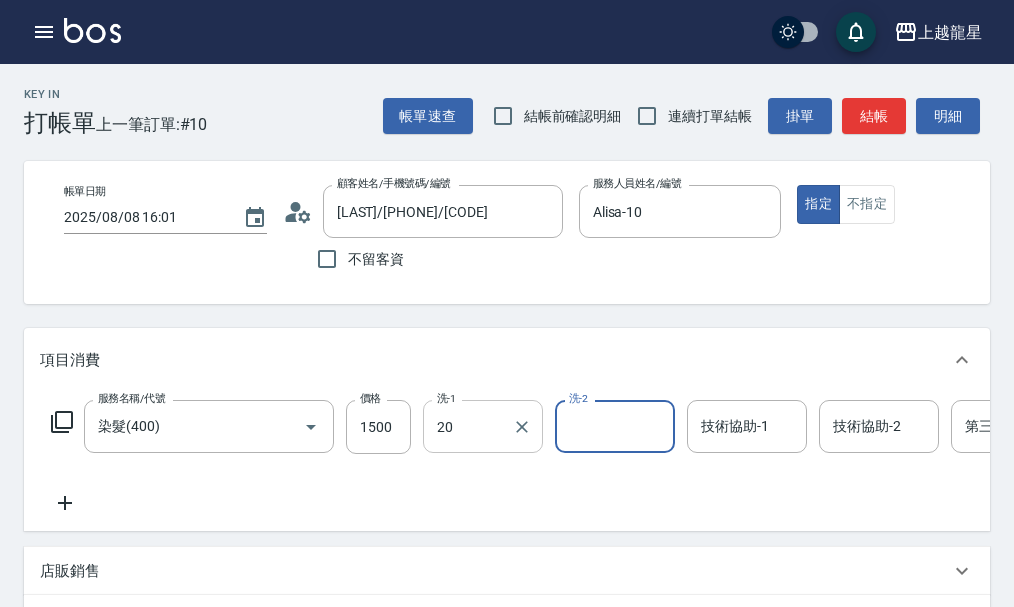 type on "Lily-20" 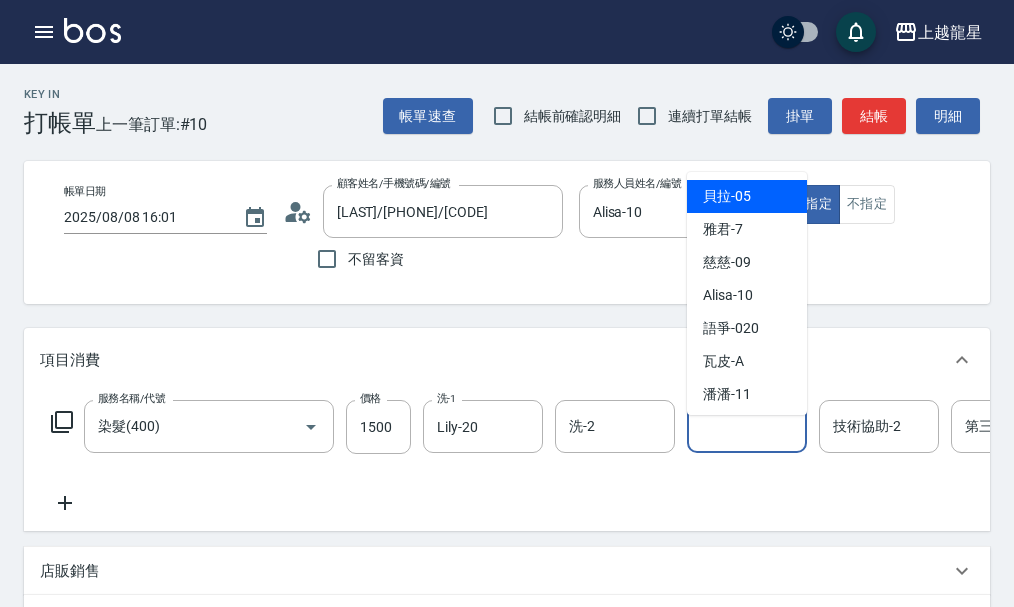click on "技術協助-1 技術協助-1" at bounding box center (747, 426) 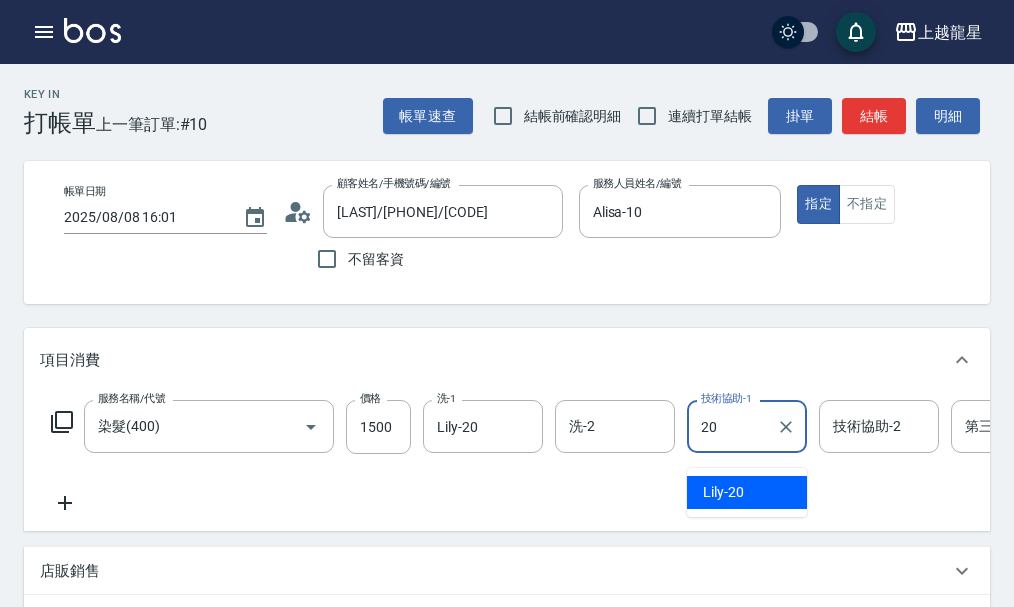 type on "Lily-20" 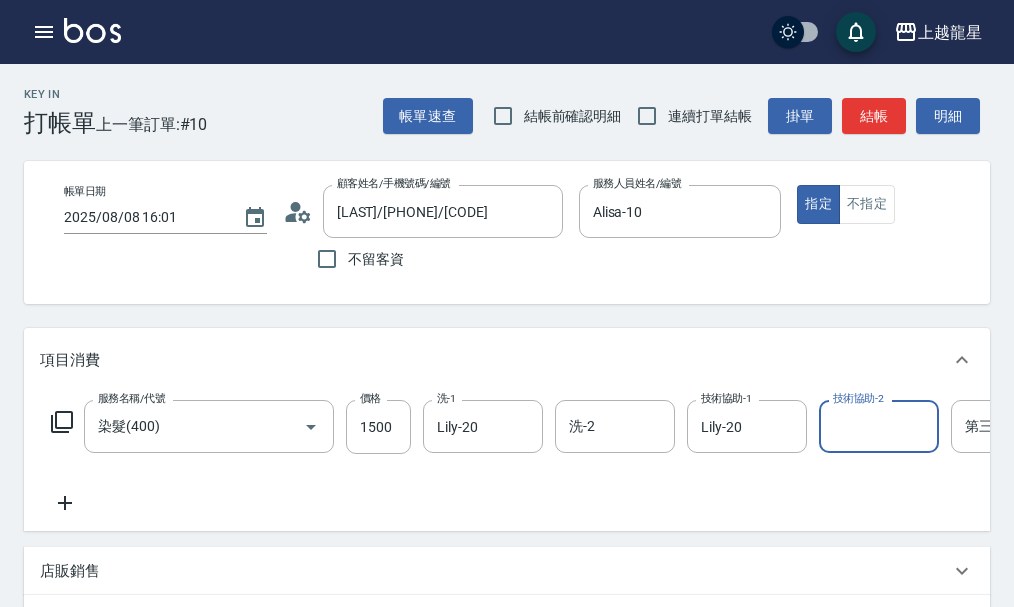 click 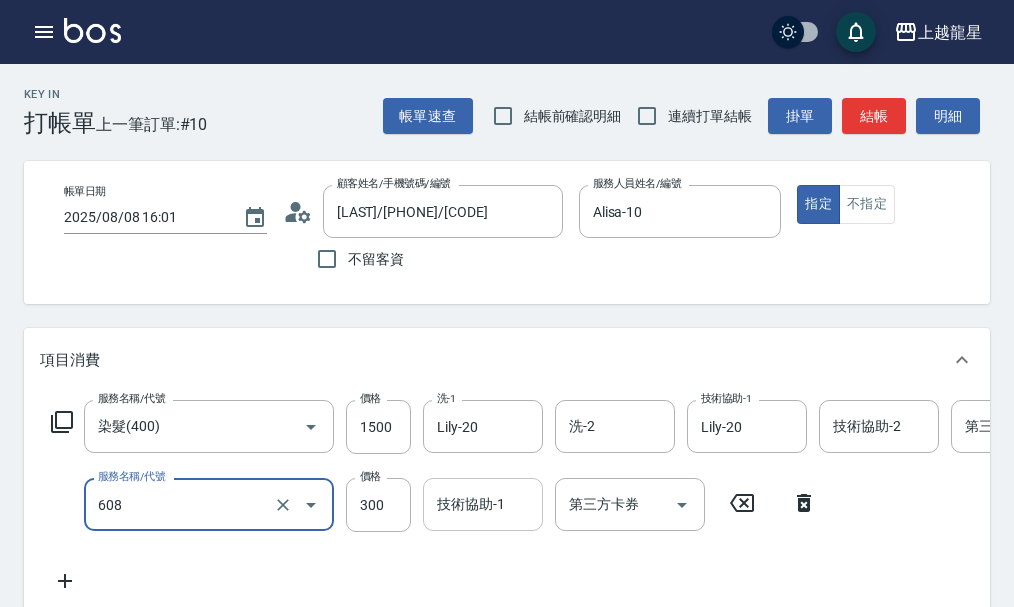 type on "頭皮隔離(608)" 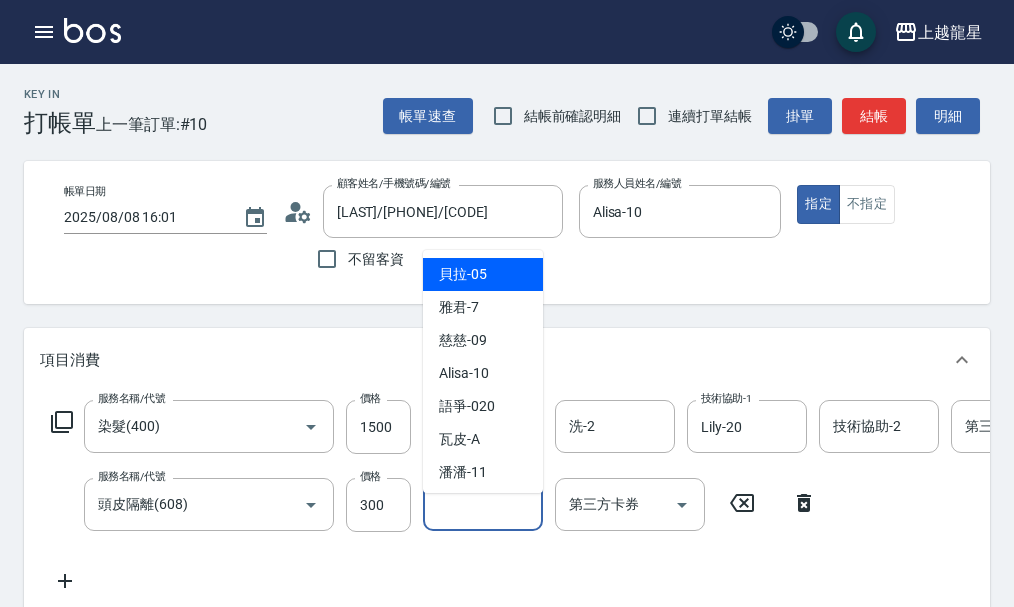 click on "技術協助-1" at bounding box center [483, 504] 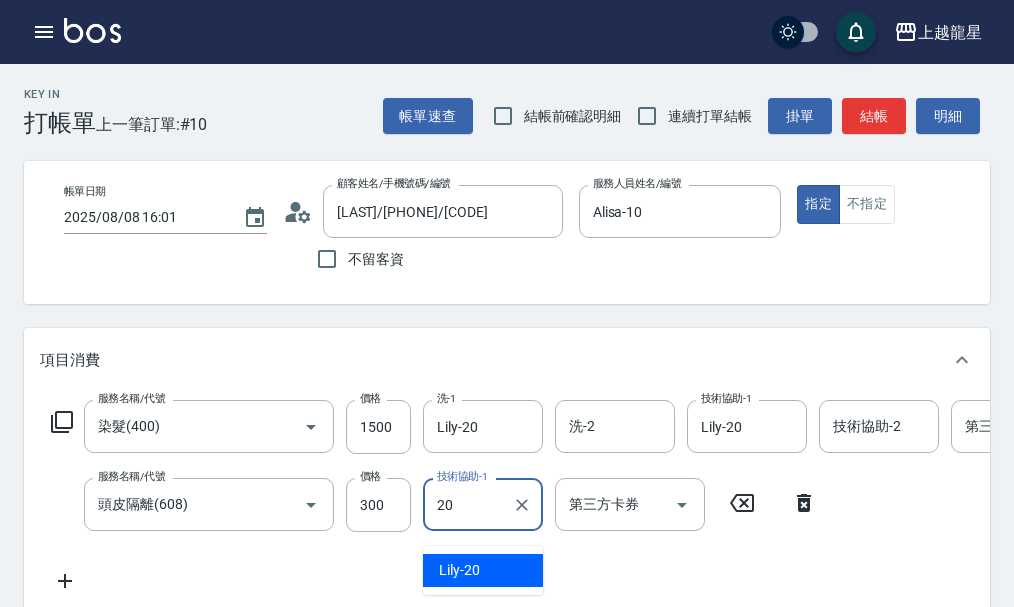 type on "Lily-20" 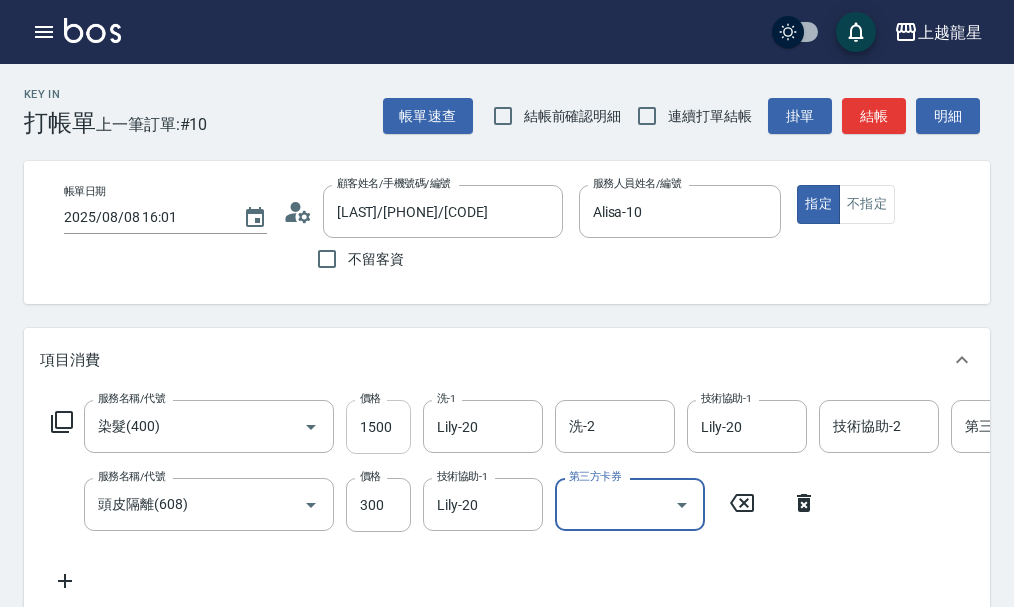 click on "1500" at bounding box center [378, 427] 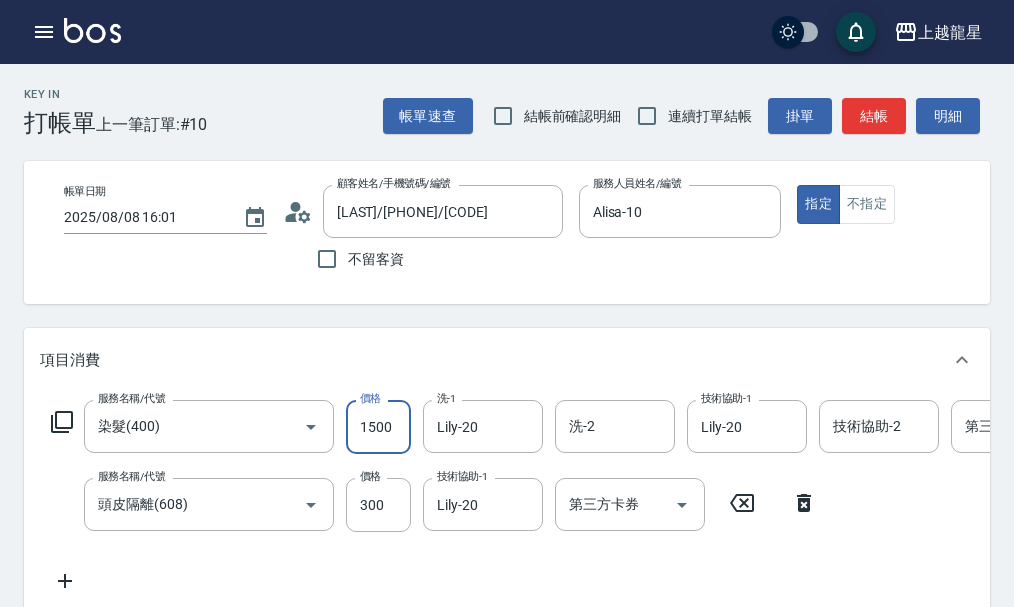 click on "1500" at bounding box center [378, 427] 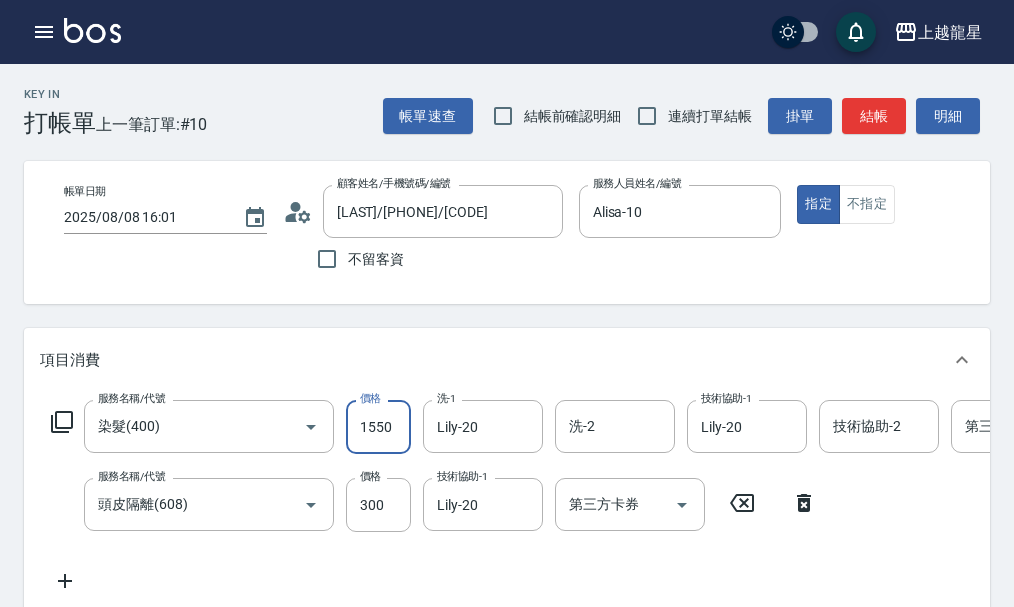 type on "1550" 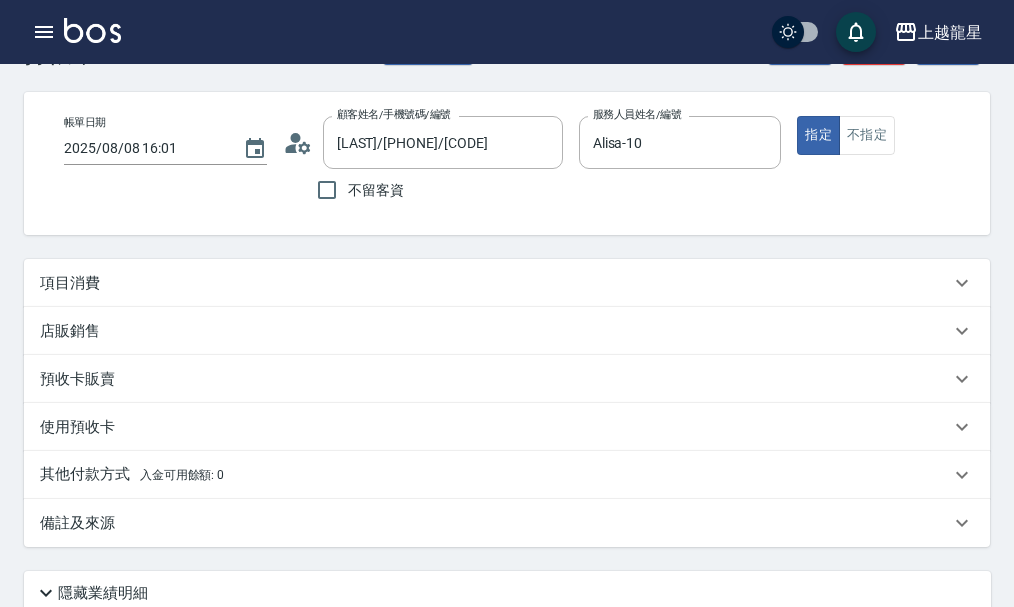 scroll, scrollTop: 356, scrollLeft: 0, axis: vertical 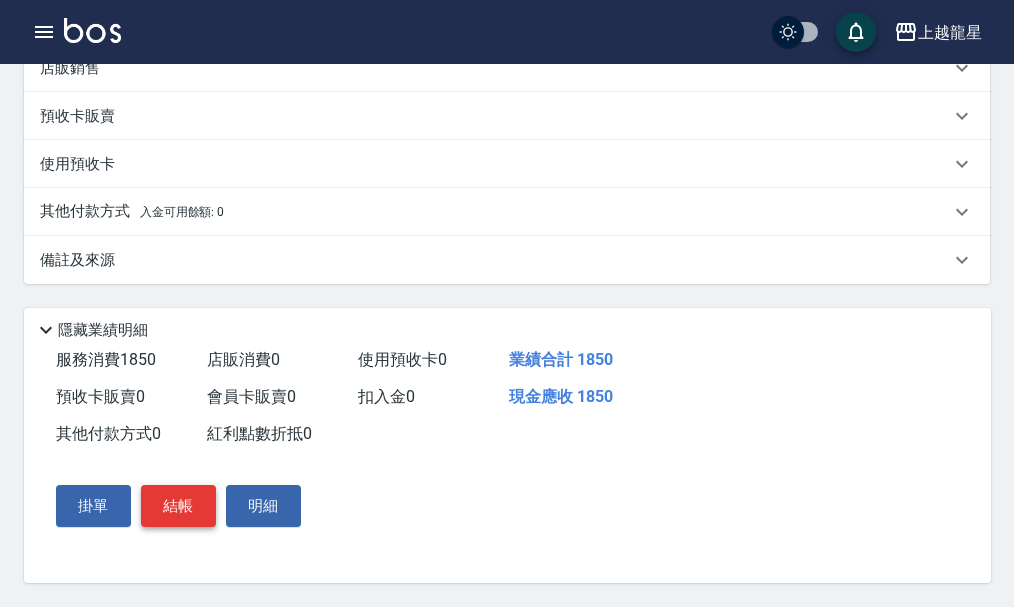 click on "結帳" at bounding box center (178, 506) 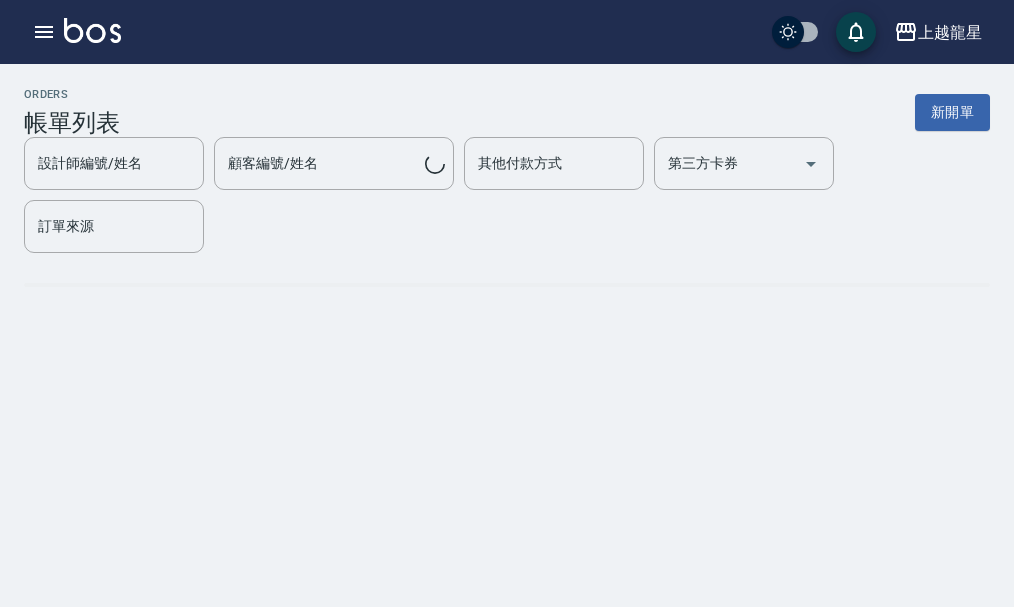 scroll, scrollTop: 0, scrollLeft: 0, axis: both 